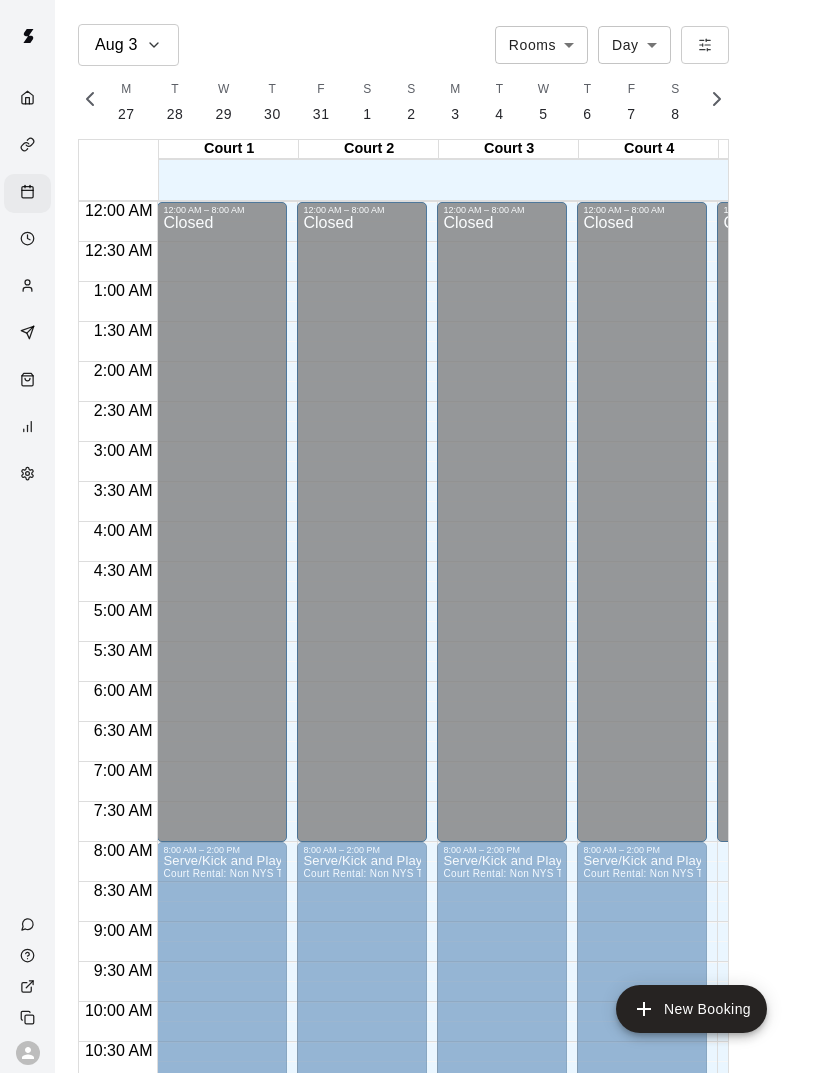 scroll, scrollTop: 97, scrollLeft: 0, axis: vertical 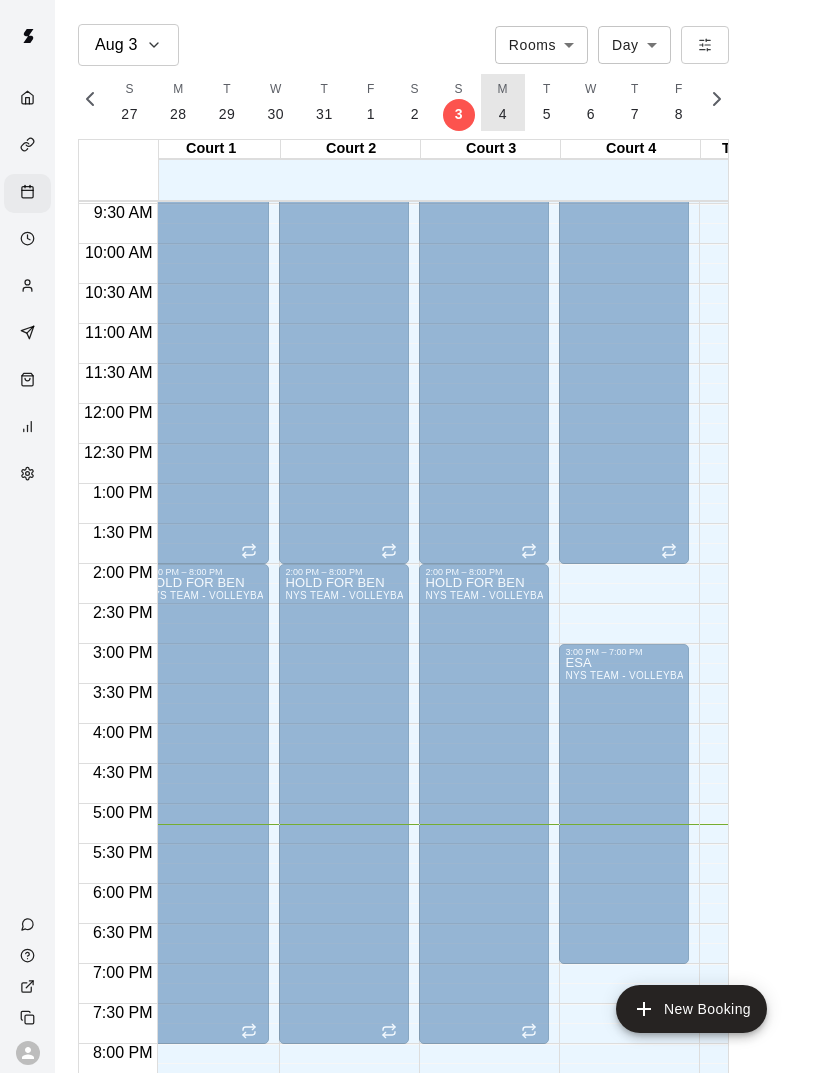 click on "M 4" at bounding box center (503, 102) 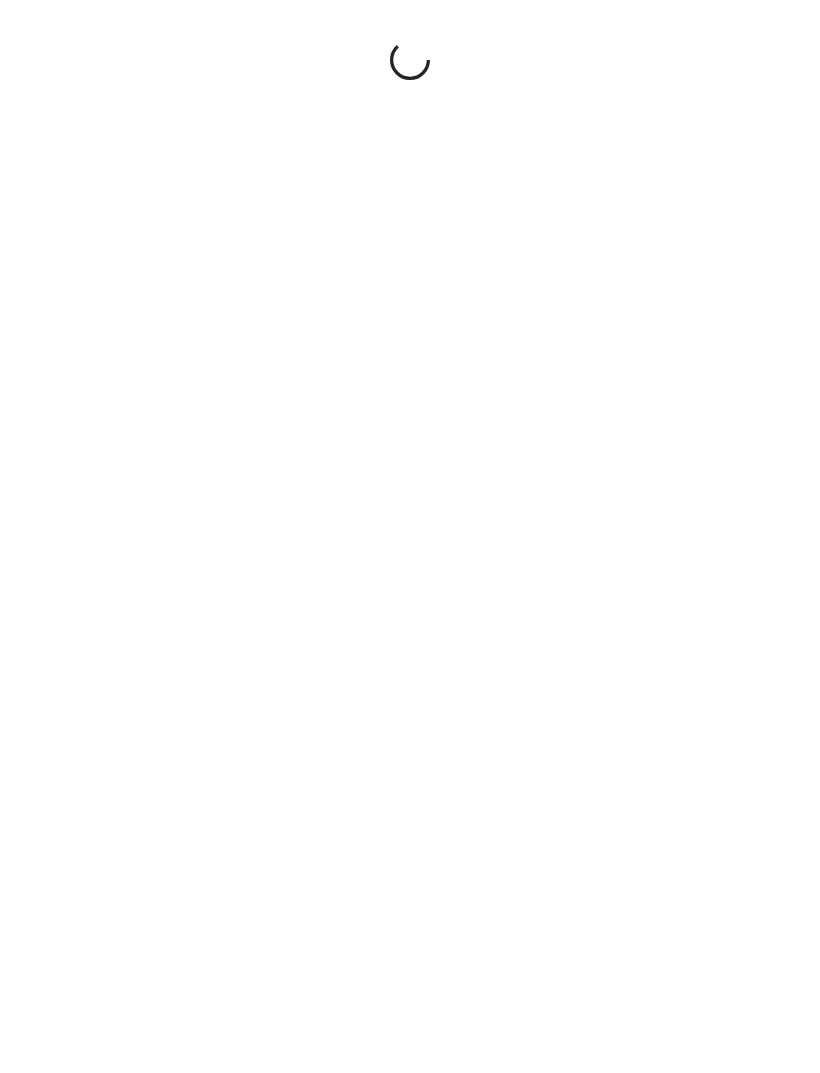 scroll, scrollTop: 0, scrollLeft: 0, axis: both 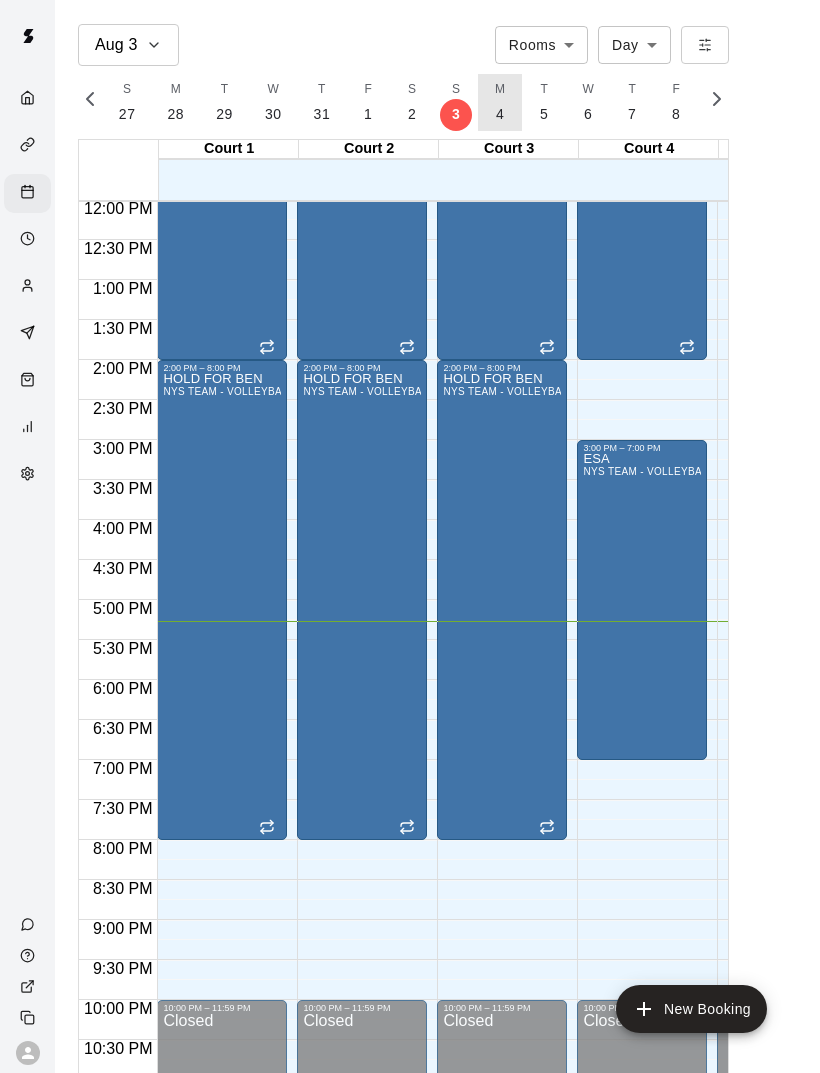 click on "4" at bounding box center (500, 114) 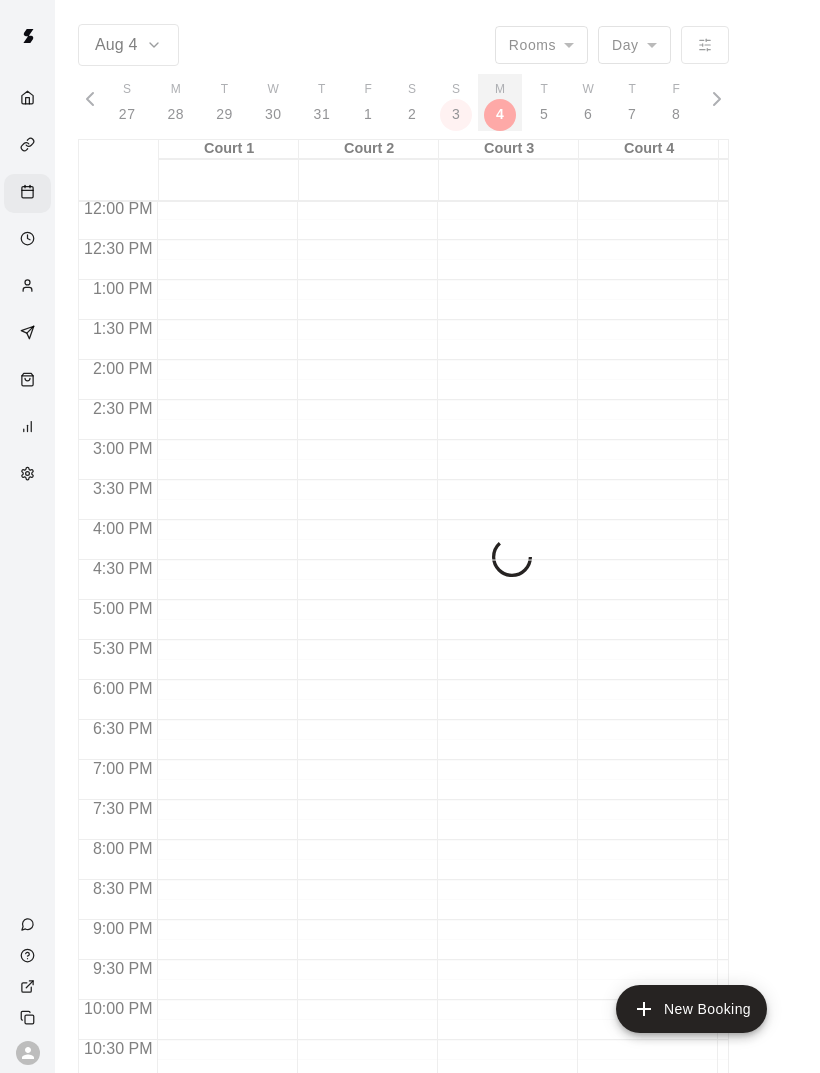 scroll, scrollTop: 961, scrollLeft: 0, axis: vertical 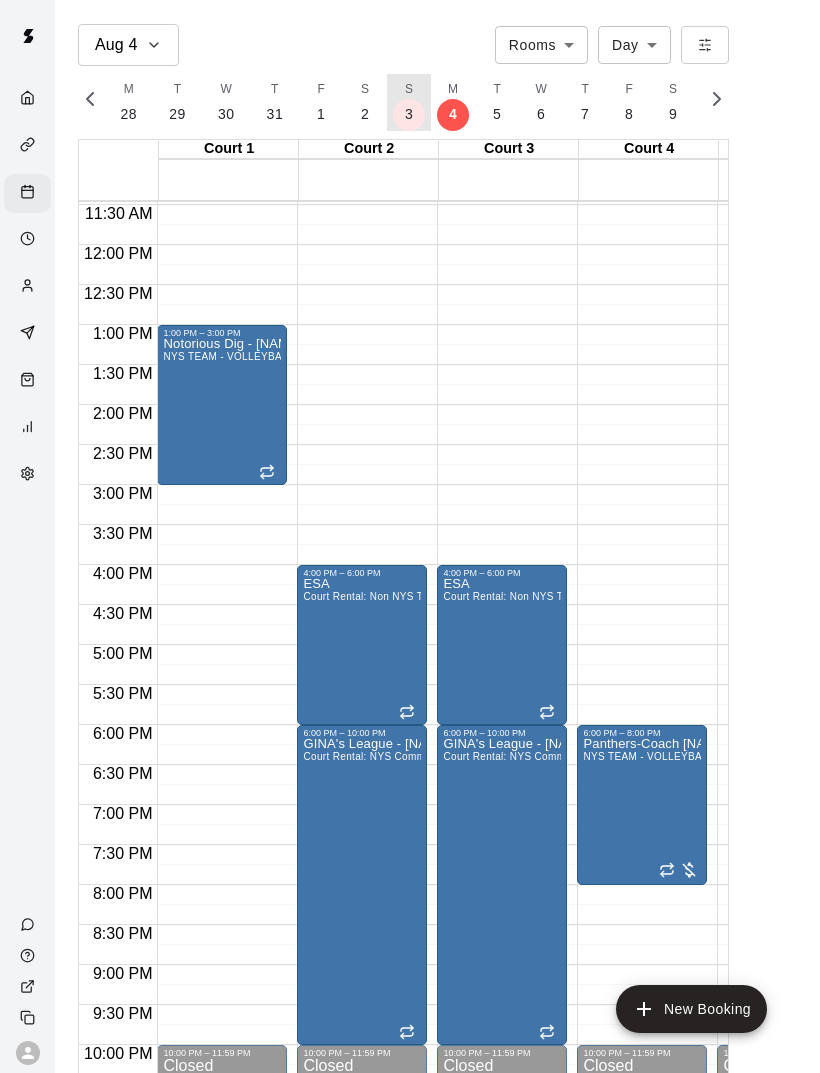 click on "S 3" at bounding box center [409, 102] 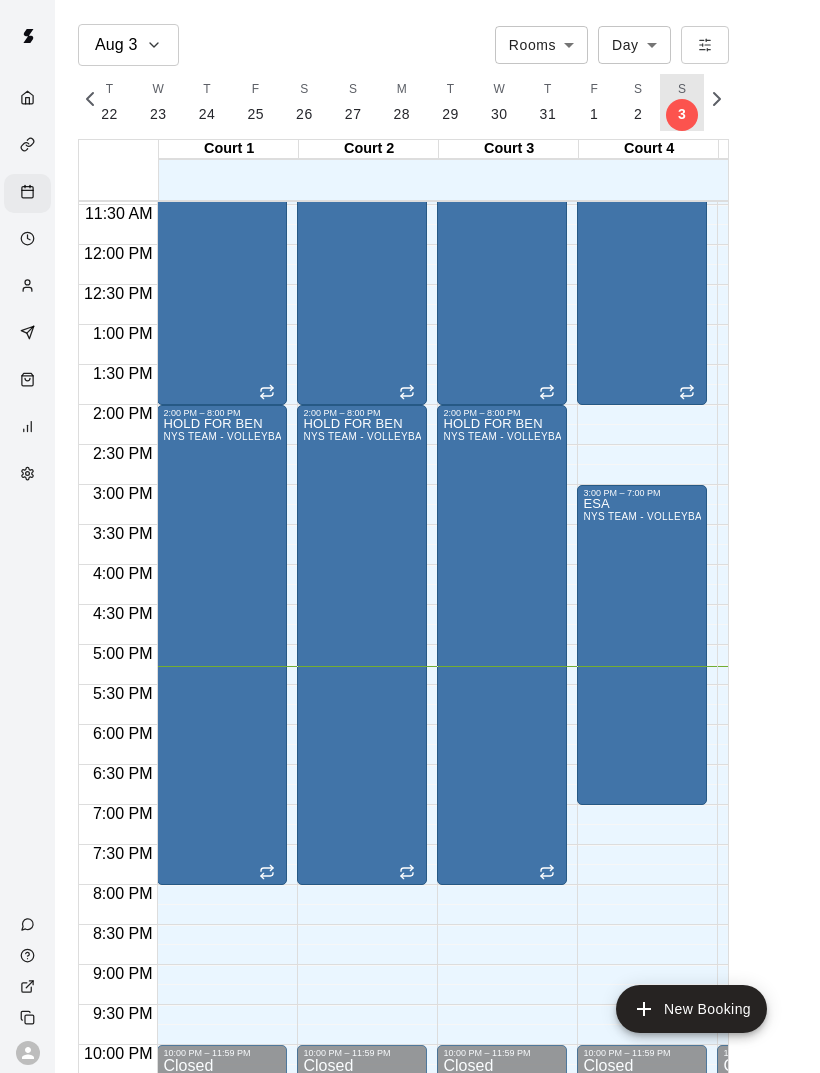 scroll, scrollTop: 0, scrollLeft: 8128, axis: horizontal 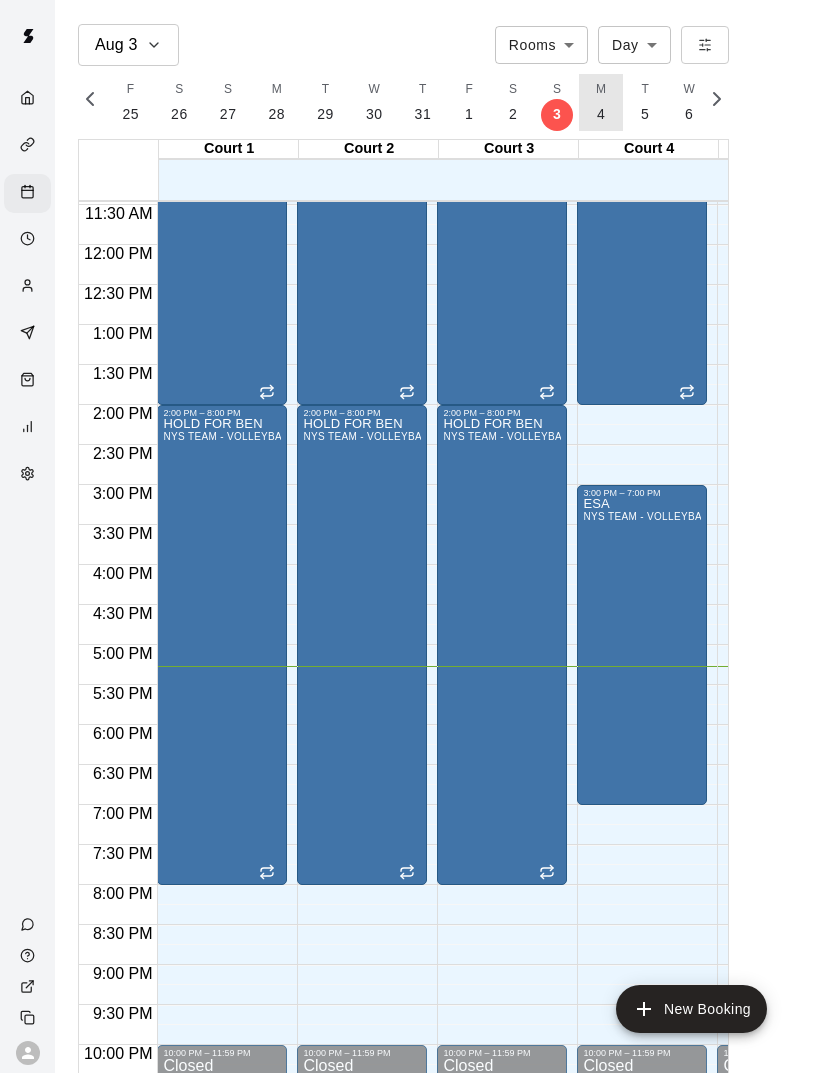 click on "M 4" at bounding box center (601, 102) 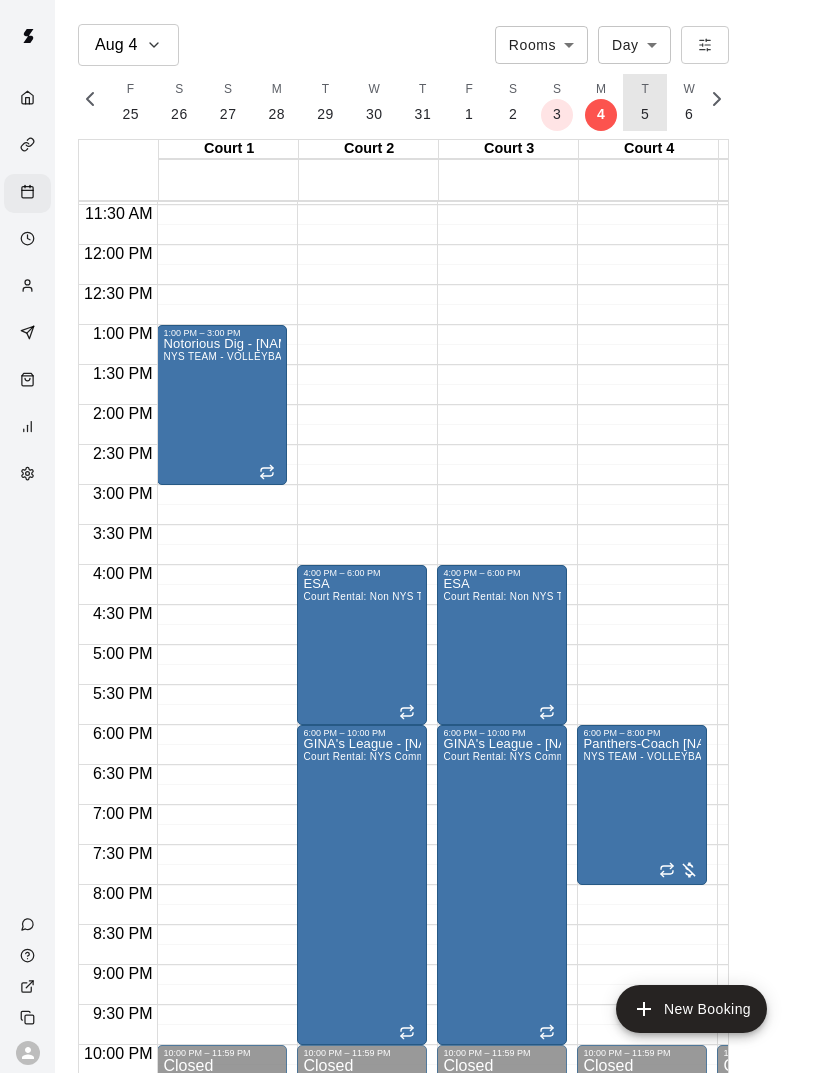 click on "T 5" at bounding box center [645, 102] 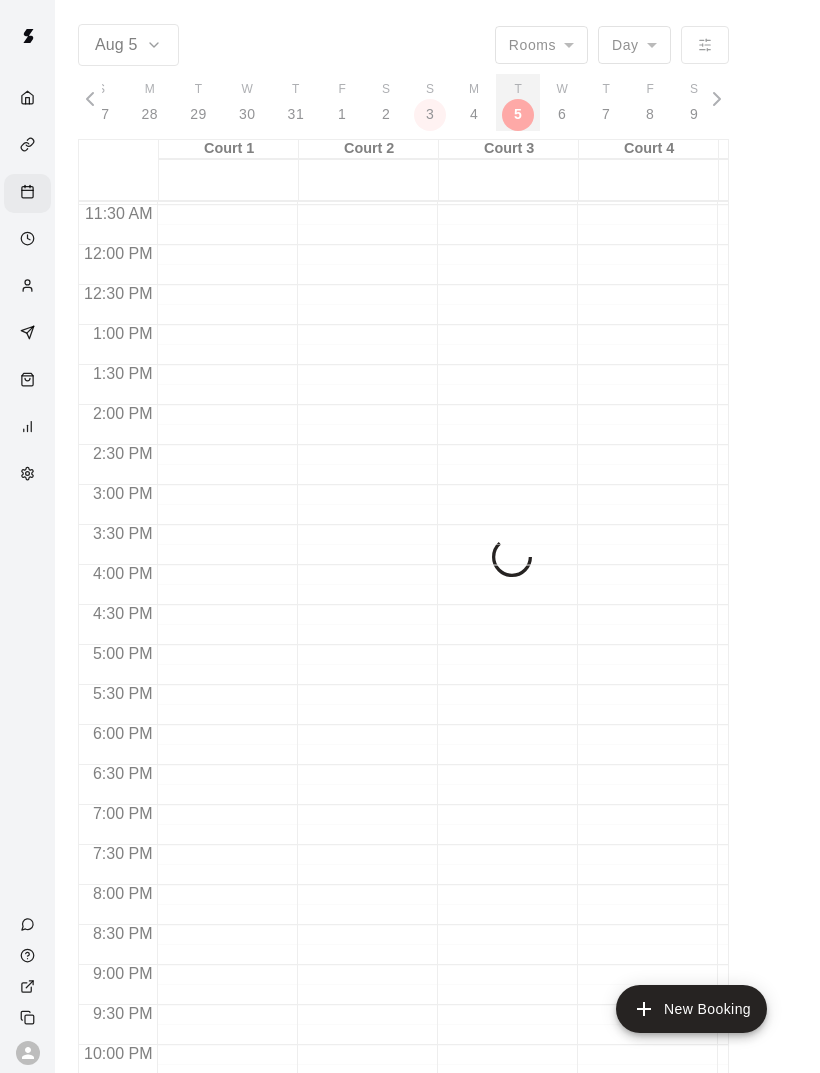 scroll 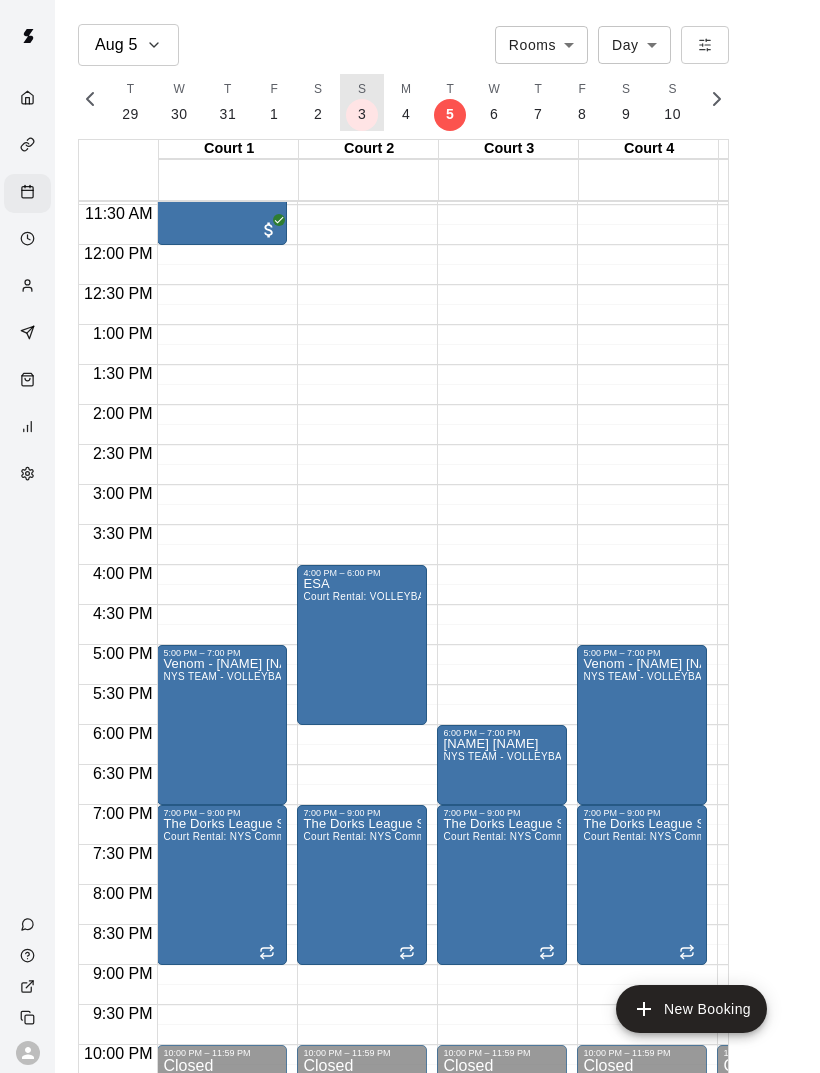 click on "3" at bounding box center [362, 114] 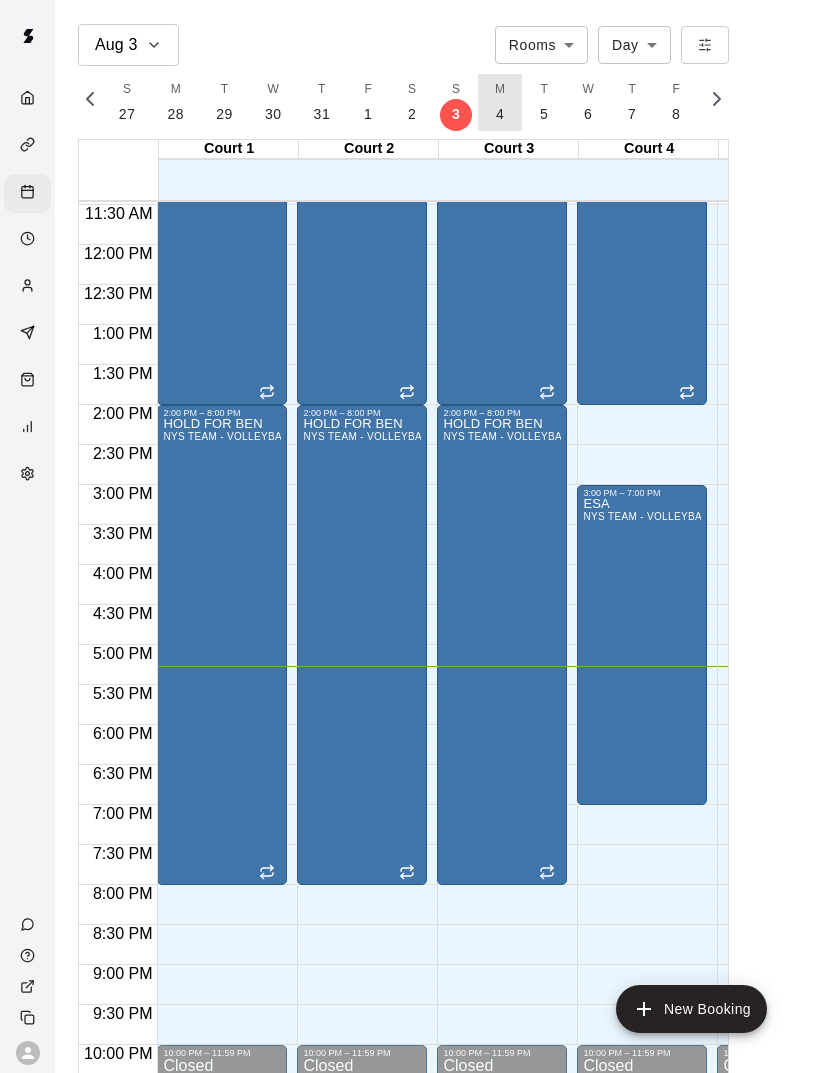 click on "M 4" at bounding box center [500, 102] 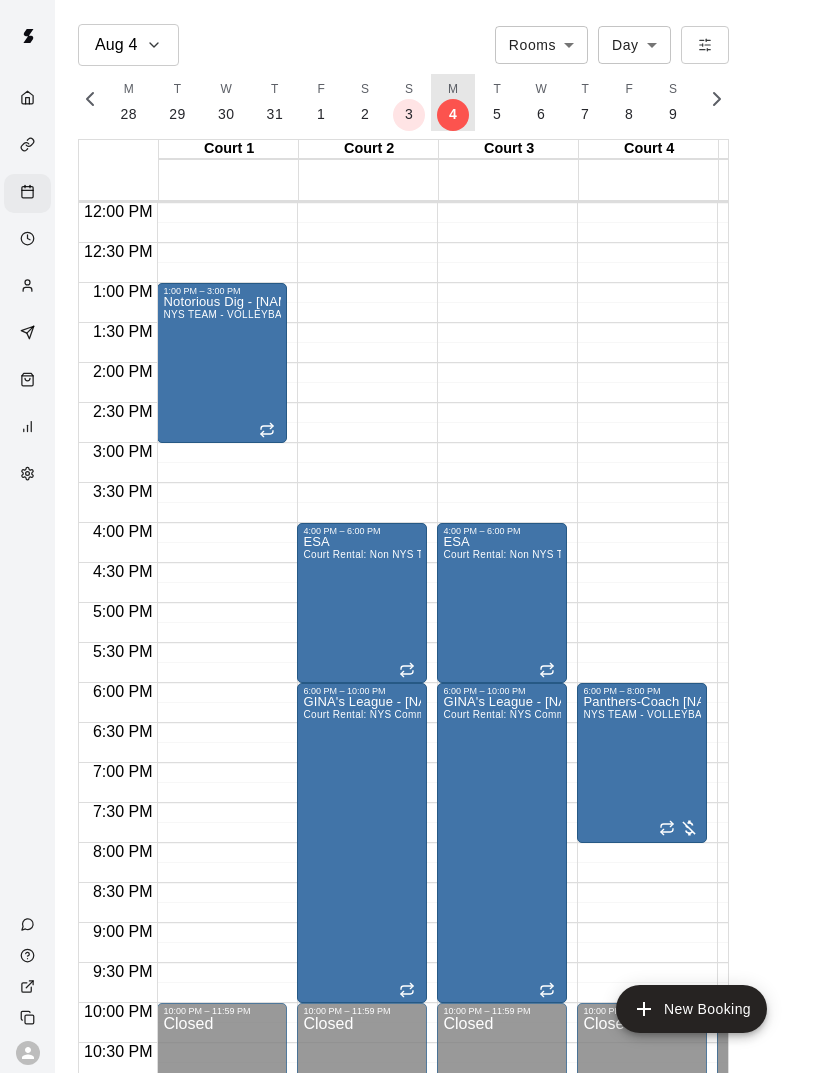 scroll, scrollTop: 961, scrollLeft: 0, axis: vertical 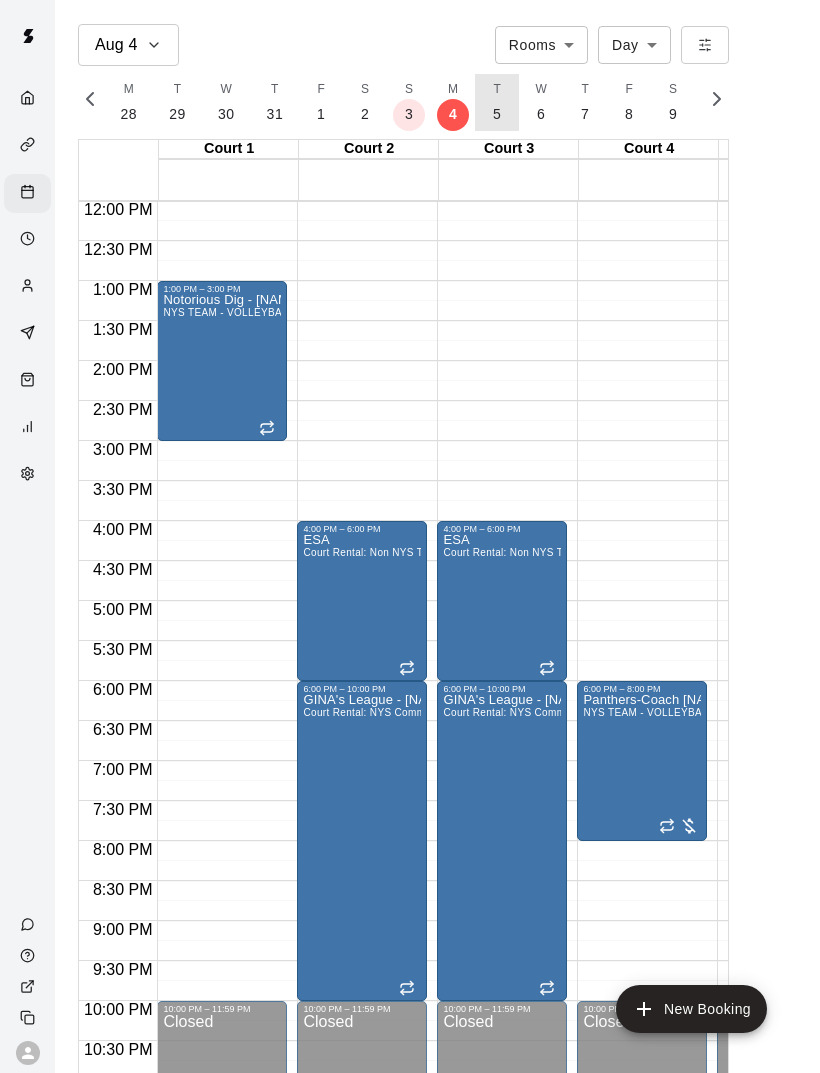 click on "5" at bounding box center [497, 114] 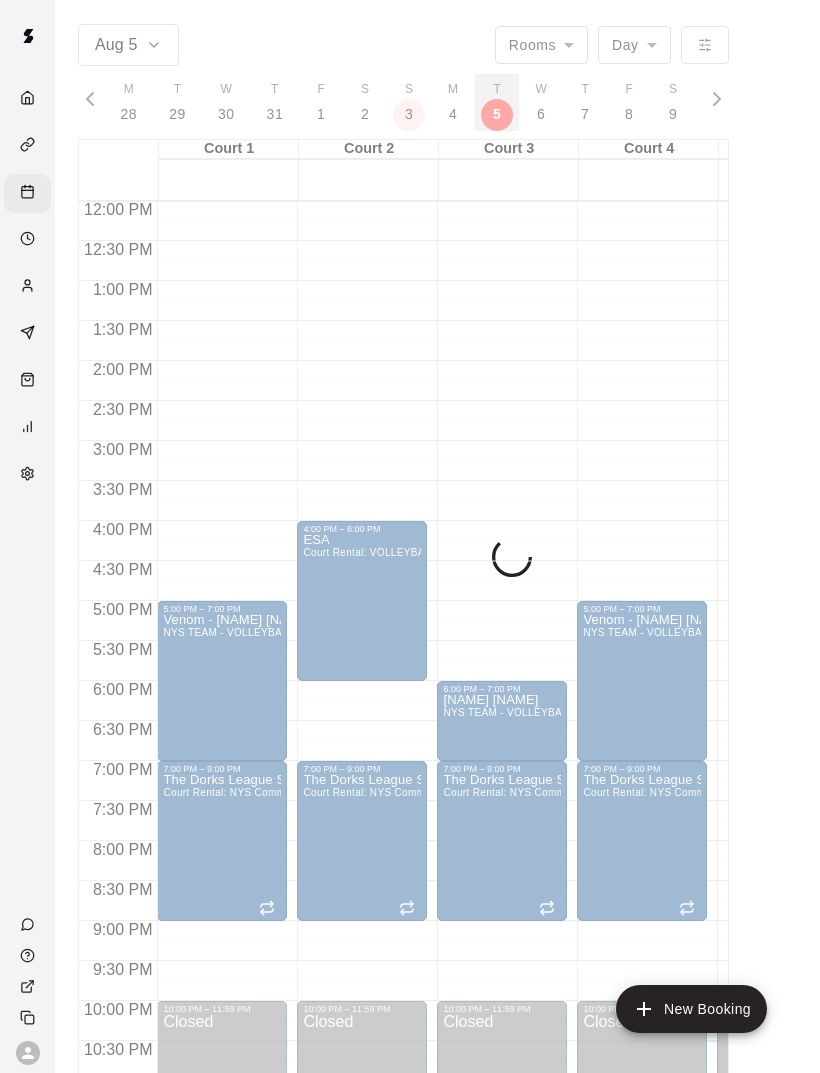 scroll, scrollTop: 0, scrollLeft: 8323, axis: horizontal 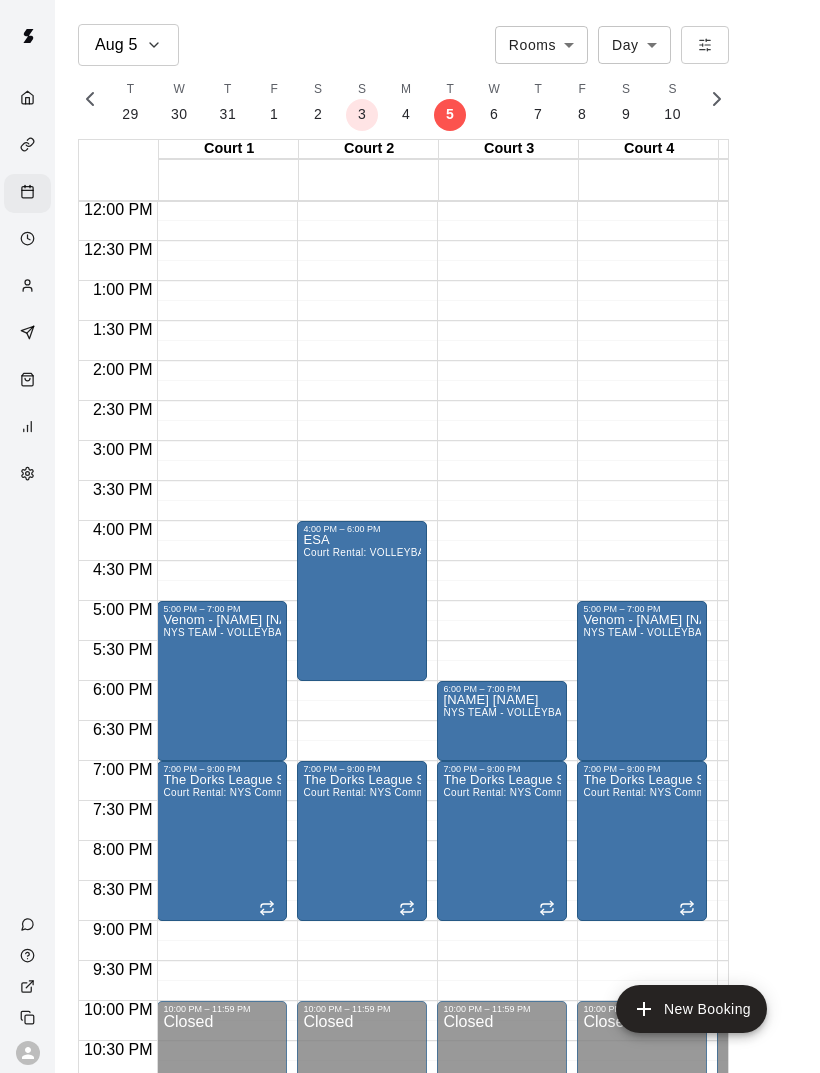 click on "New Booking" at bounding box center (691, 1009) 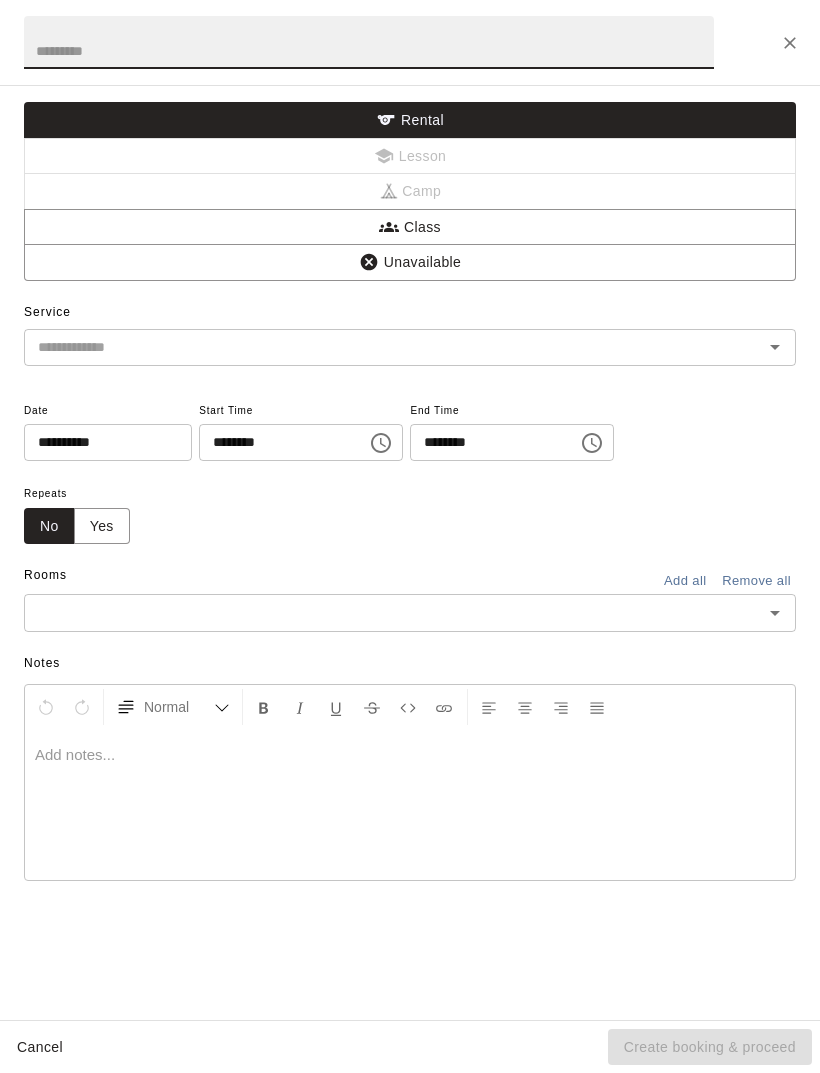 click at bounding box center [369, 42] 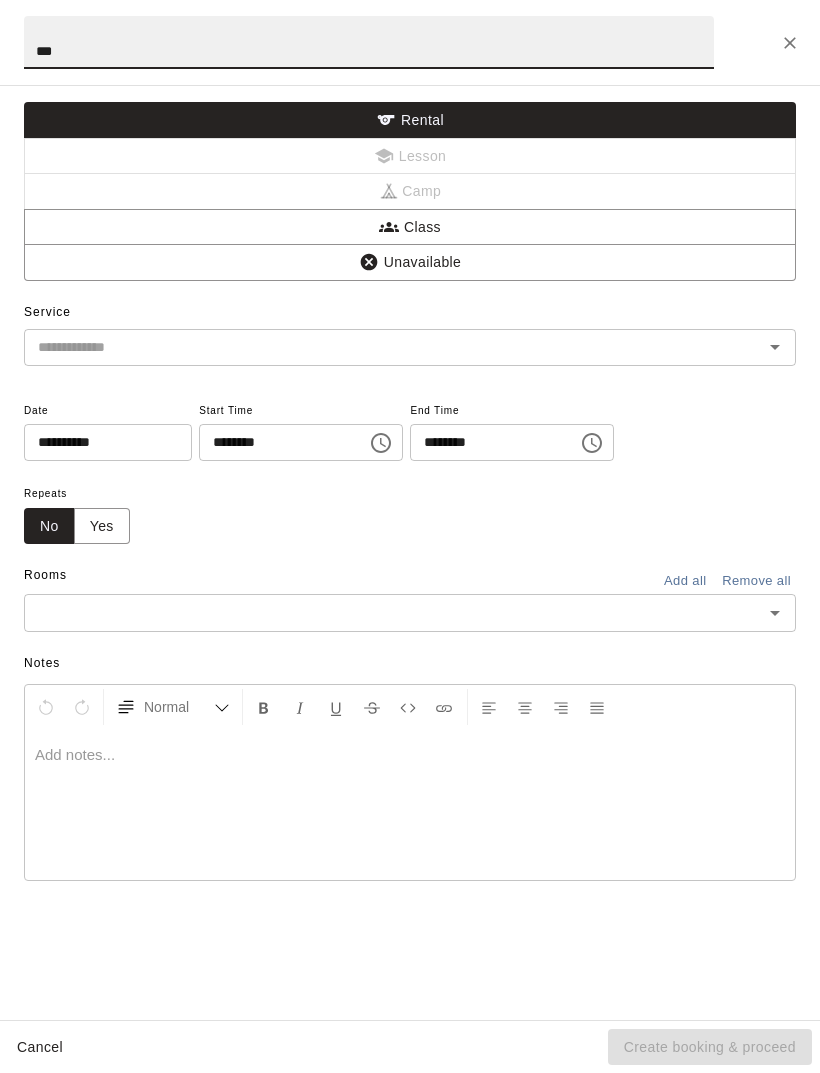 type on "***" 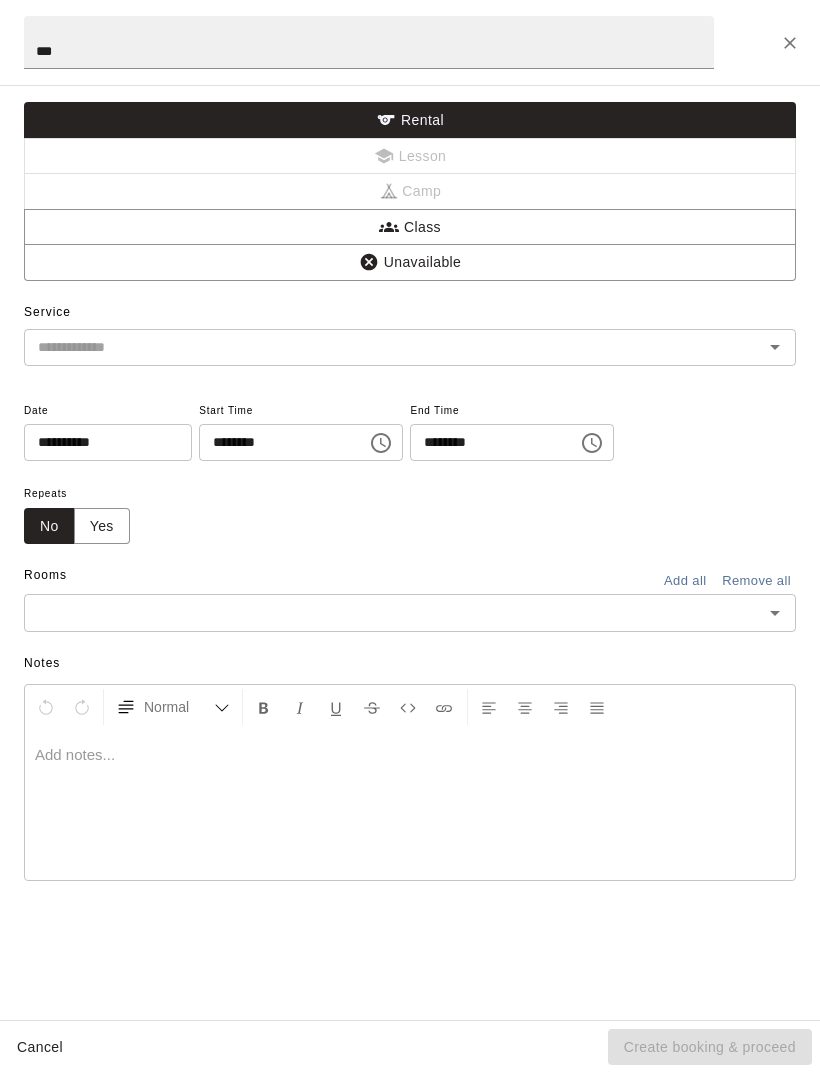 click on "Service ​" at bounding box center [410, 331] 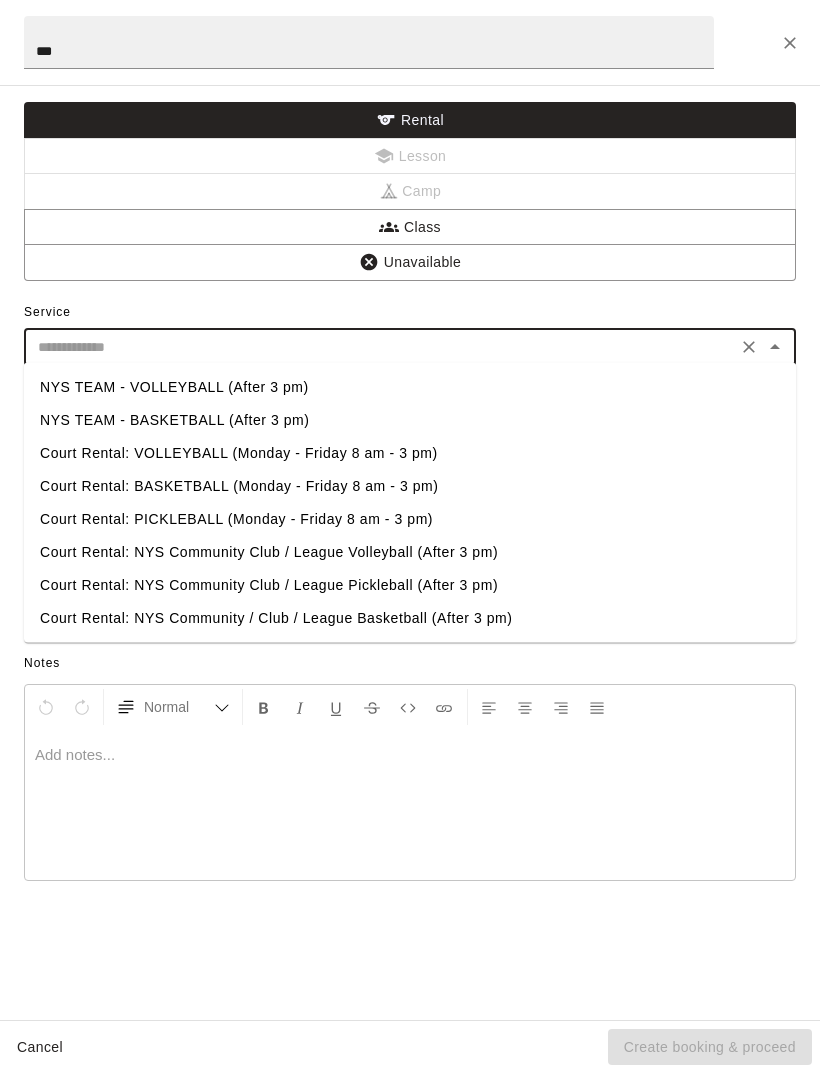 click on "NYS TEAM - VOLLEYBALL (After 3 pm)" at bounding box center [410, 387] 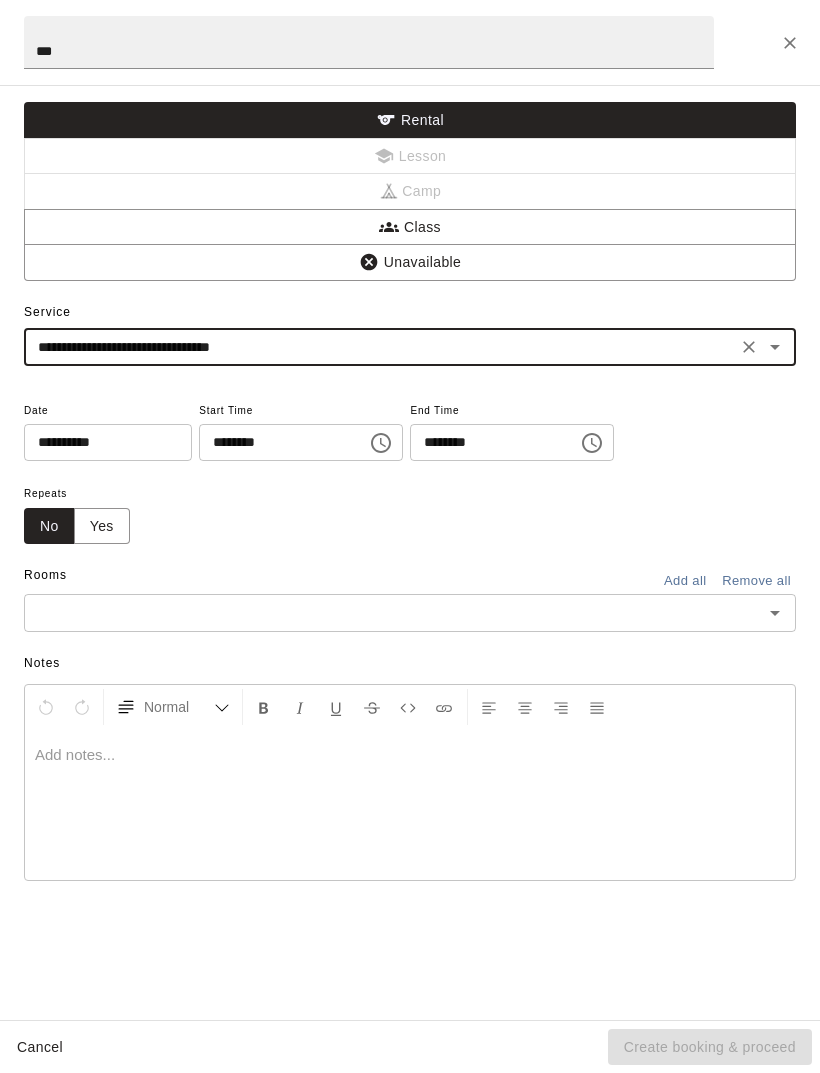 click at bounding box center [381, 443] 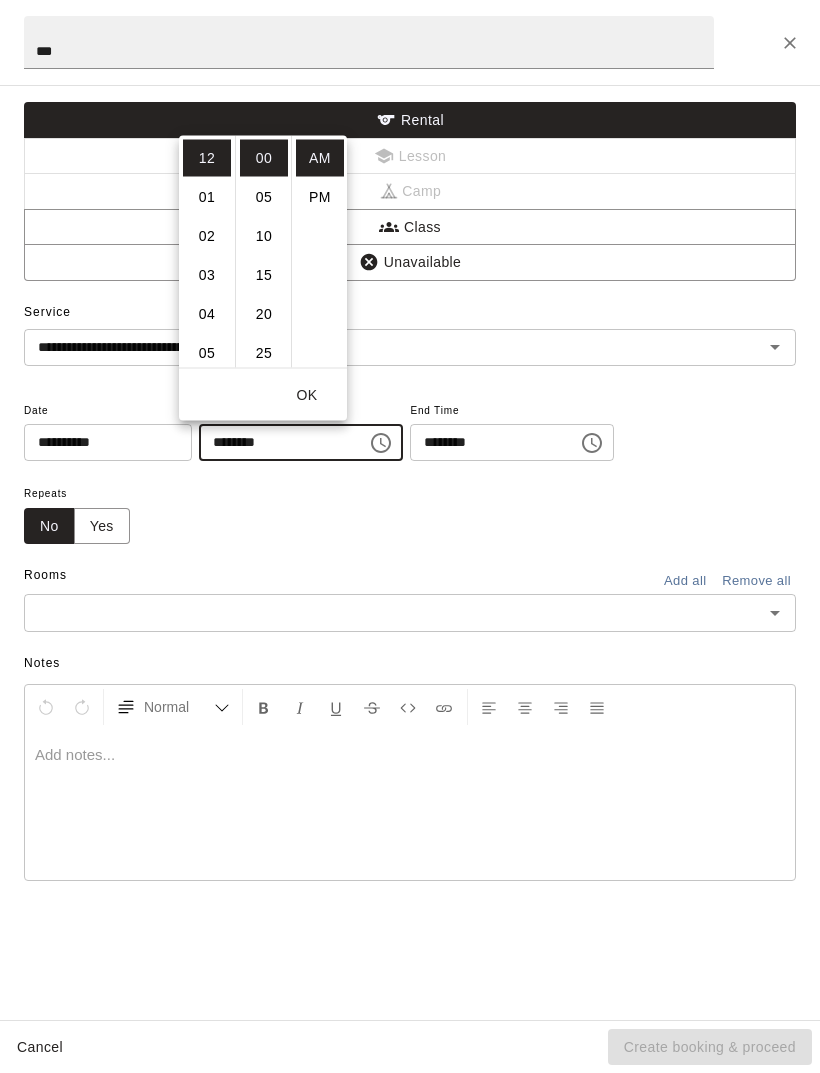 click on "PM" at bounding box center [320, 196] 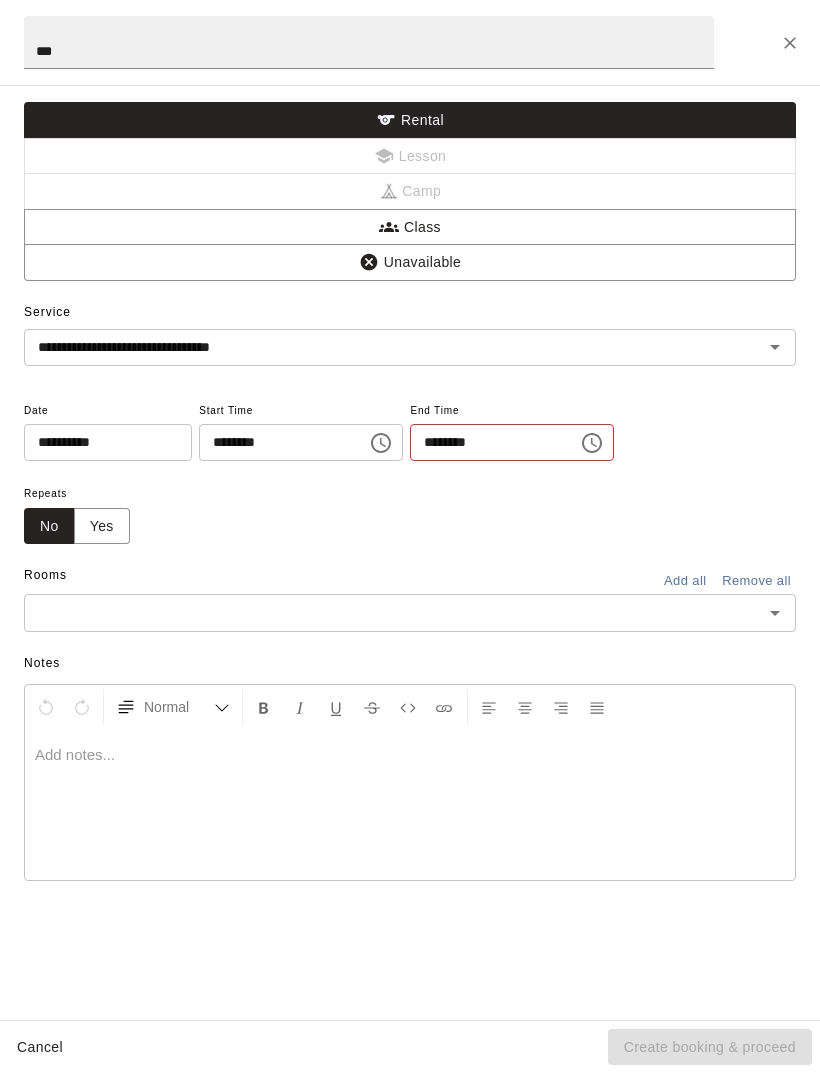 scroll, scrollTop: 36, scrollLeft: 0, axis: vertical 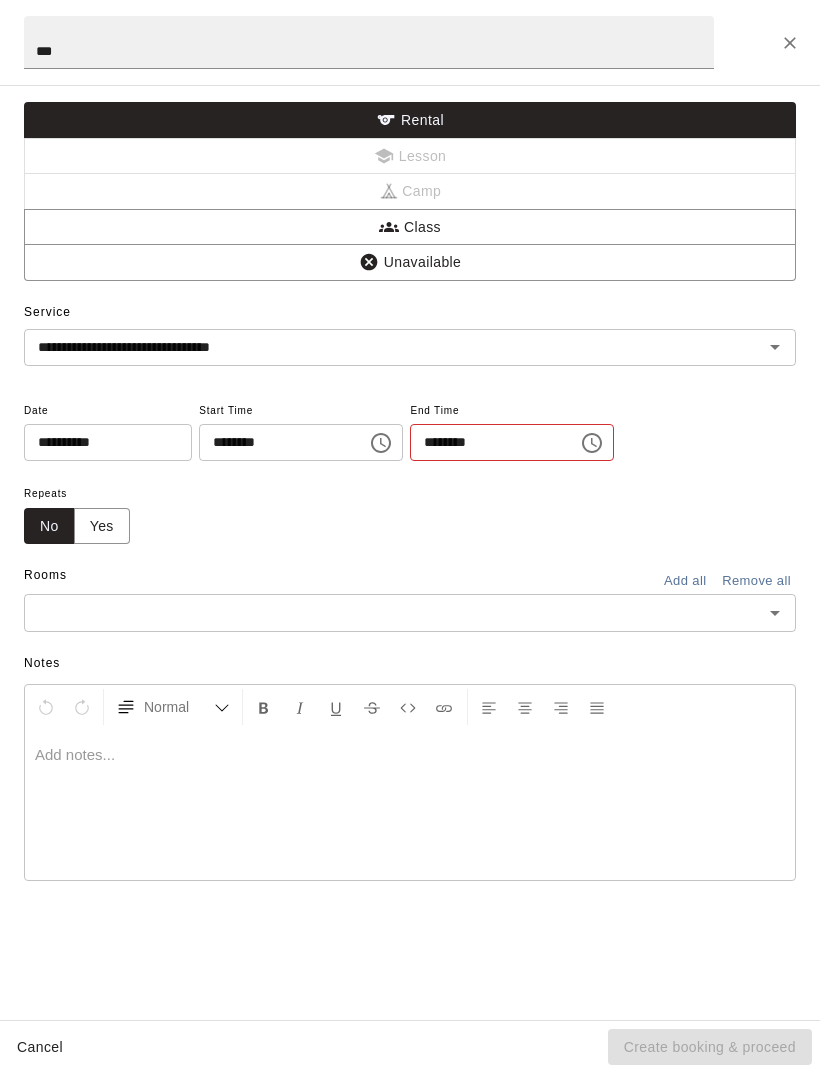 click on "********" at bounding box center (276, 442) 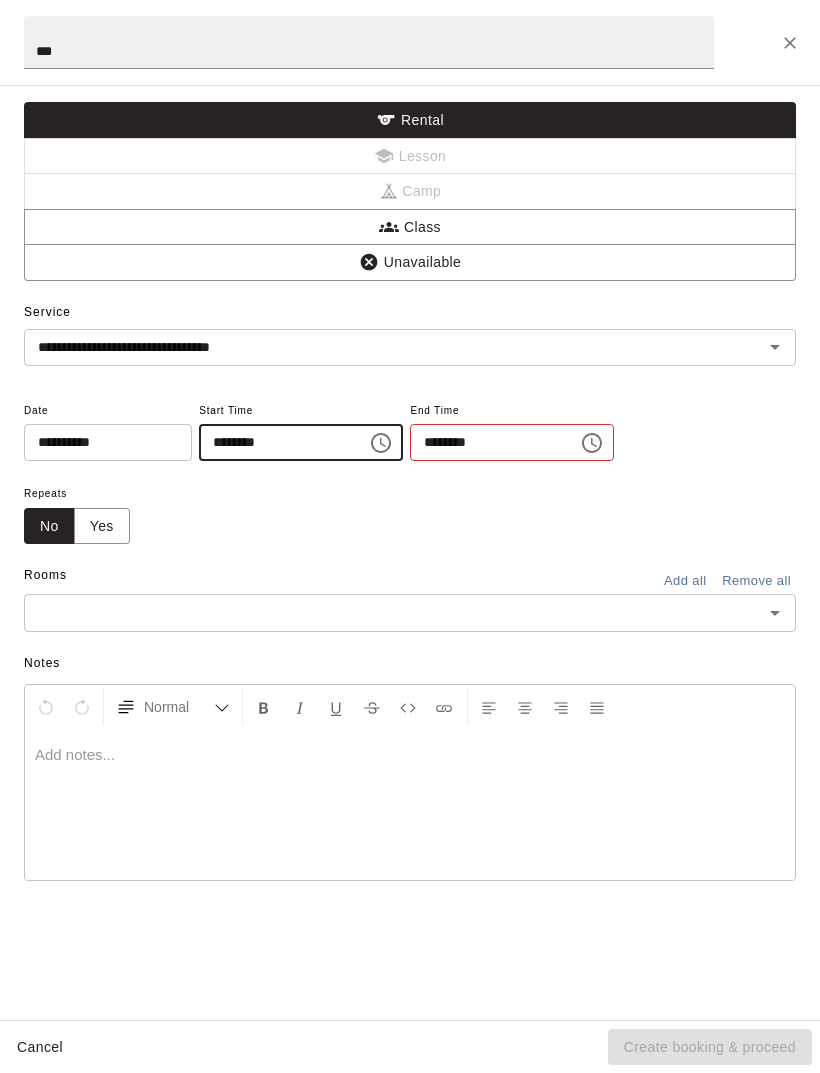 click 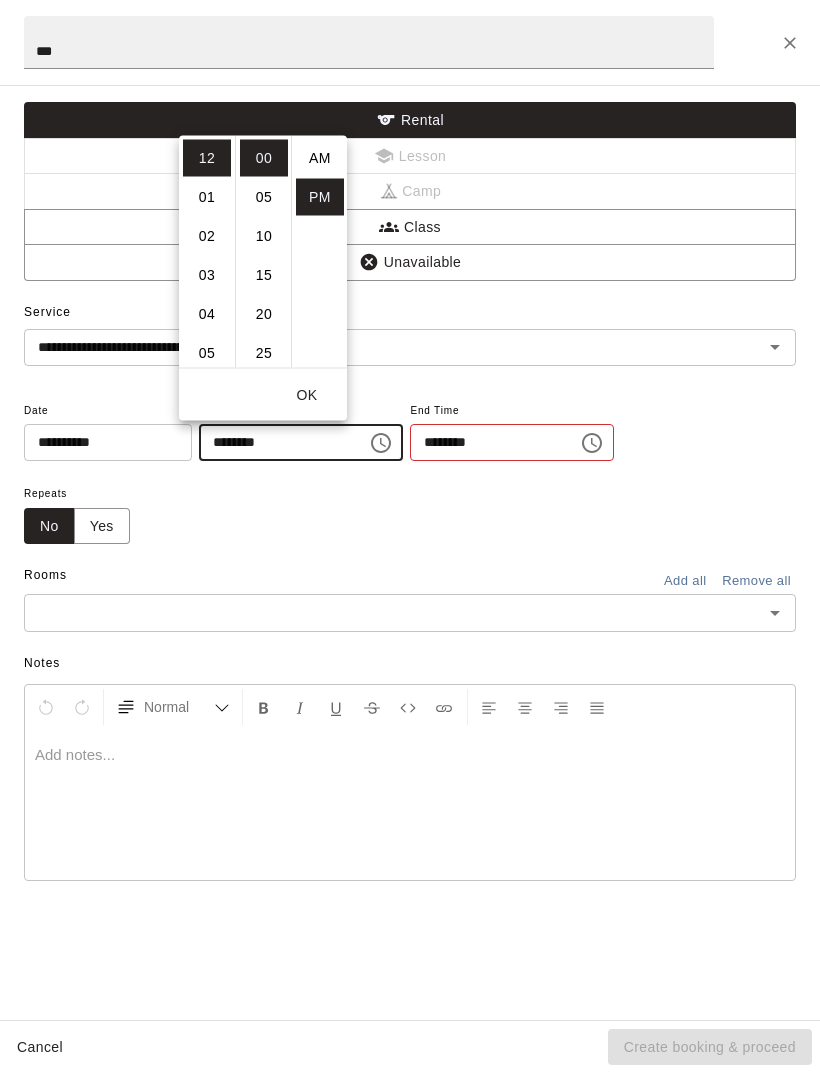 scroll, scrollTop: 36, scrollLeft: 0, axis: vertical 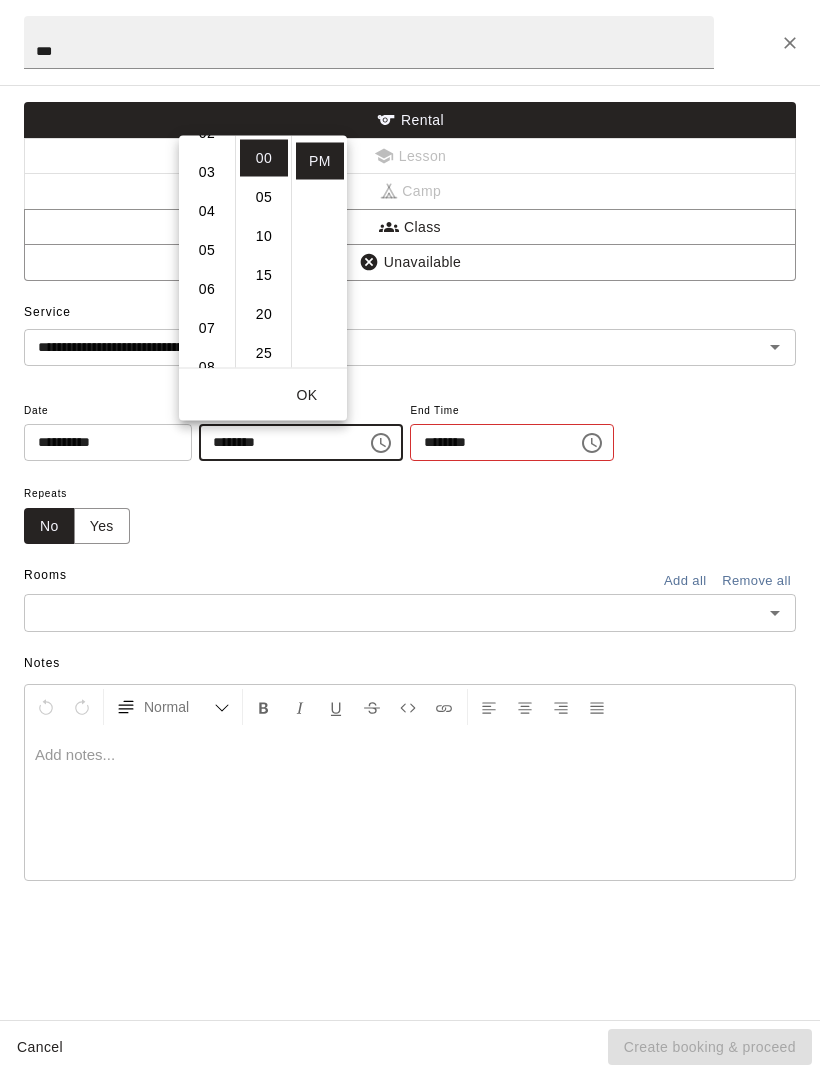 click on "06" at bounding box center (207, 288) 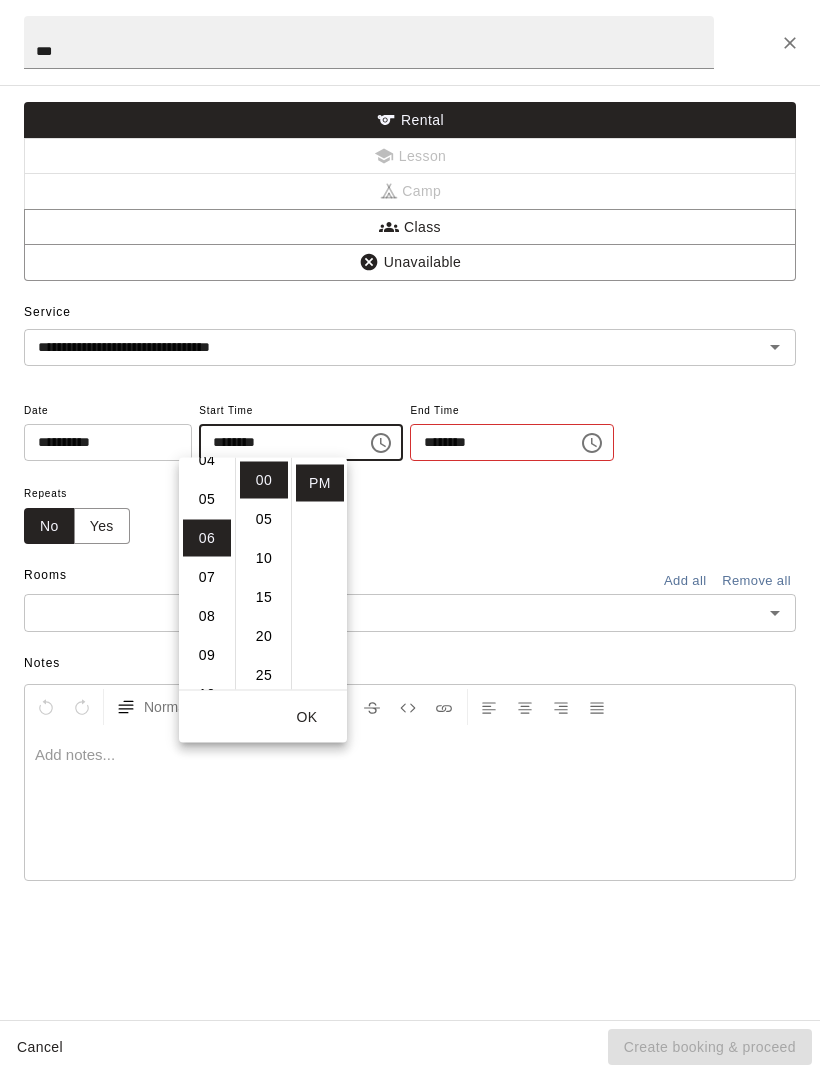 scroll, scrollTop: 234, scrollLeft: 0, axis: vertical 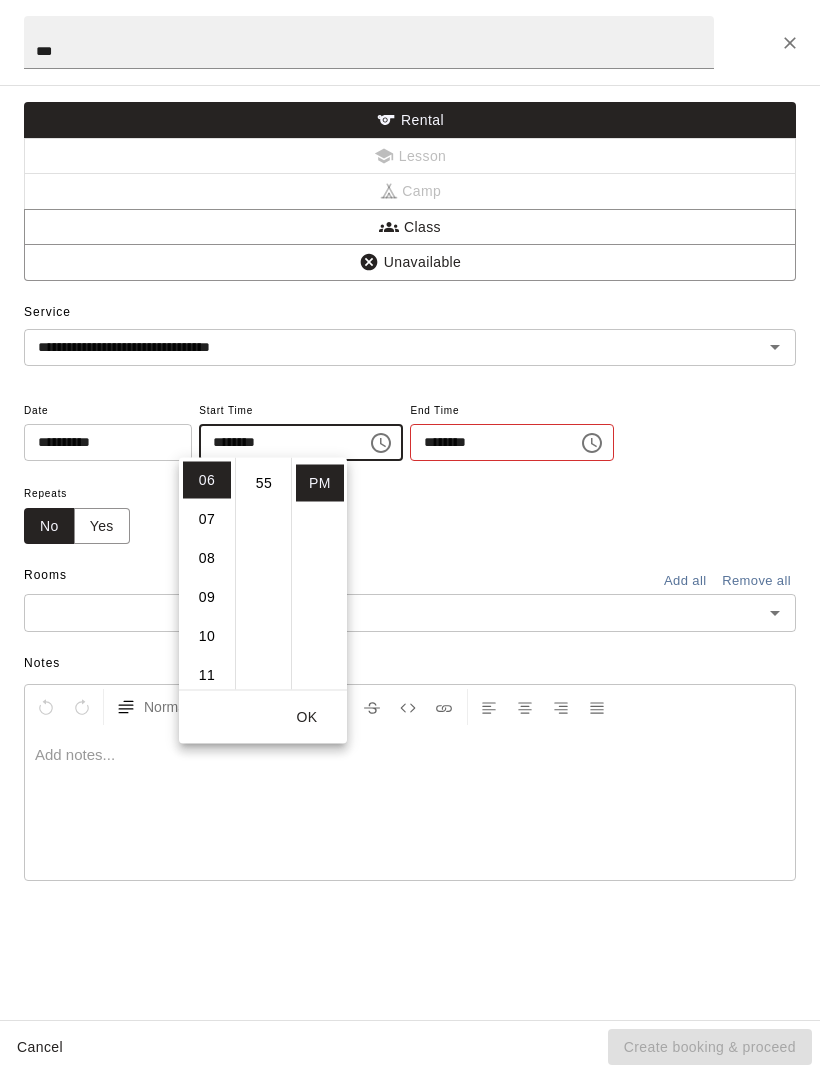 click on "OK" at bounding box center (307, 717) 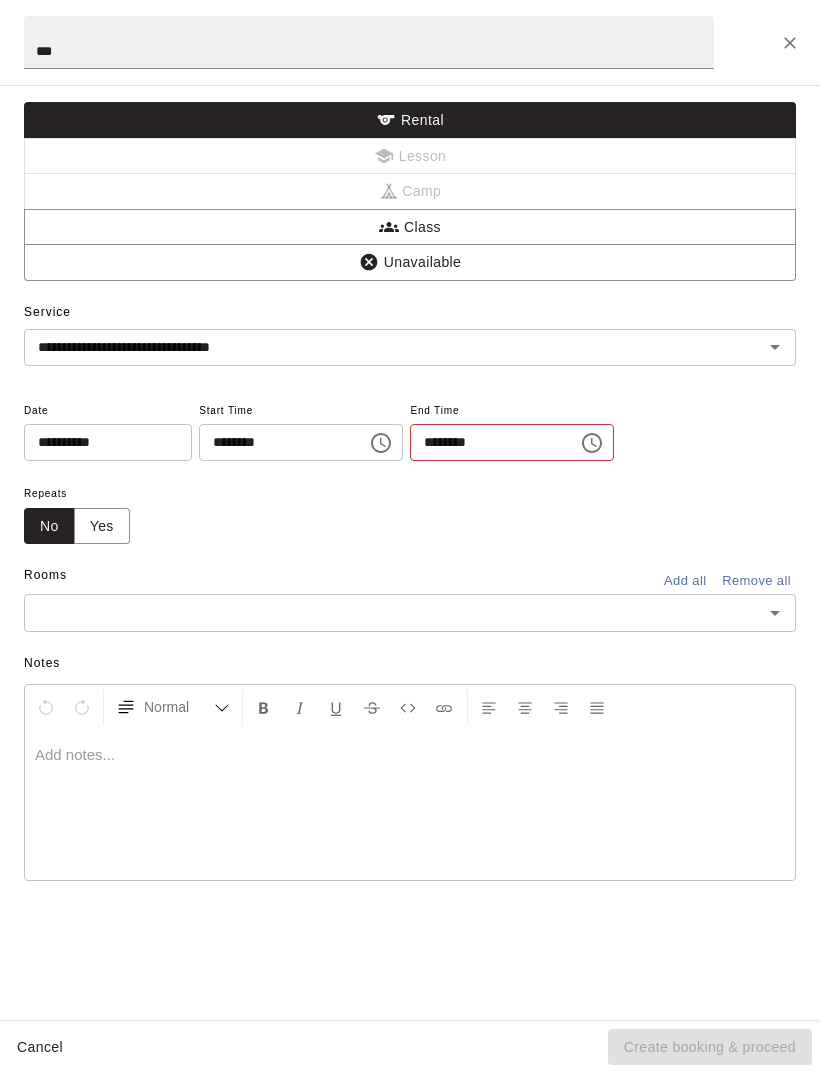 scroll, scrollTop: 127, scrollLeft: 0, axis: vertical 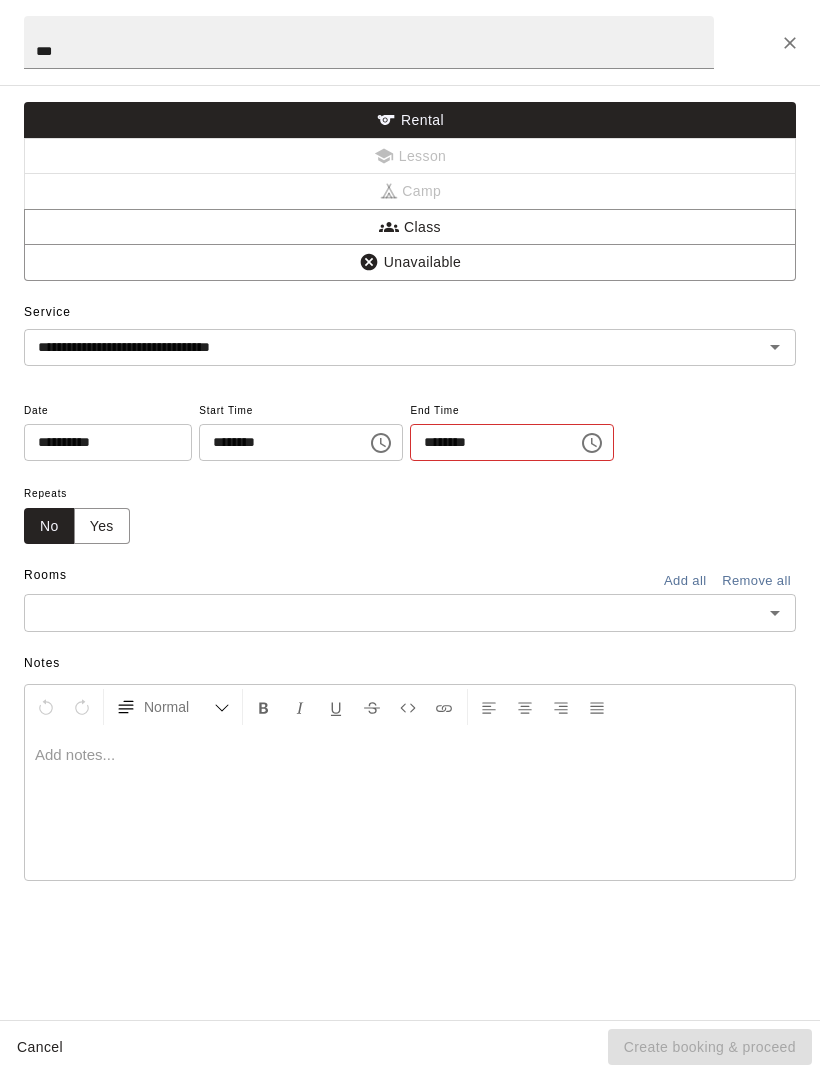click 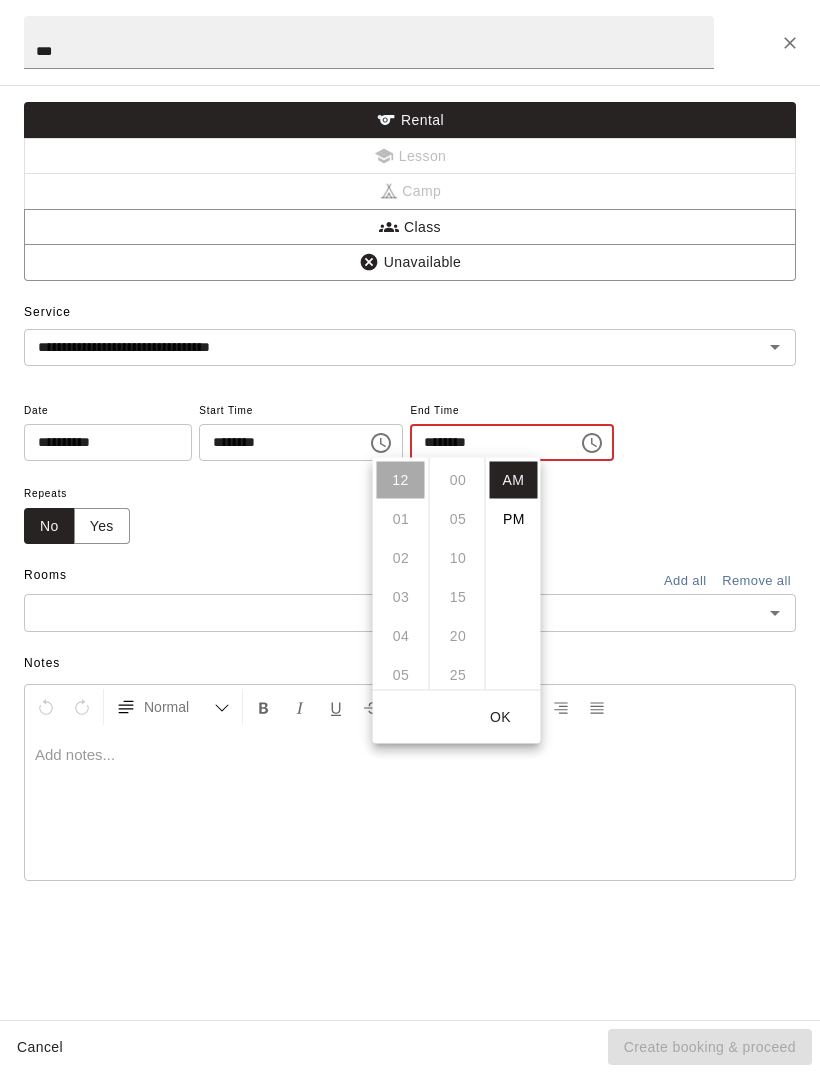 scroll, scrollTop: 234, scrollLeft: 0, axis: vertical 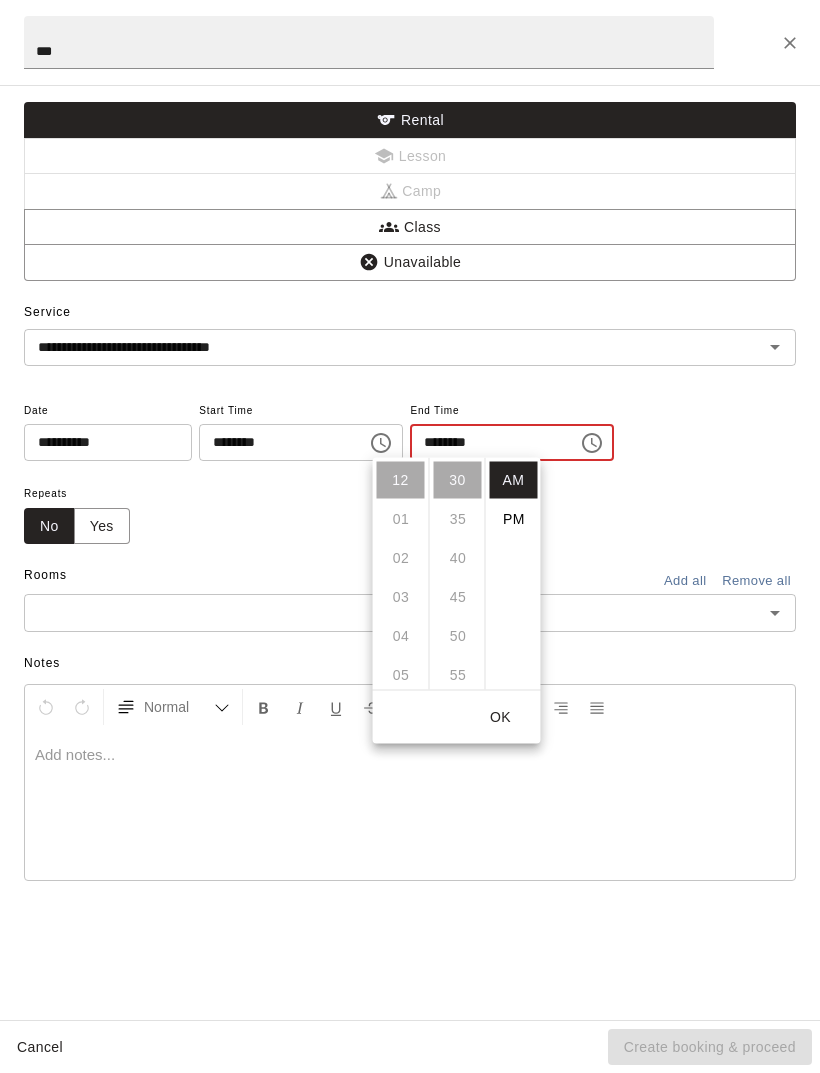 click on "PM" at bounding box center (514, 519) 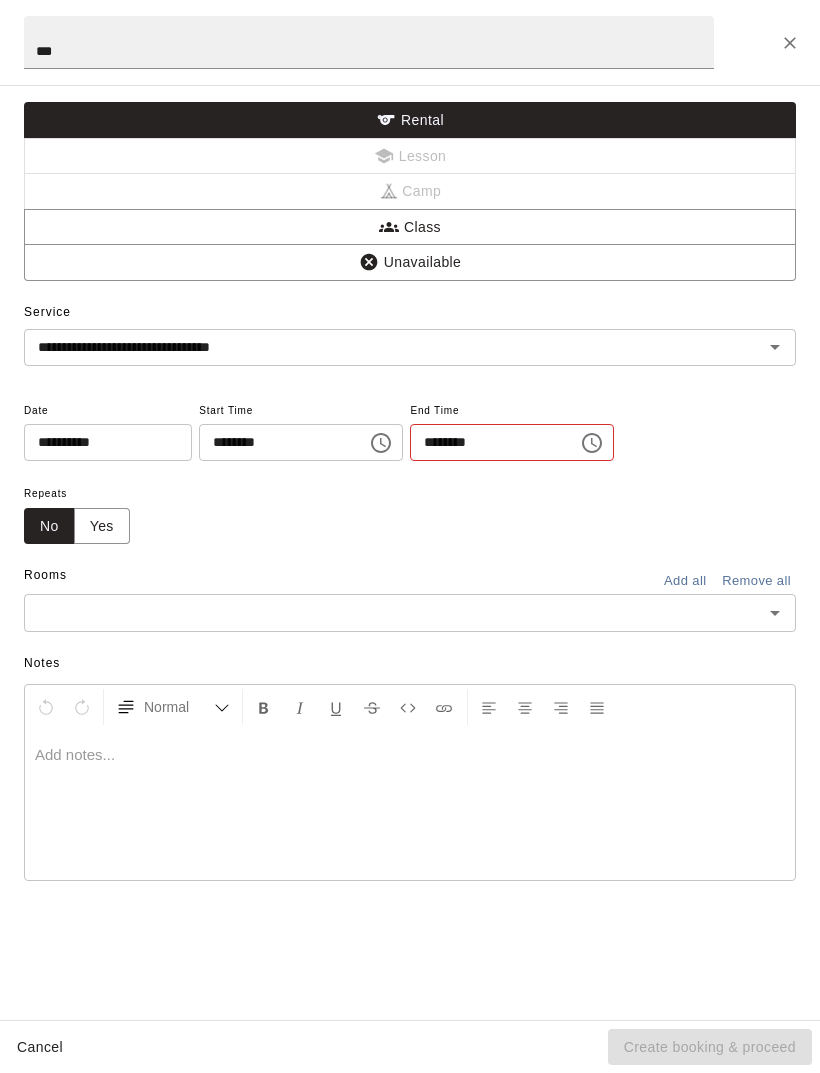 scroll, scrollTop: 36, scrollLeft: 0, axis: vertical 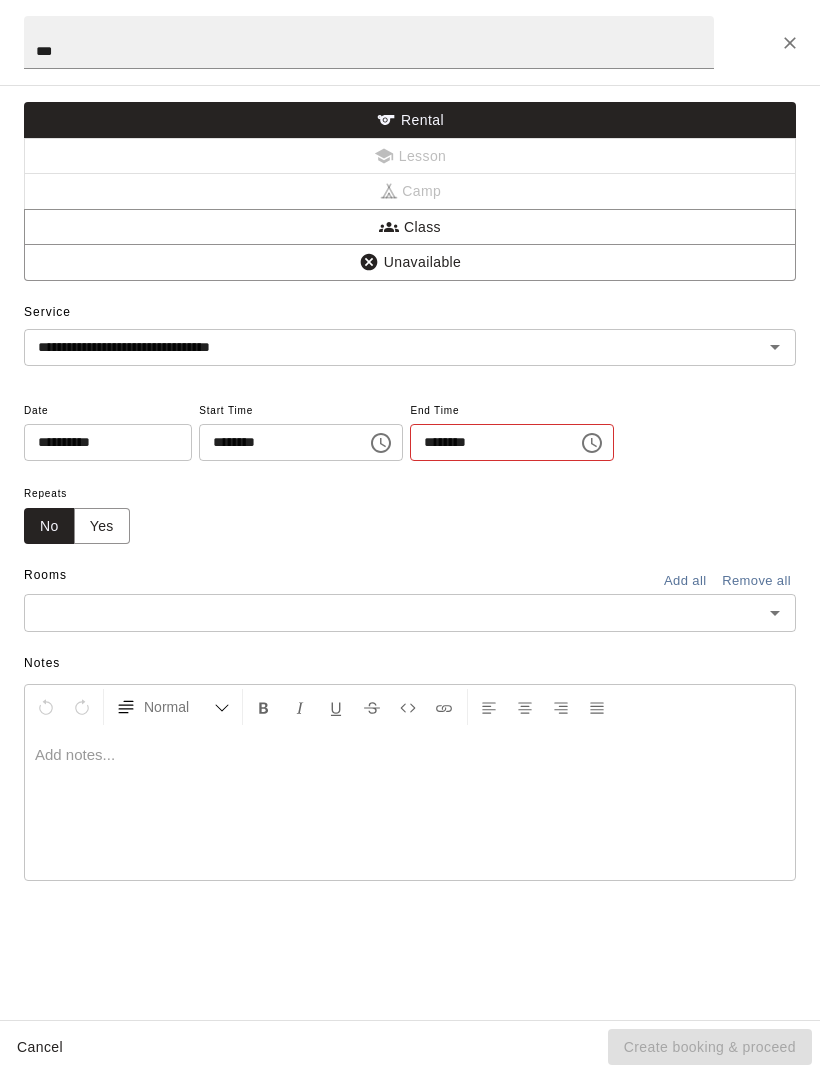 click on "********" at bounding box center (487, 442) 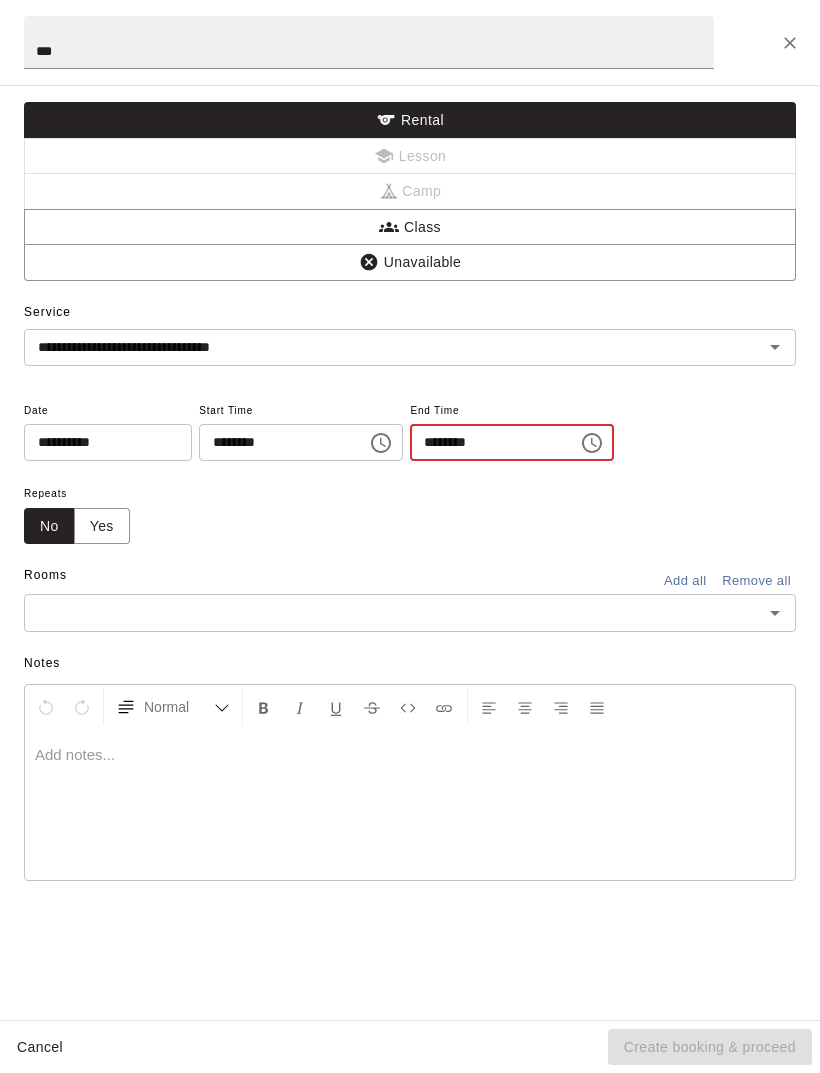 click 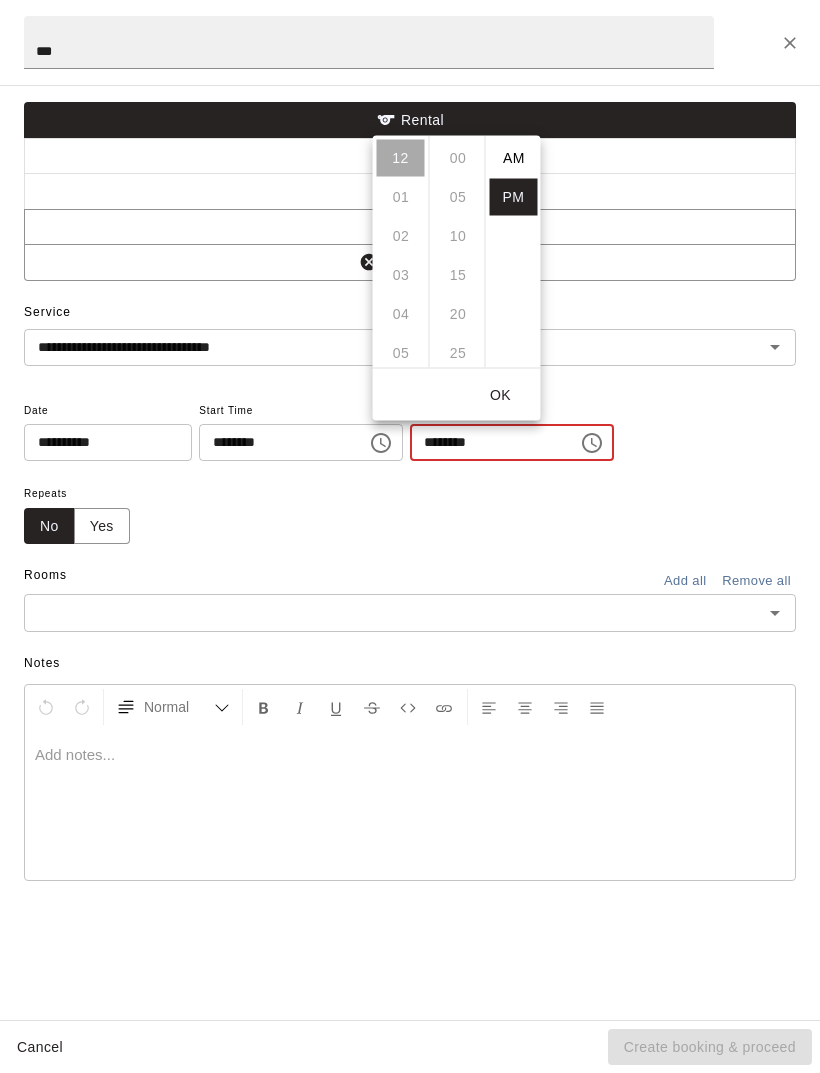 scroll, scrollTop: 234, scrollLeft: 0, axis: vertical 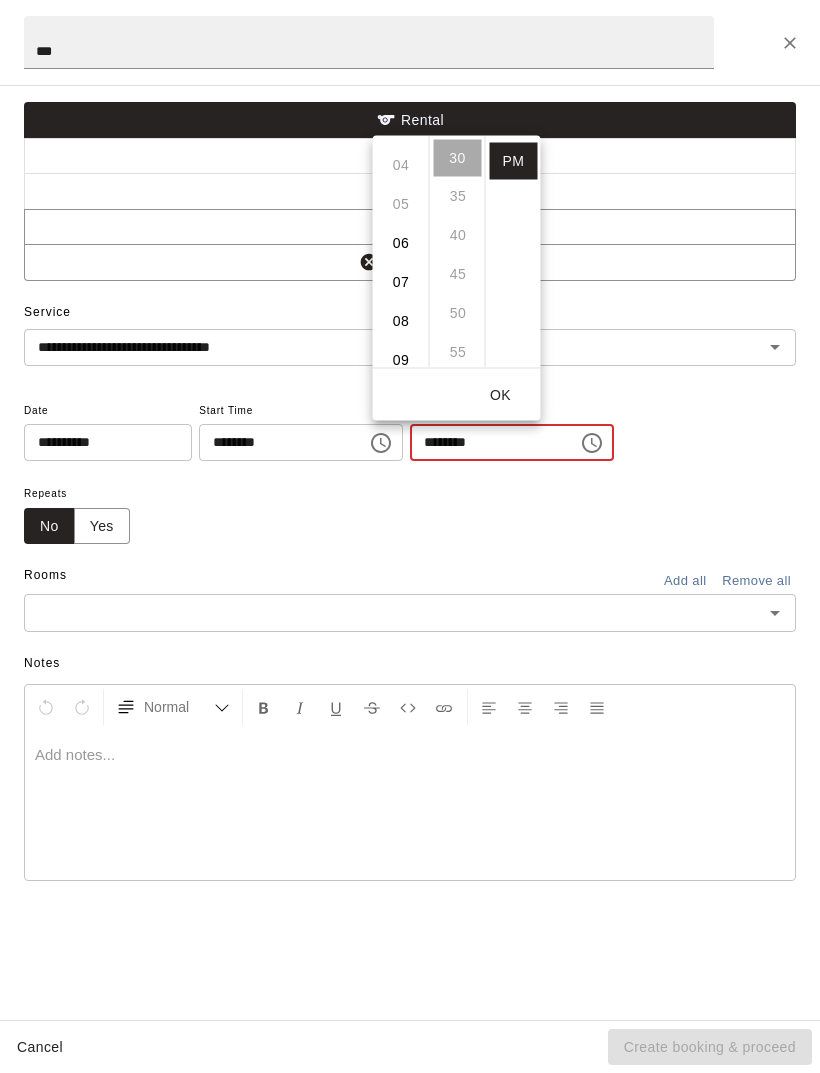 click on "07" at bounding box center [401, 282] 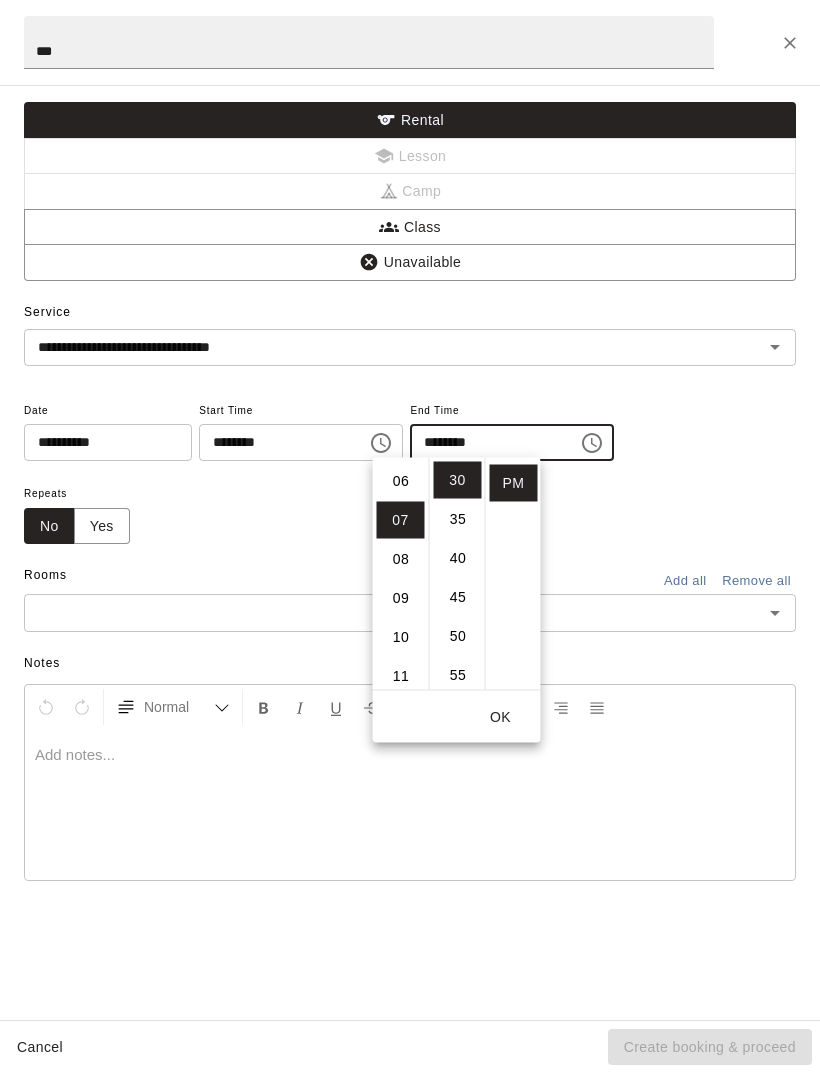 scroll, scrollTop: 273, scrollLeft: 0, axis: vertical 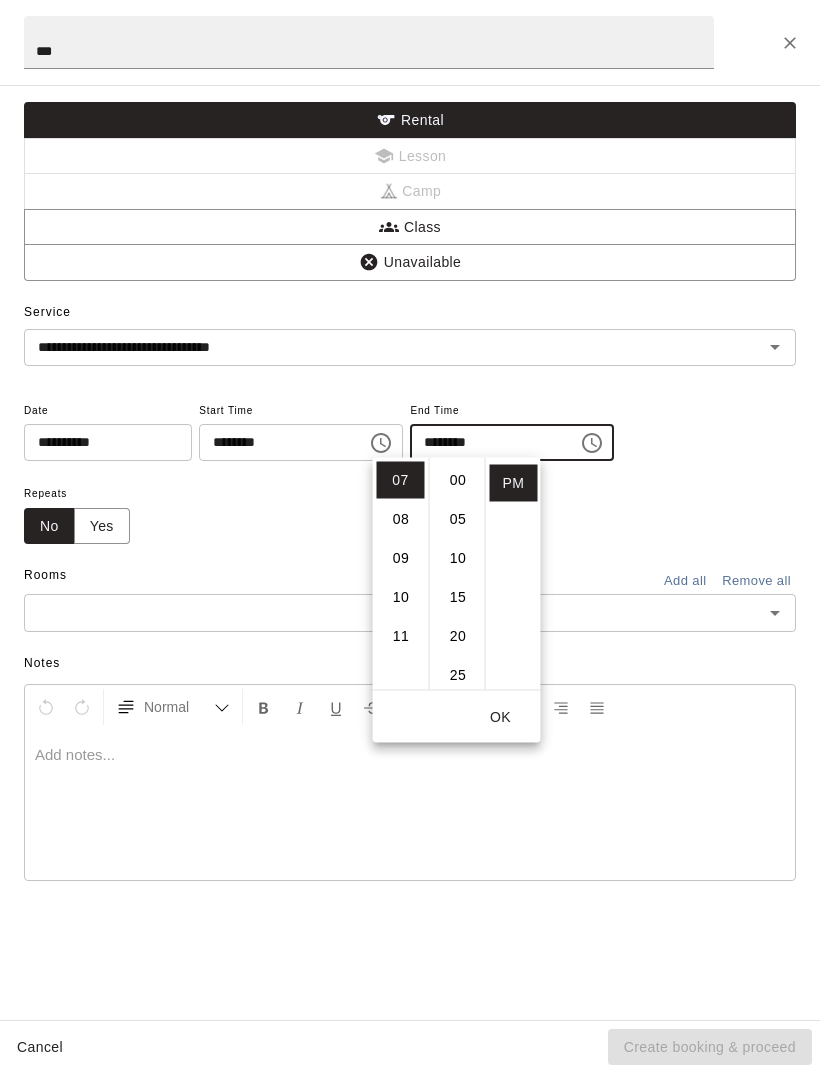 click on "00" at bounding box center [458, 480] 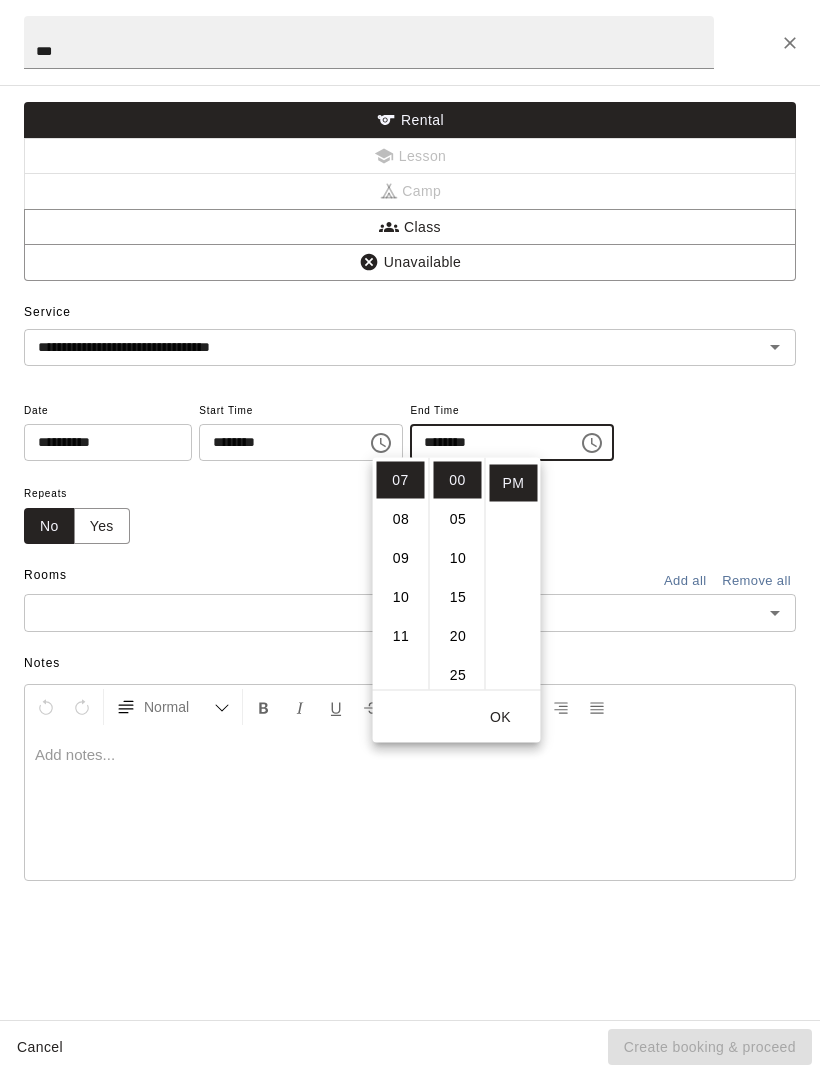 click on "OK" at bounding box center [501, 717] 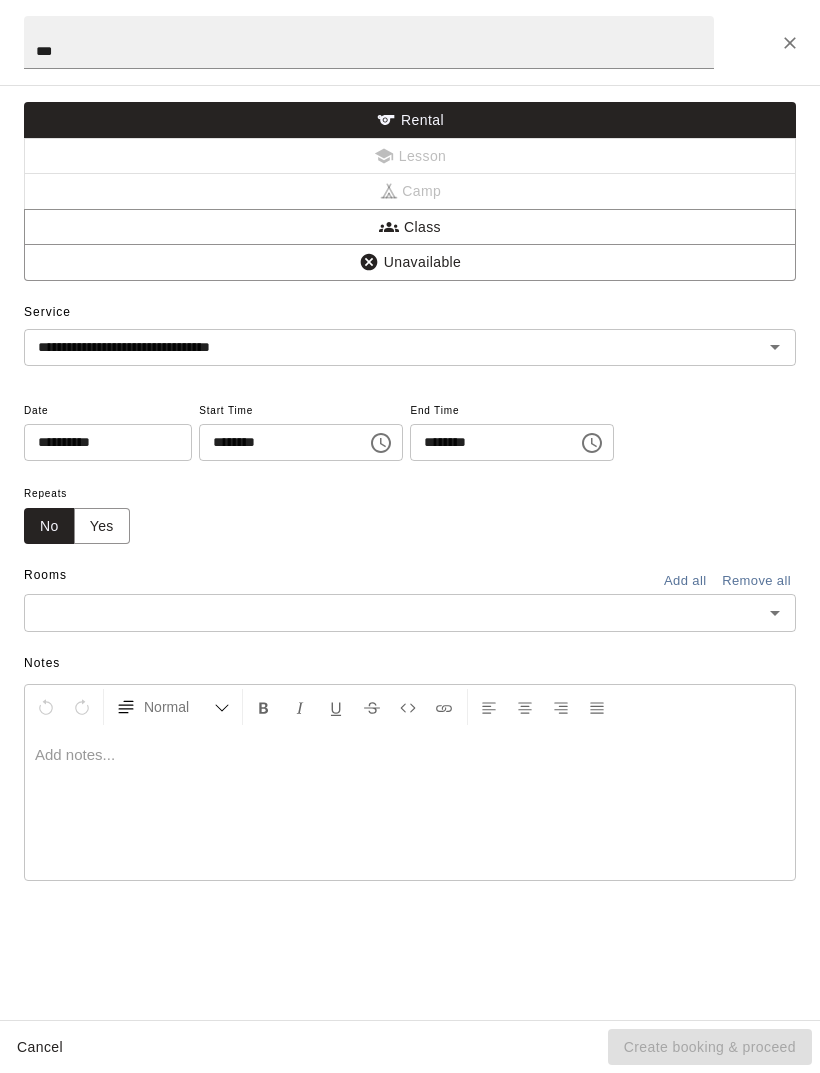 click at bounding box center (393, 612) 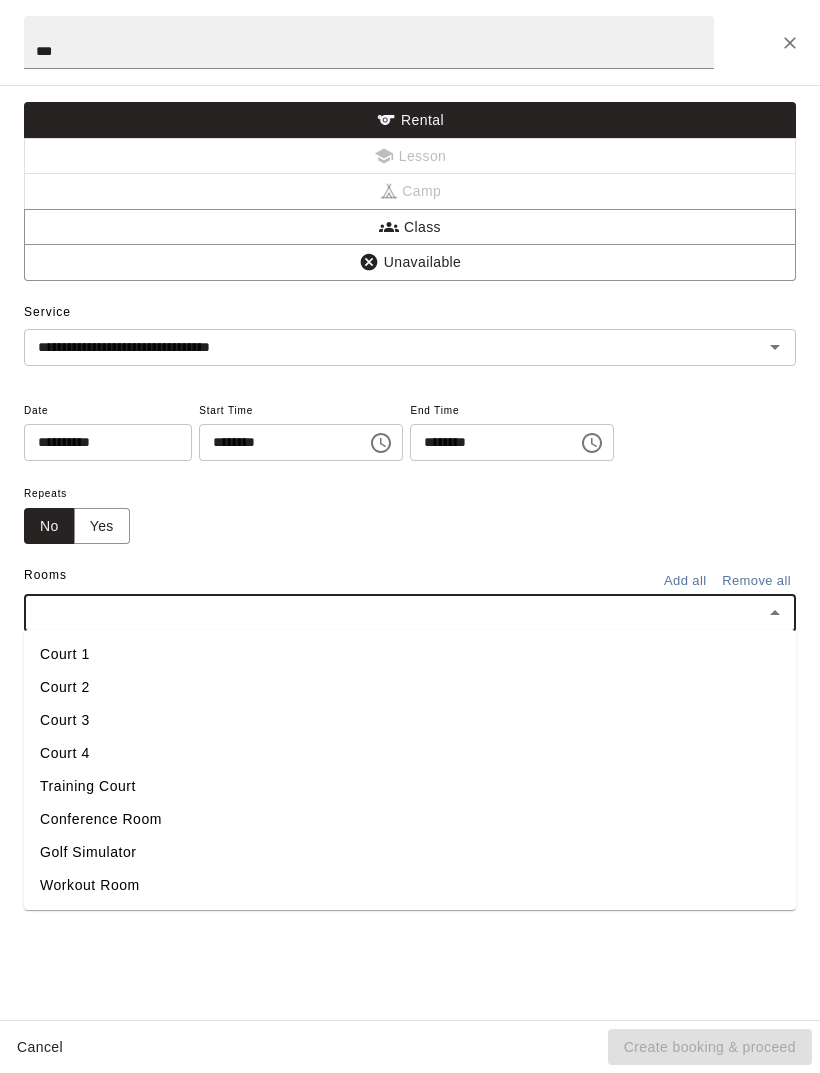 click on "Court 2" at bounding box center (410, 687) 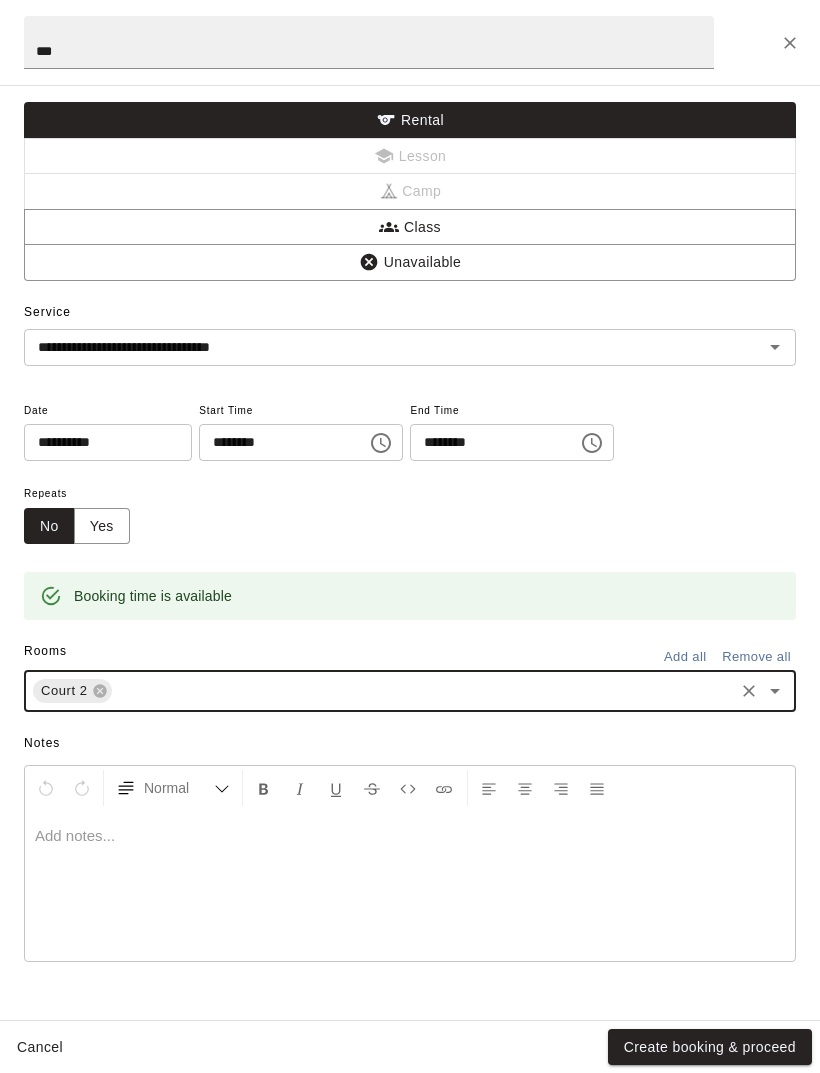 click on "Create booking & proceed" at bounding box center (710, 1047) 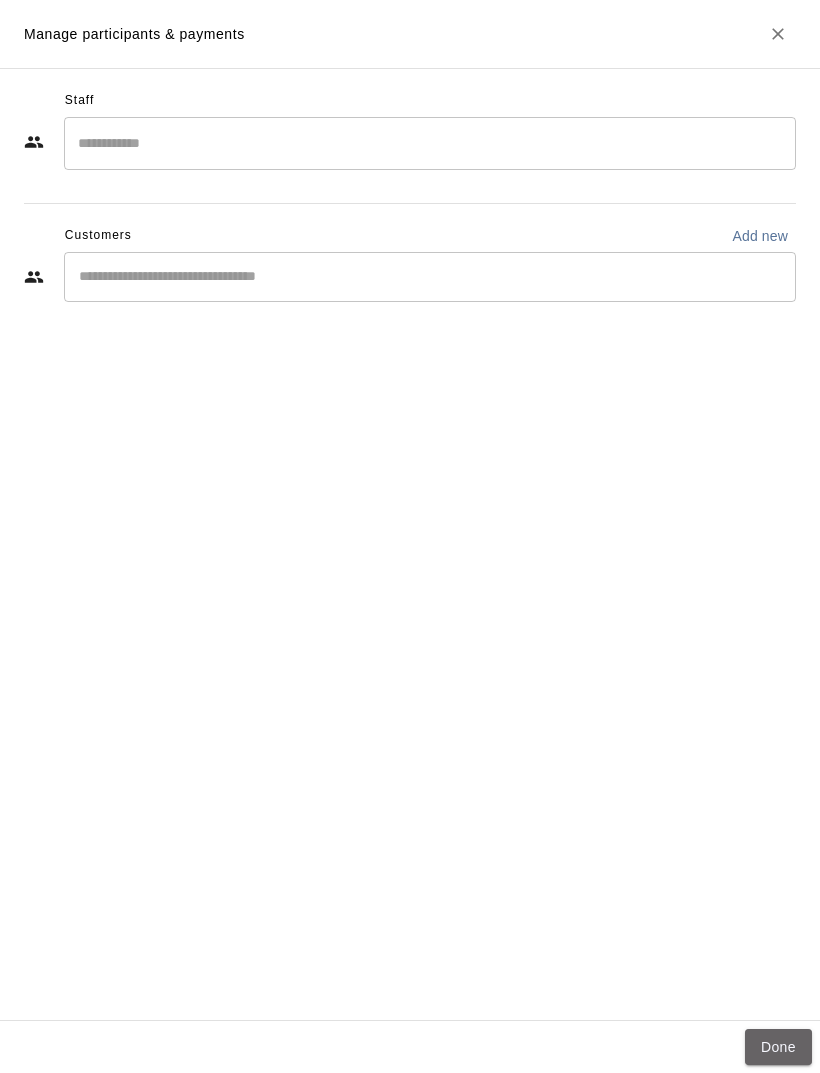 click on "Done" at bounding box center [778, 1047] 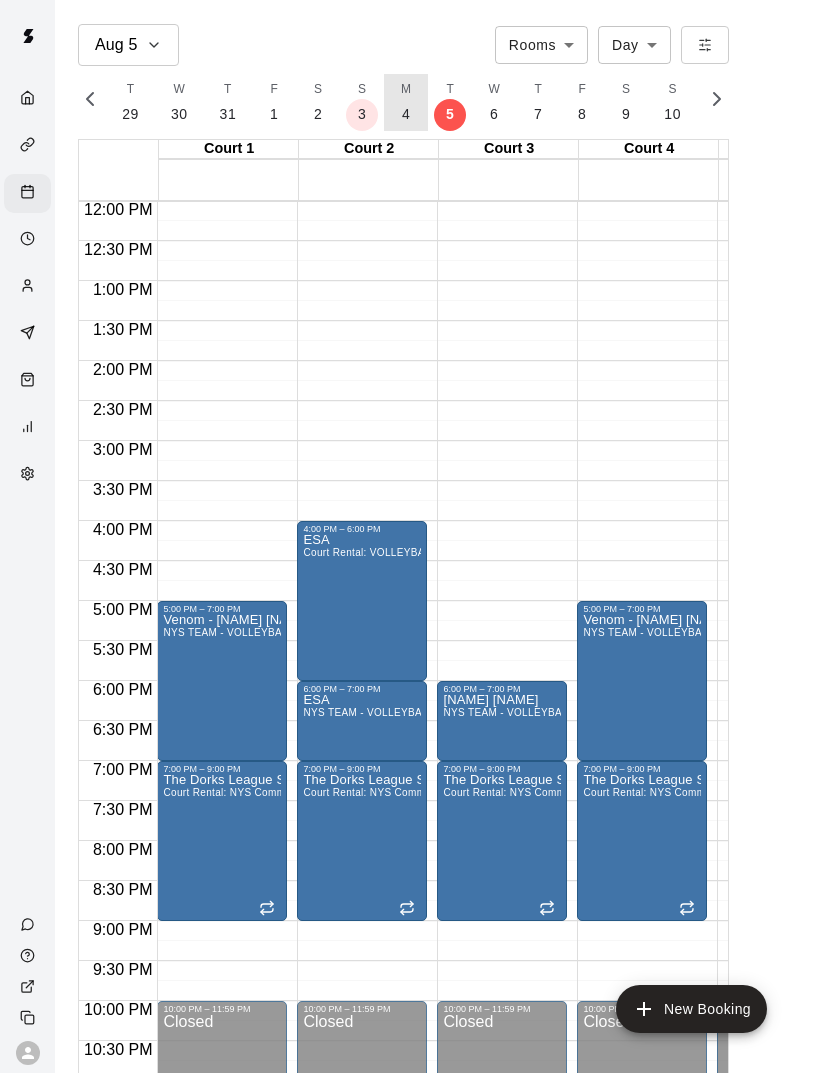 click on "M 4" at bounding box center [406, 102] 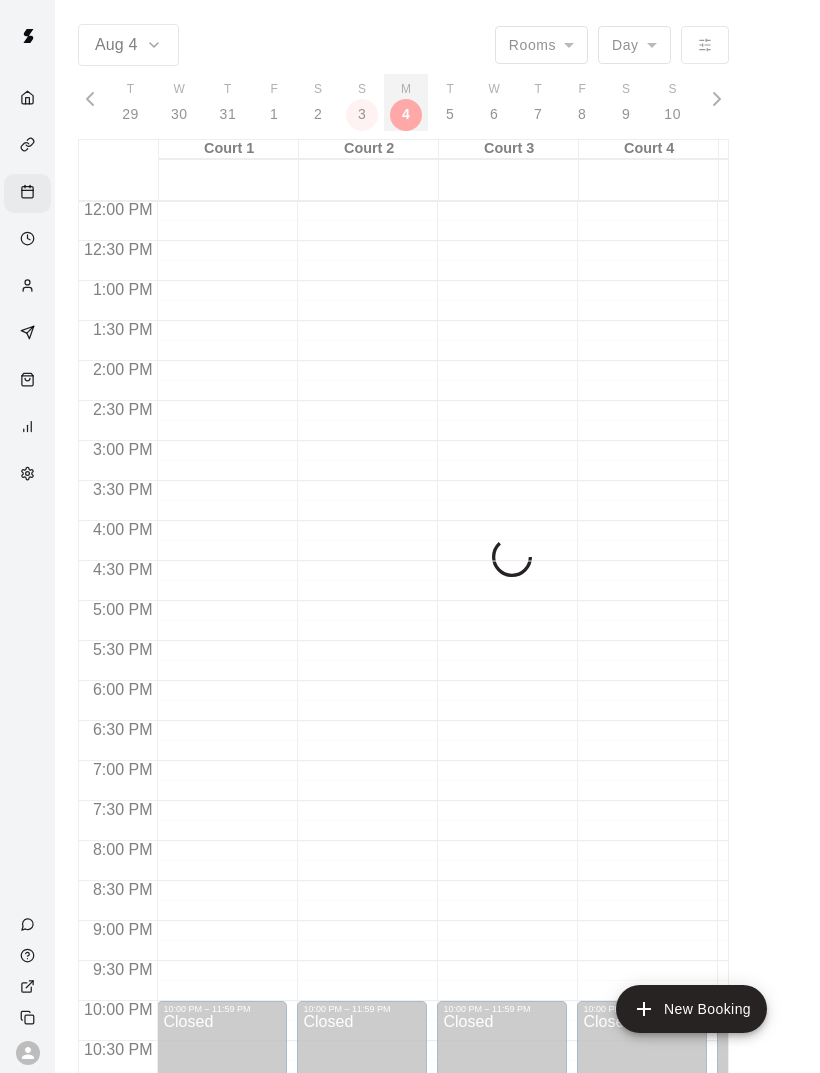 click on "M 4" at bounding box center [406, 102] 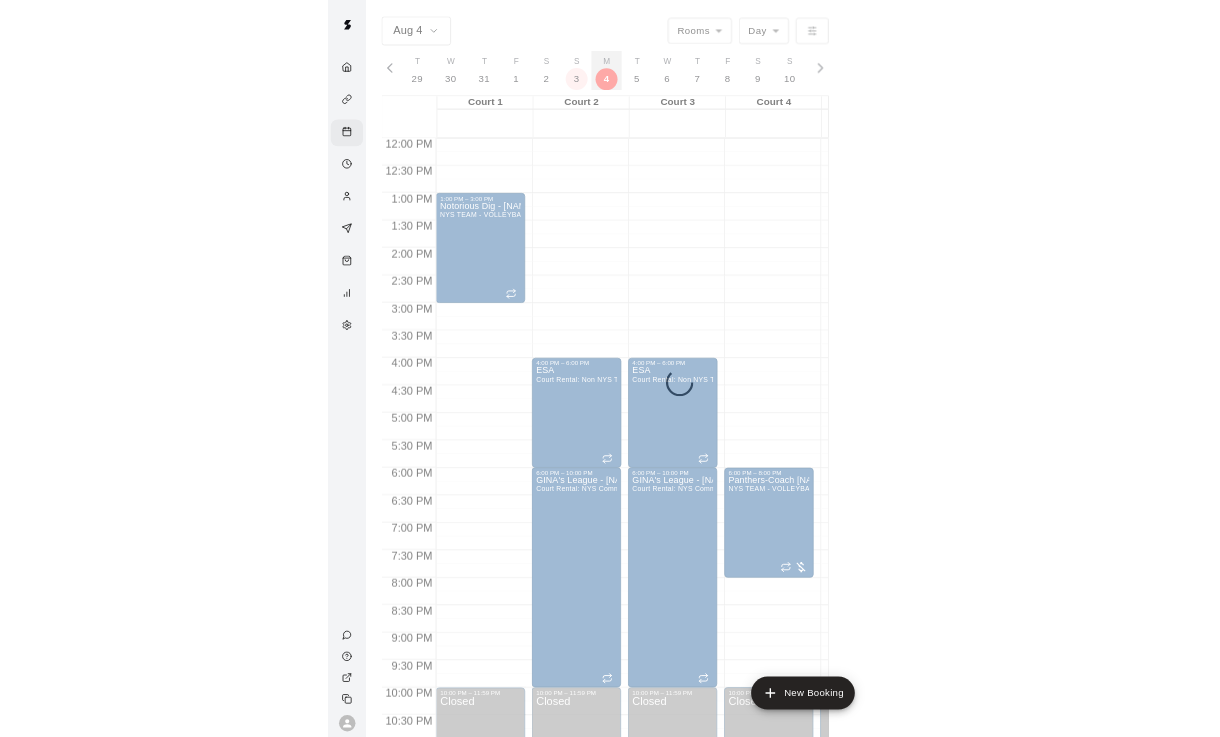 scroll, scrollTop: 0, scrollLeft: 8276, axis: horizontal 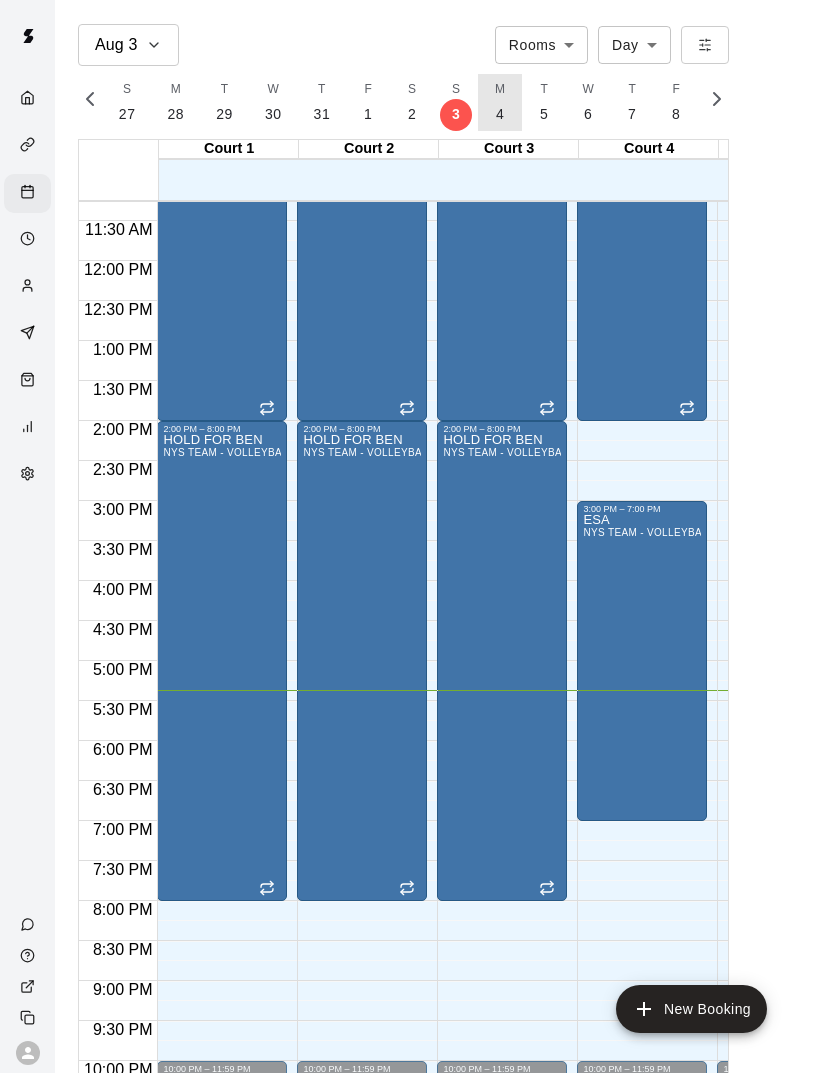 click on "M 4" at bounding box center (500, 102) 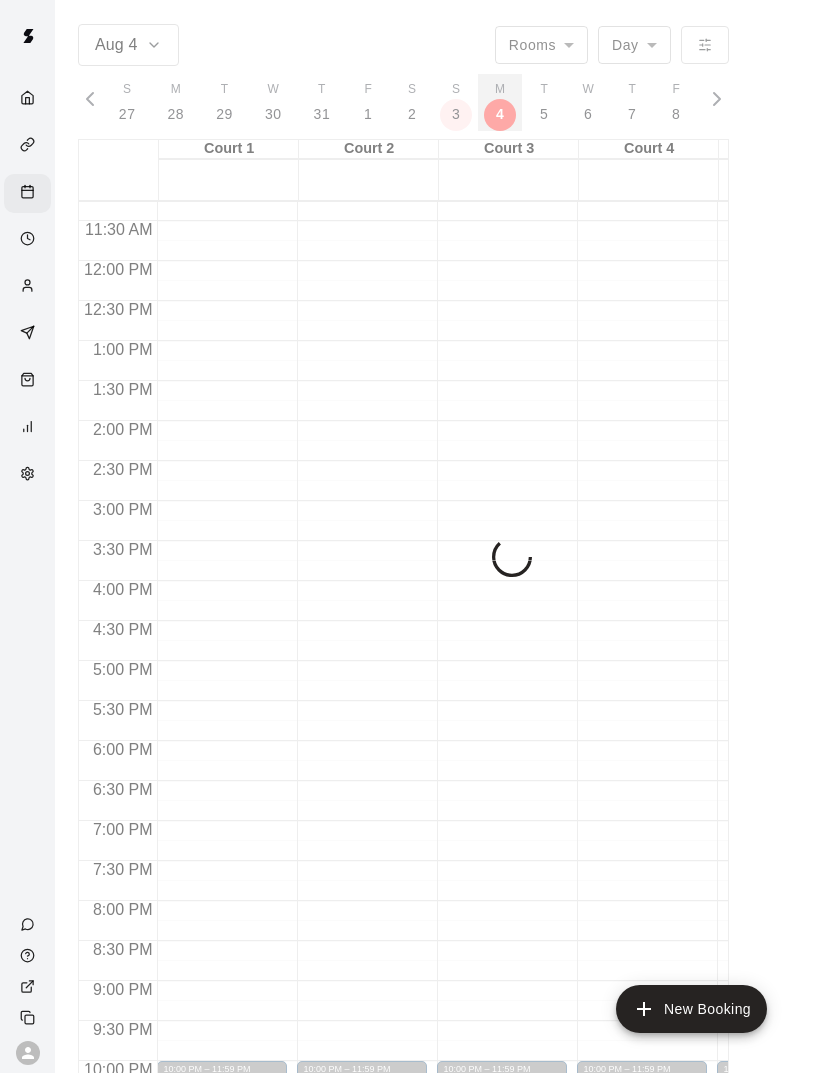 scroll, scrollTop: 0, scrollLeft: 8276, axis: horizontal 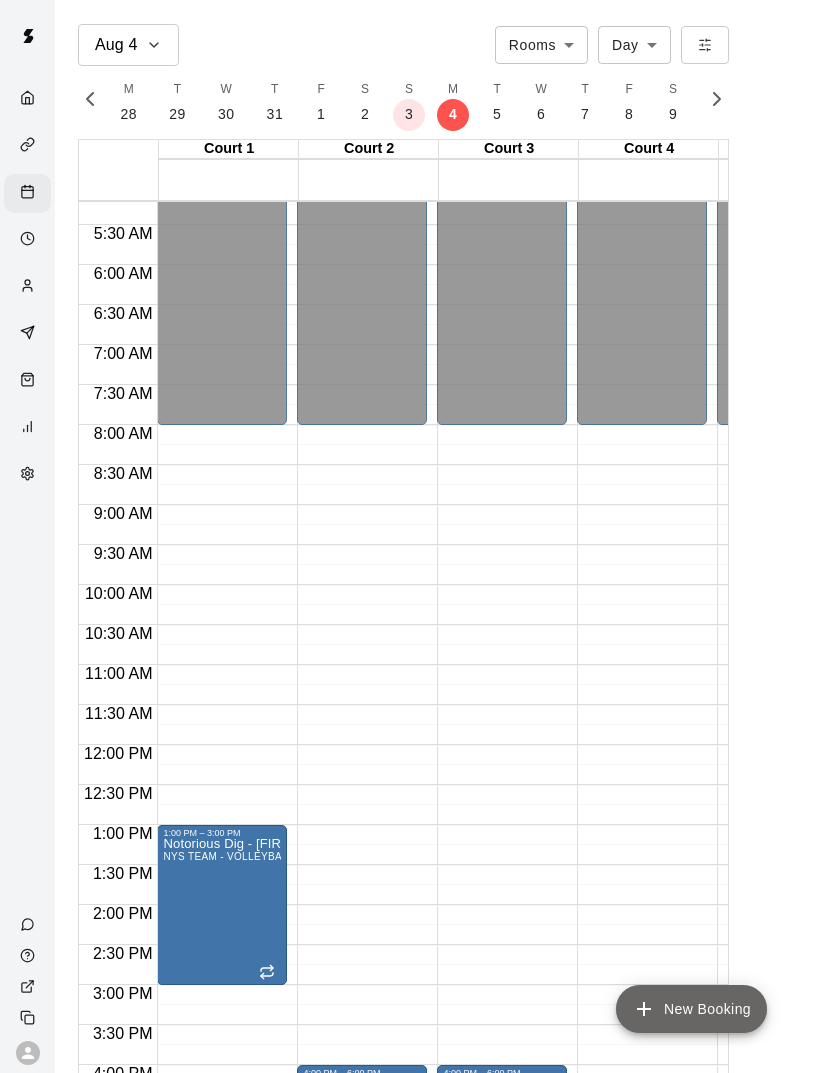 click on "New Booking" at bounding box center (691, 1009) 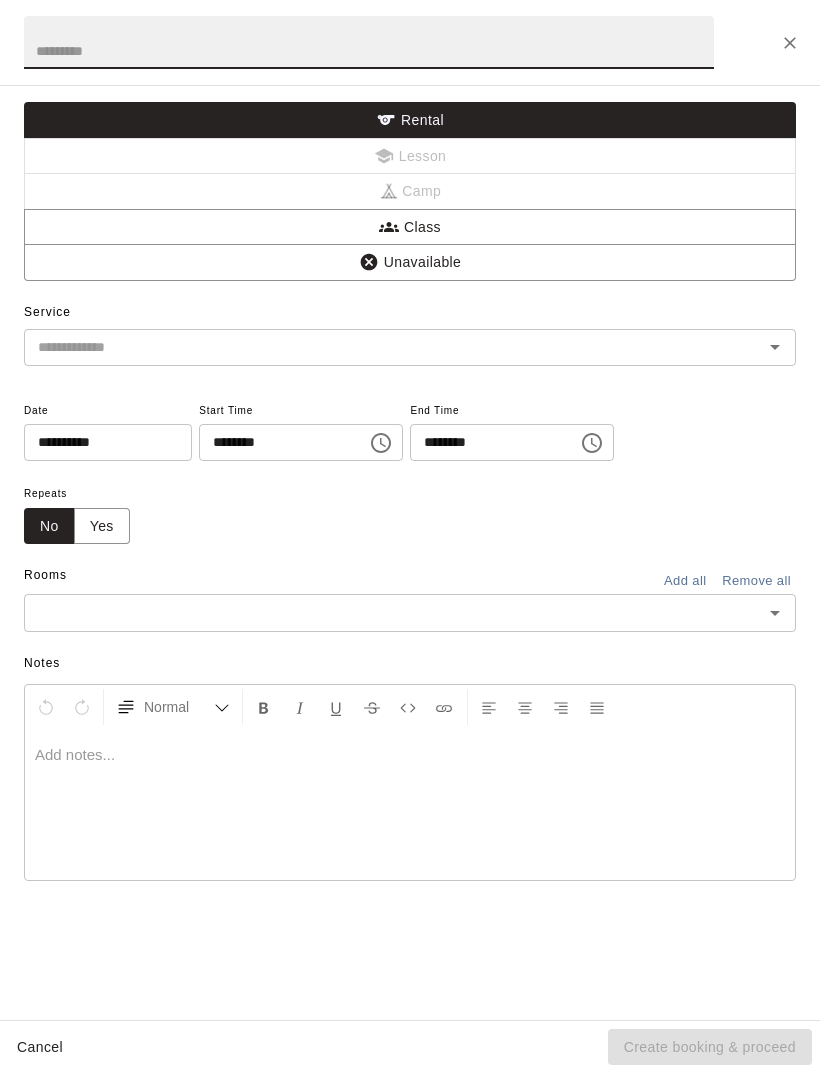 click at bounding box center [369, 42] 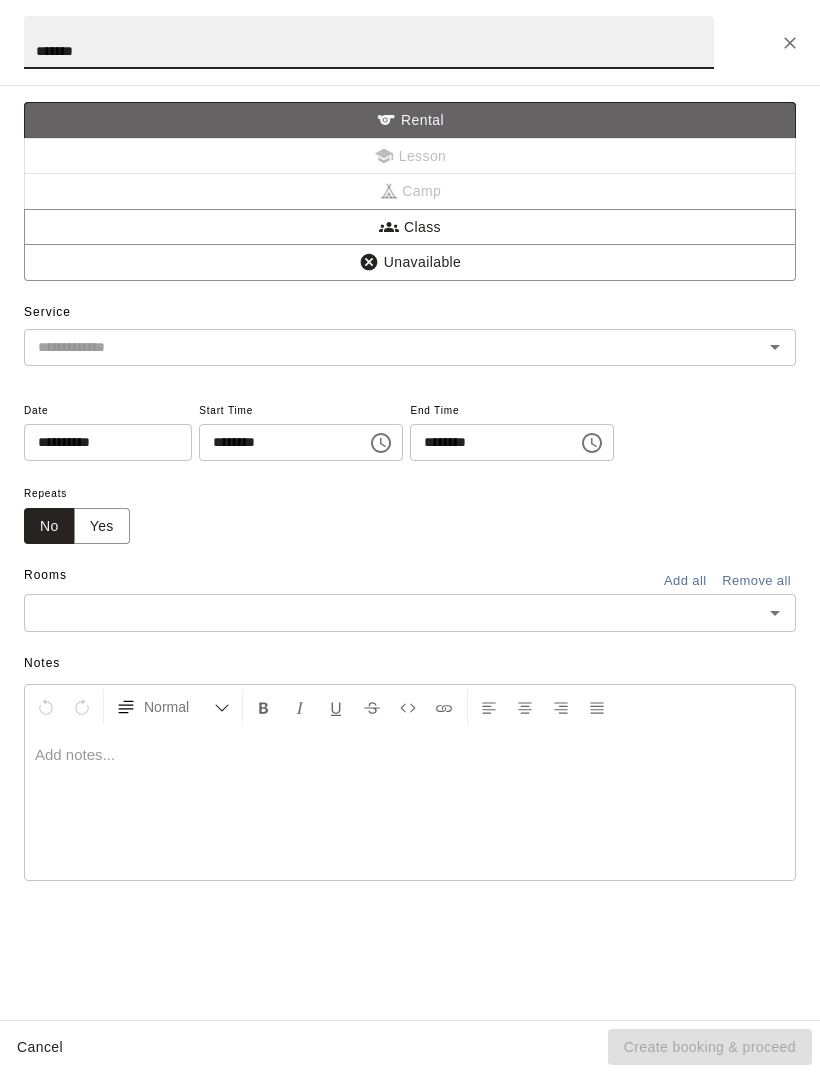 type on "*******" 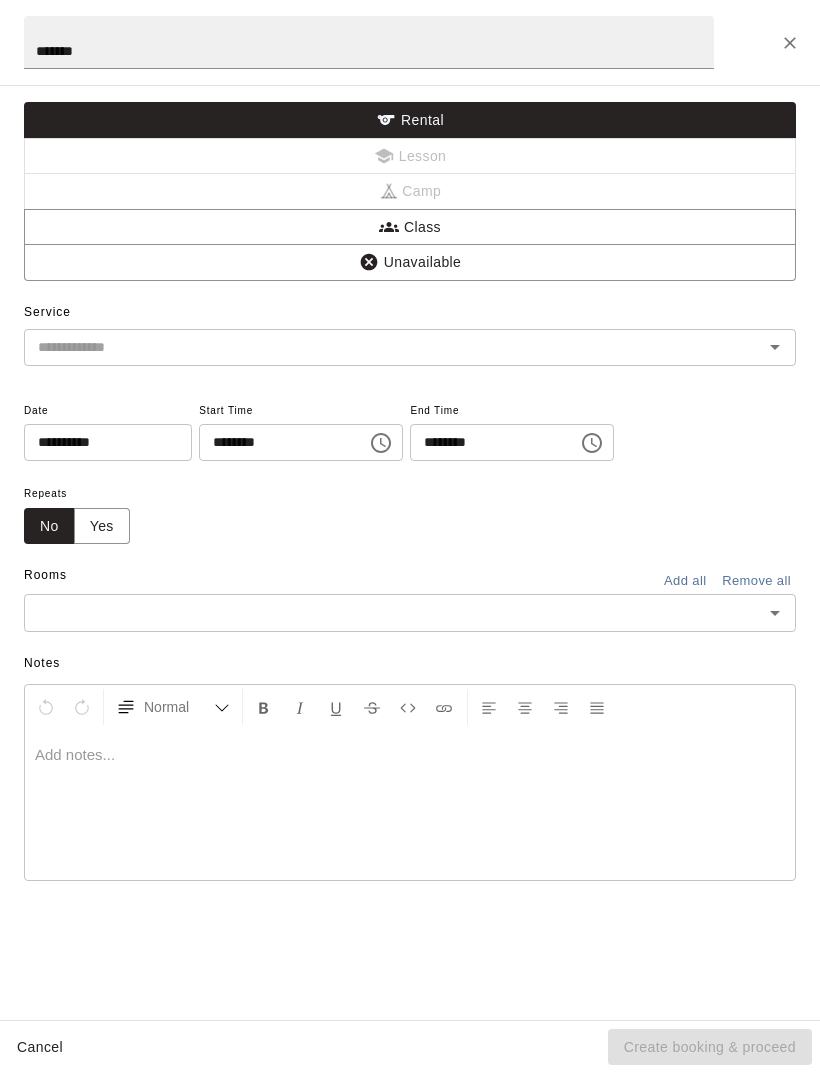click at bounding box center [380, 347] 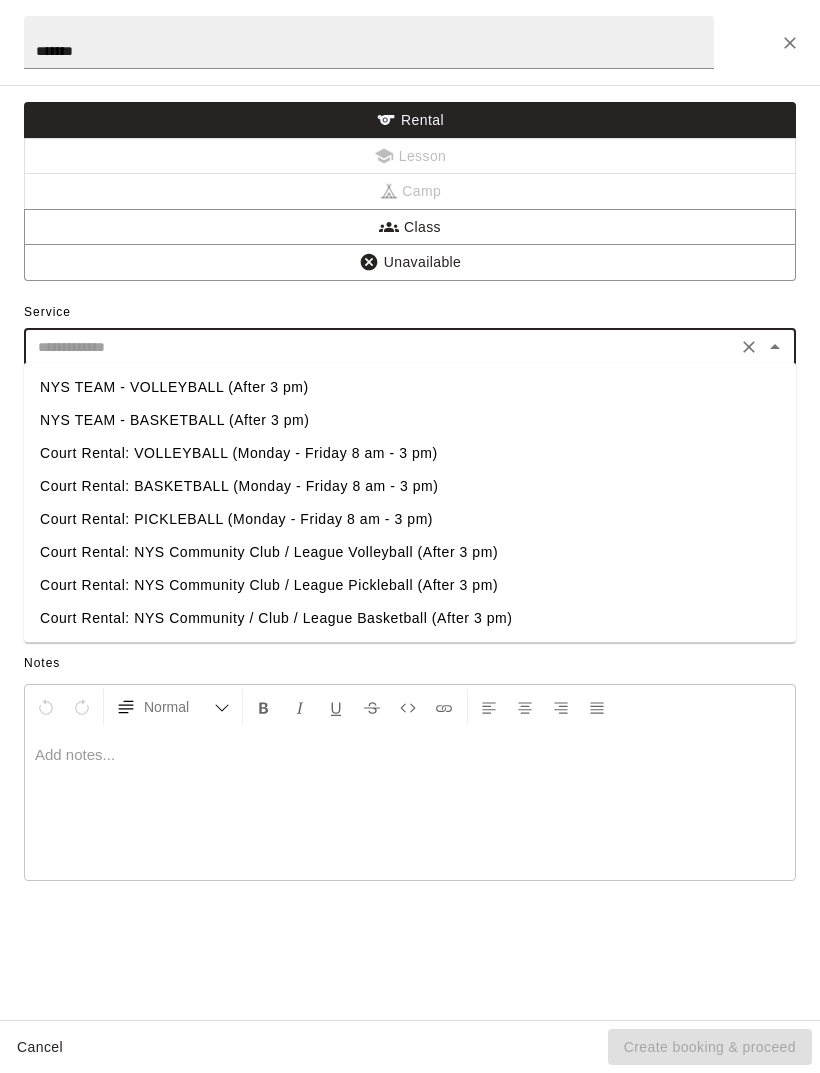 click at bounding box center [489, 707] 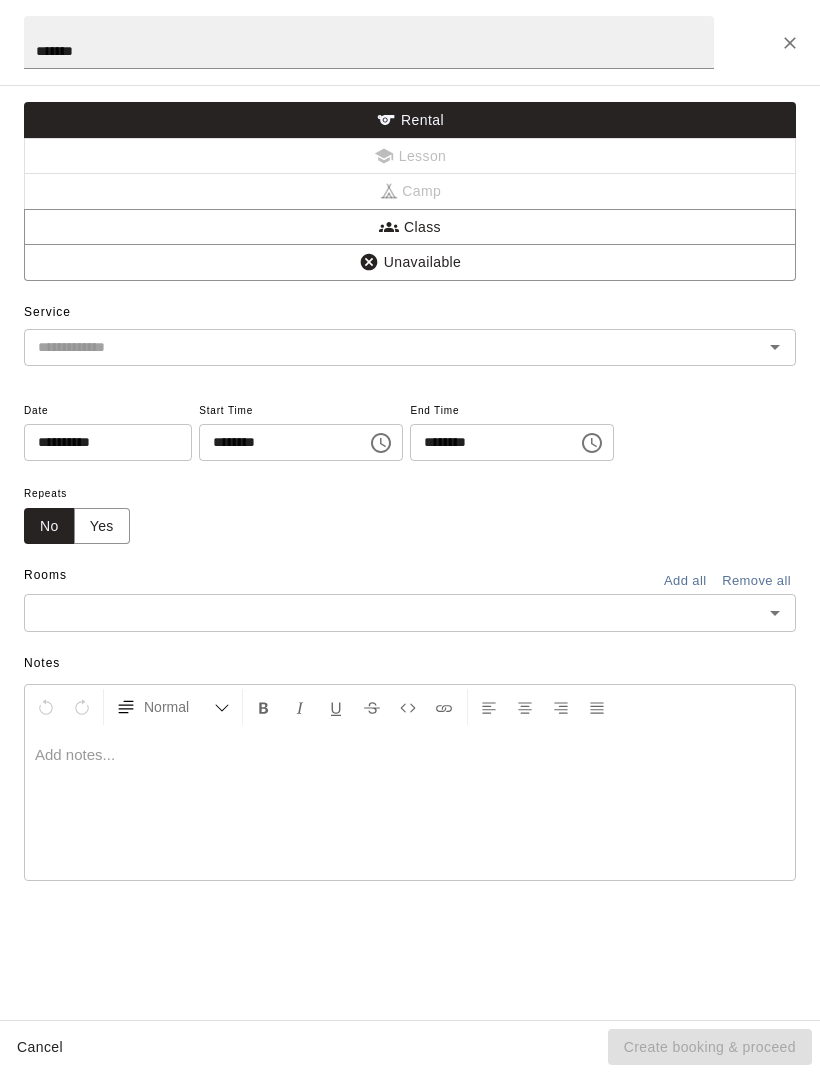 click on "Unavailable" at bounding box center (410, 262) 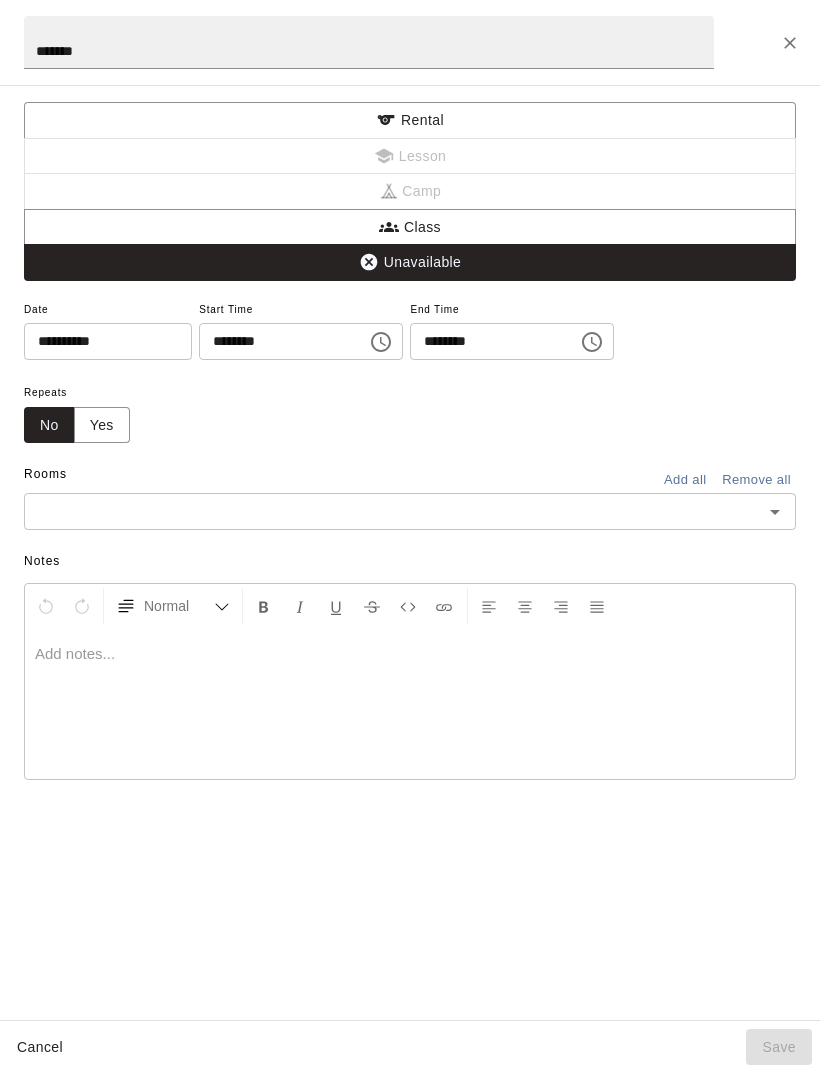 click at bounding box center [393, 511] 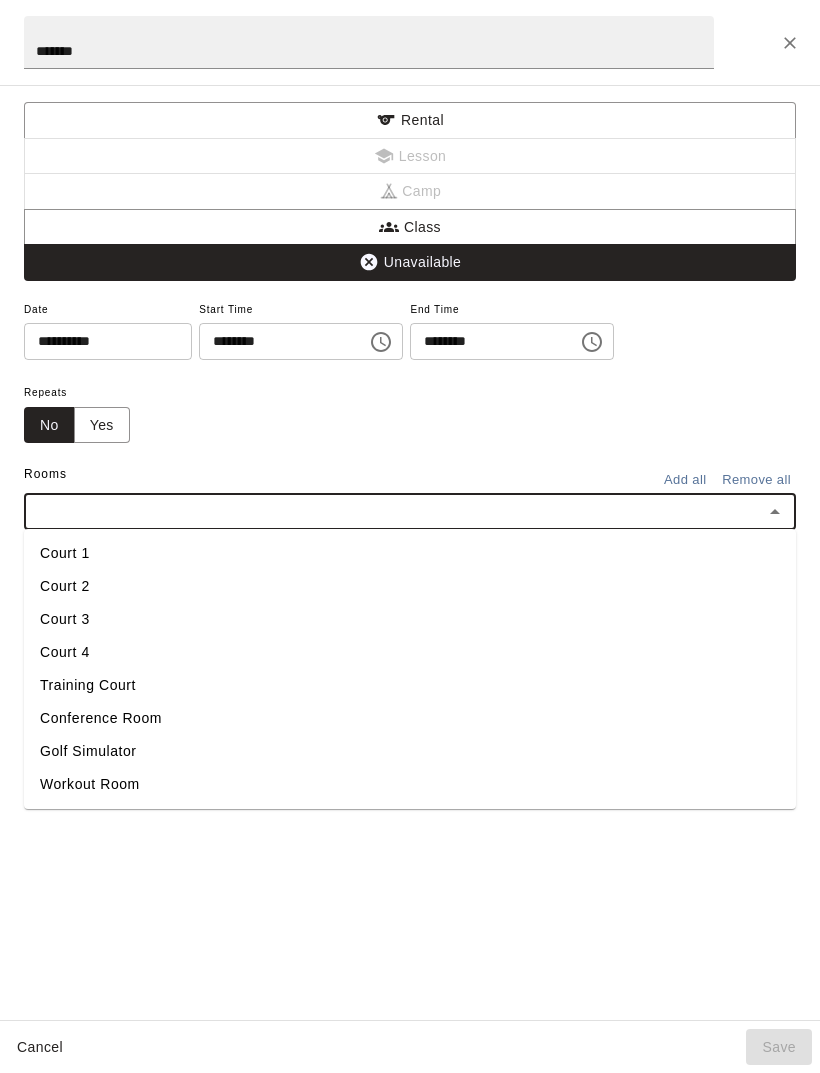 click on "Court 1" at bounding box center (410, 553) 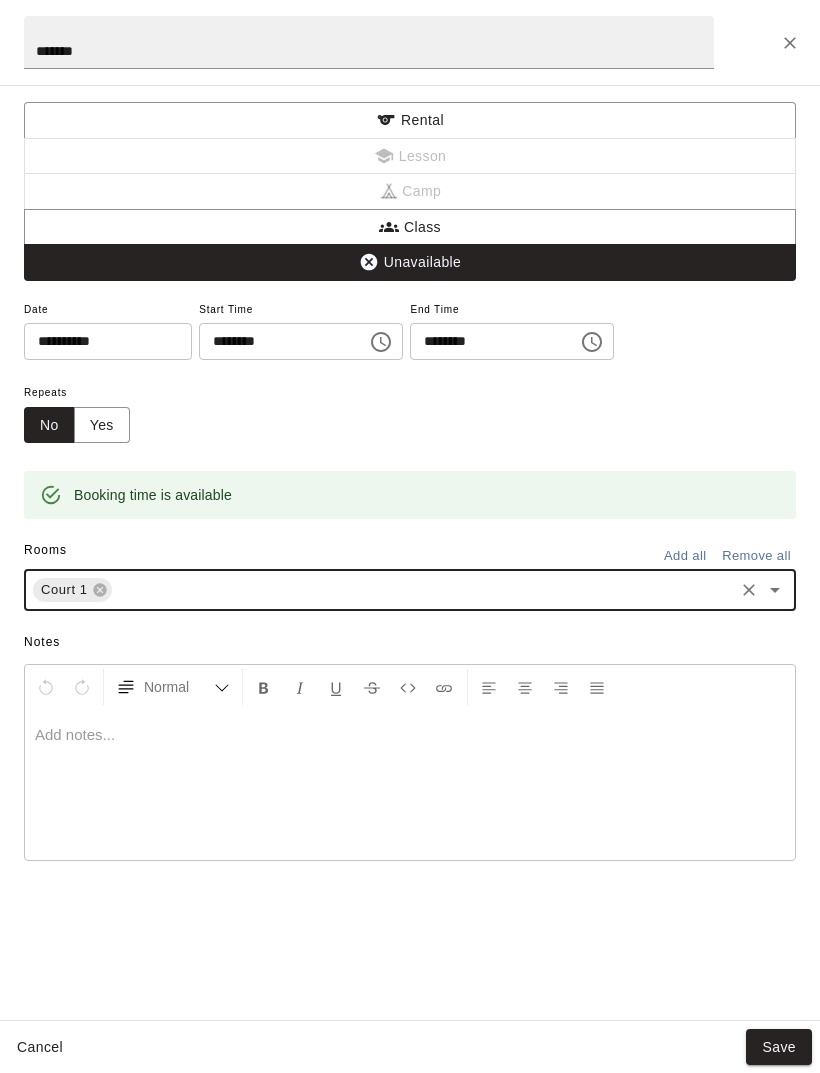 click on "Court 1" at bounding box center [64, 590] 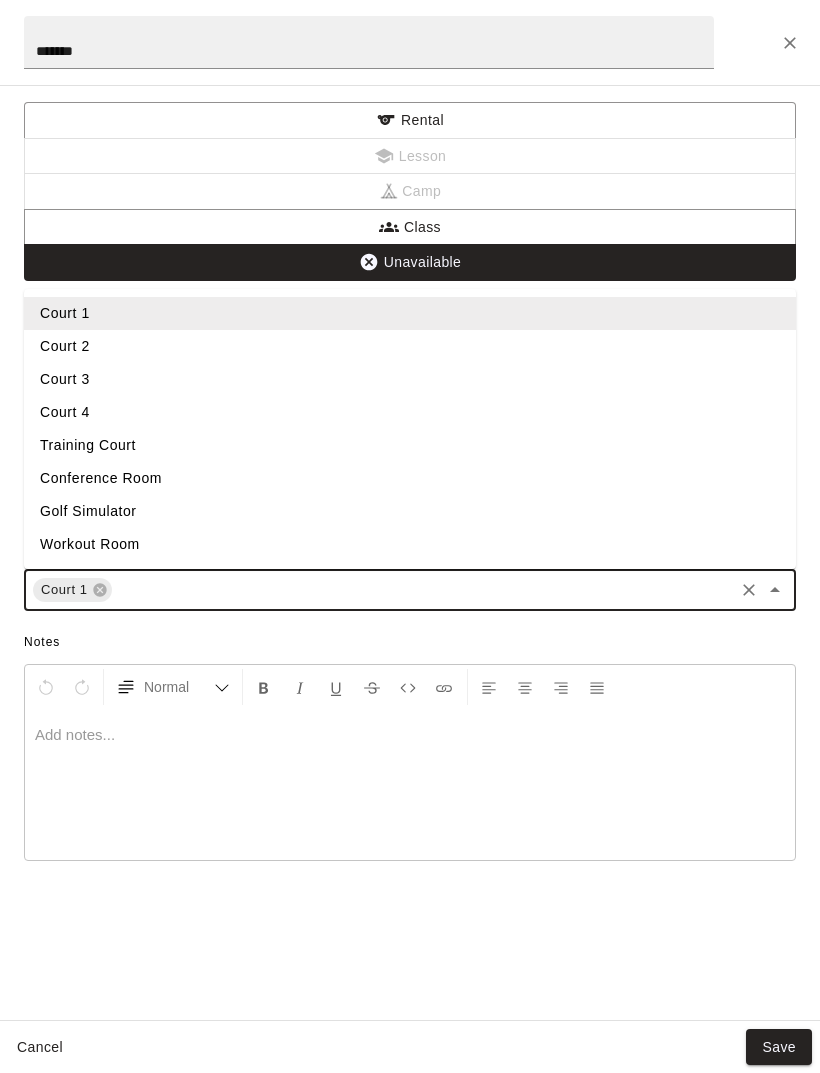 click on "Court 2" at bounding box center (410, 346) 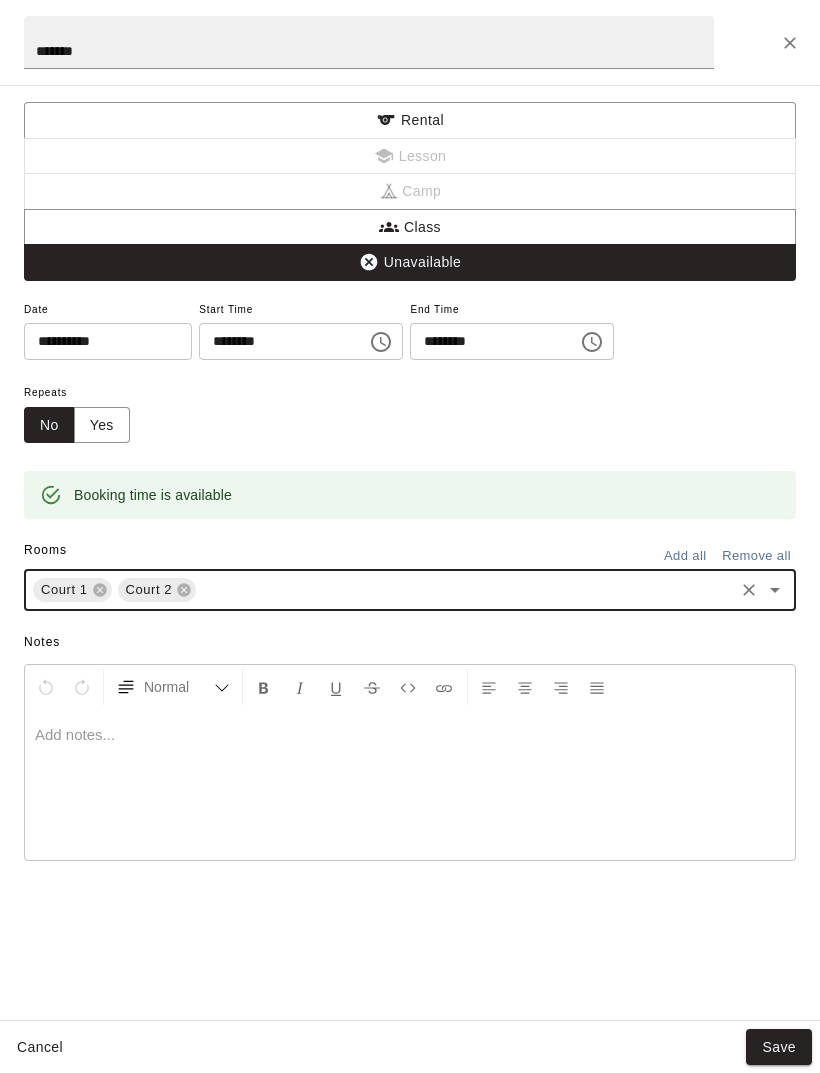 click 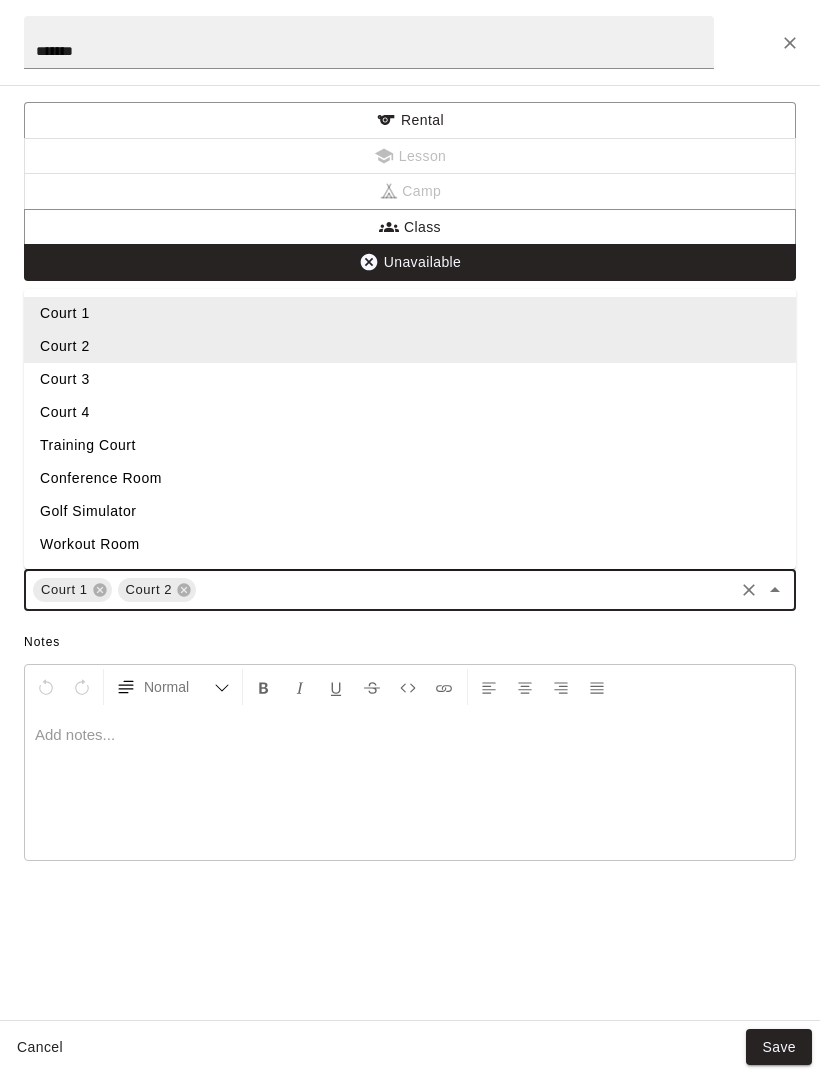 click on "Court 3" at bounding box center [410, 379] 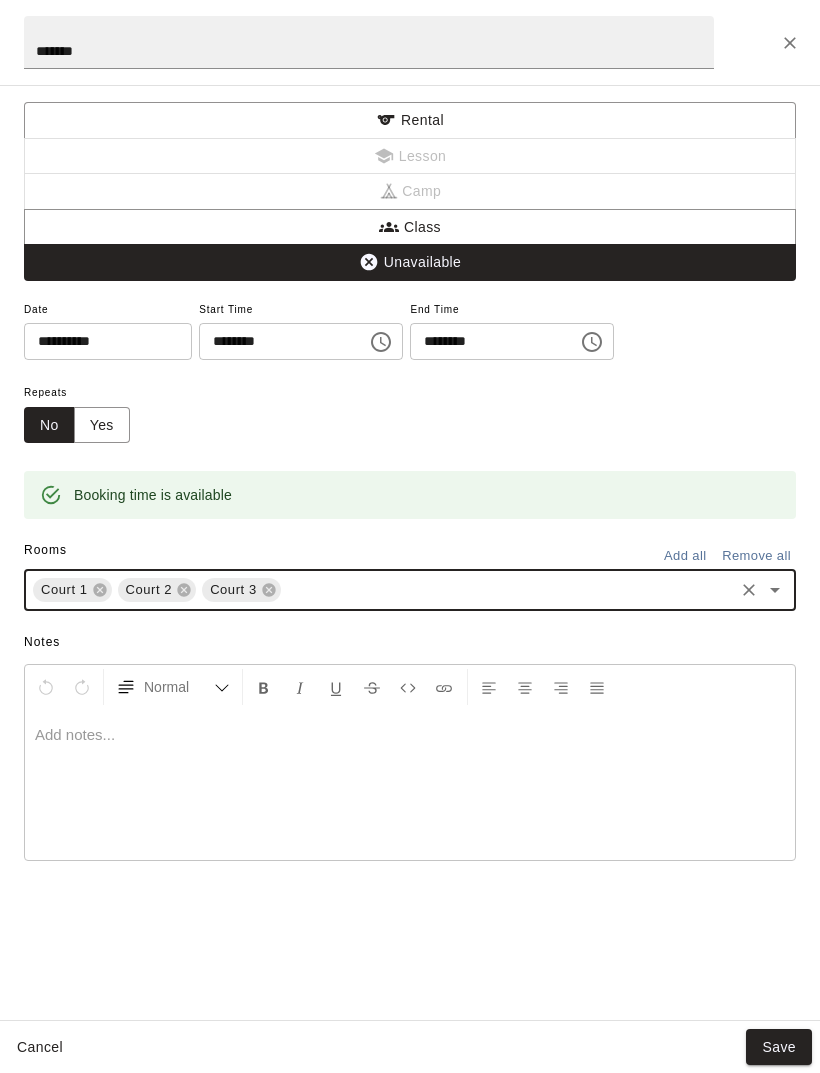 click 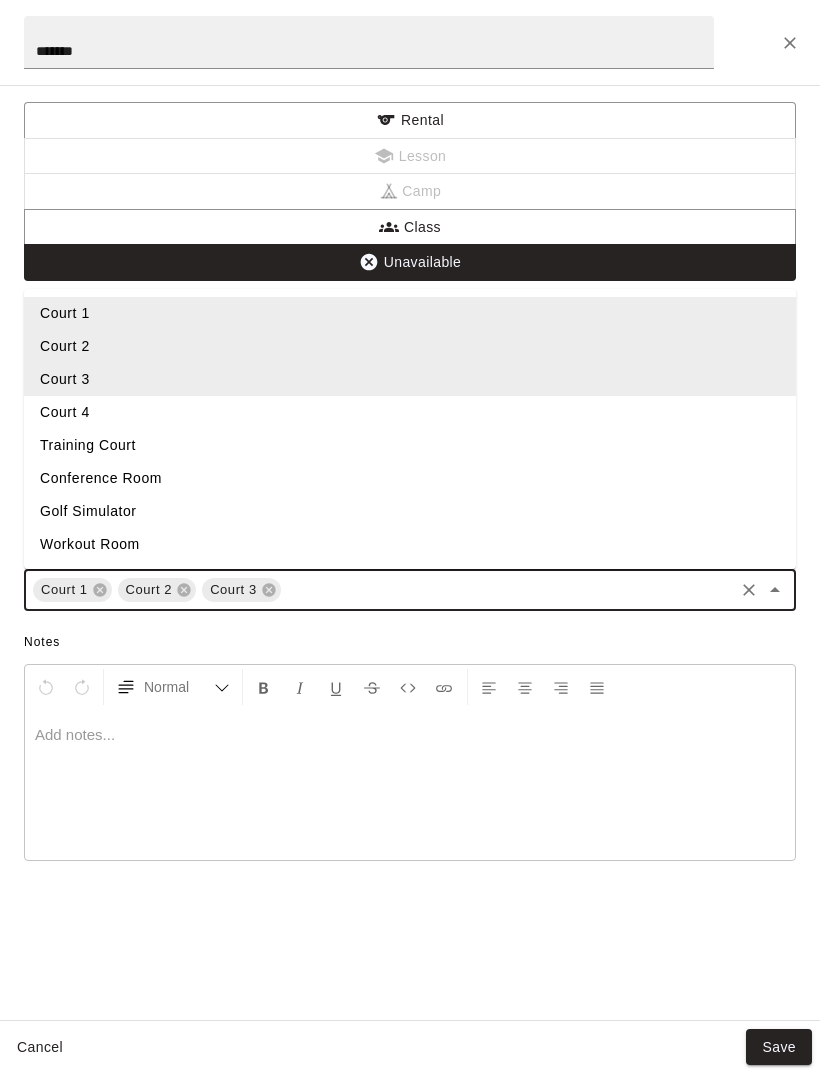 click on "Court 4" at bounding box center (410, 412) 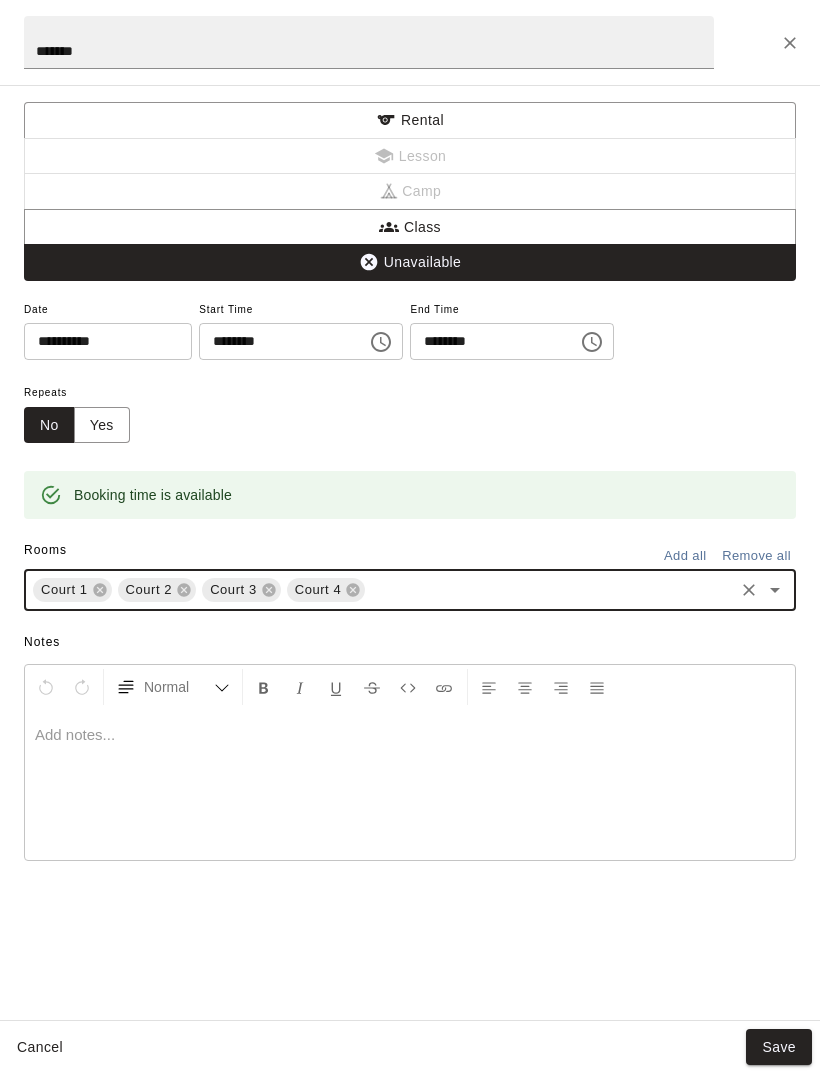click 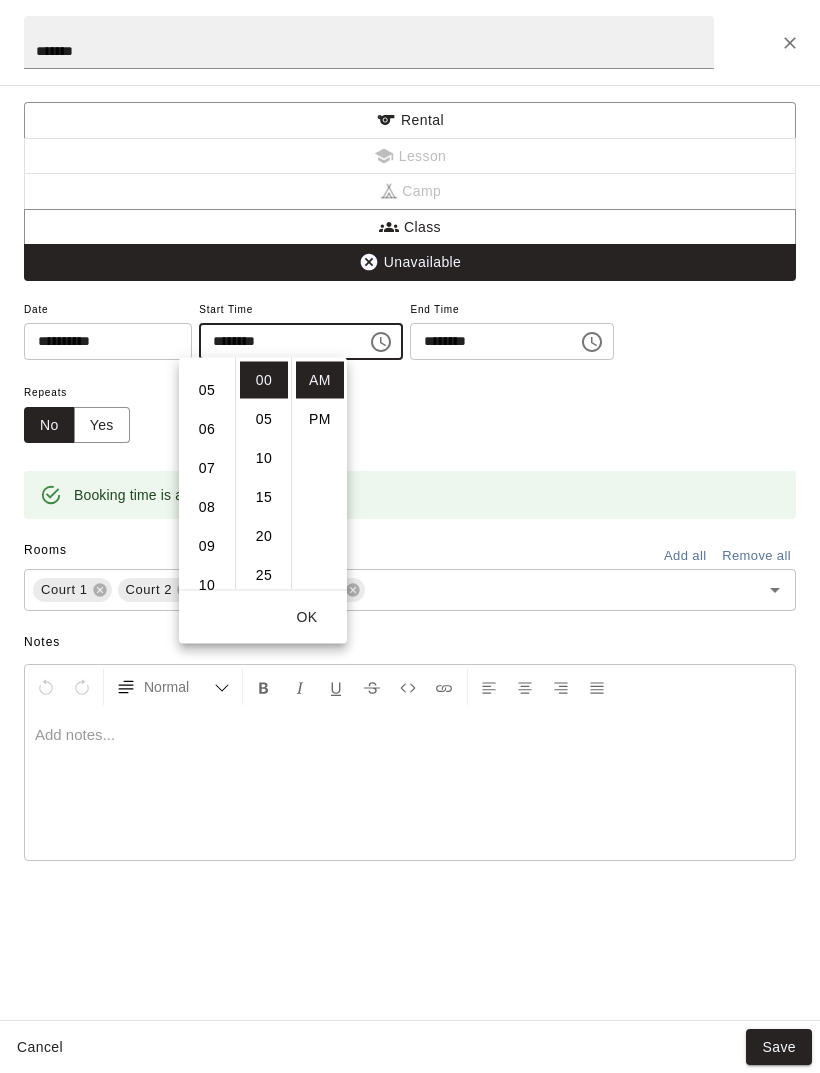 click on "08" at bounding box center (207, 507) 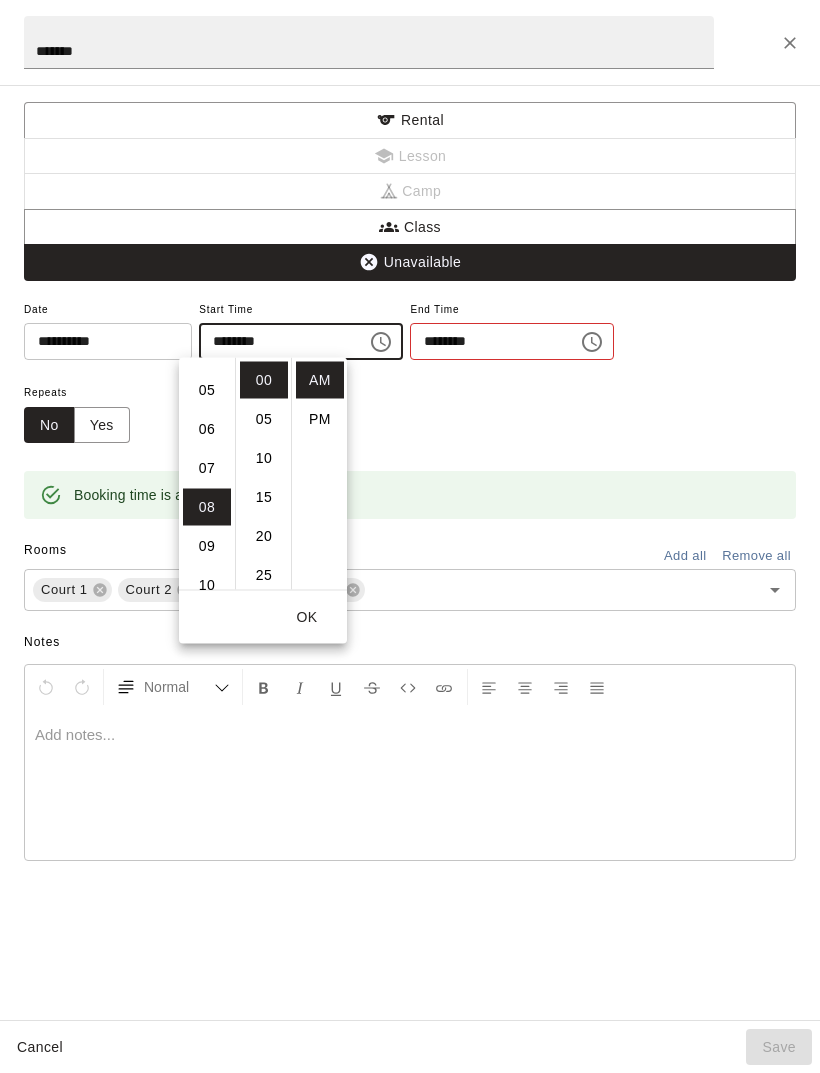 type on "********" 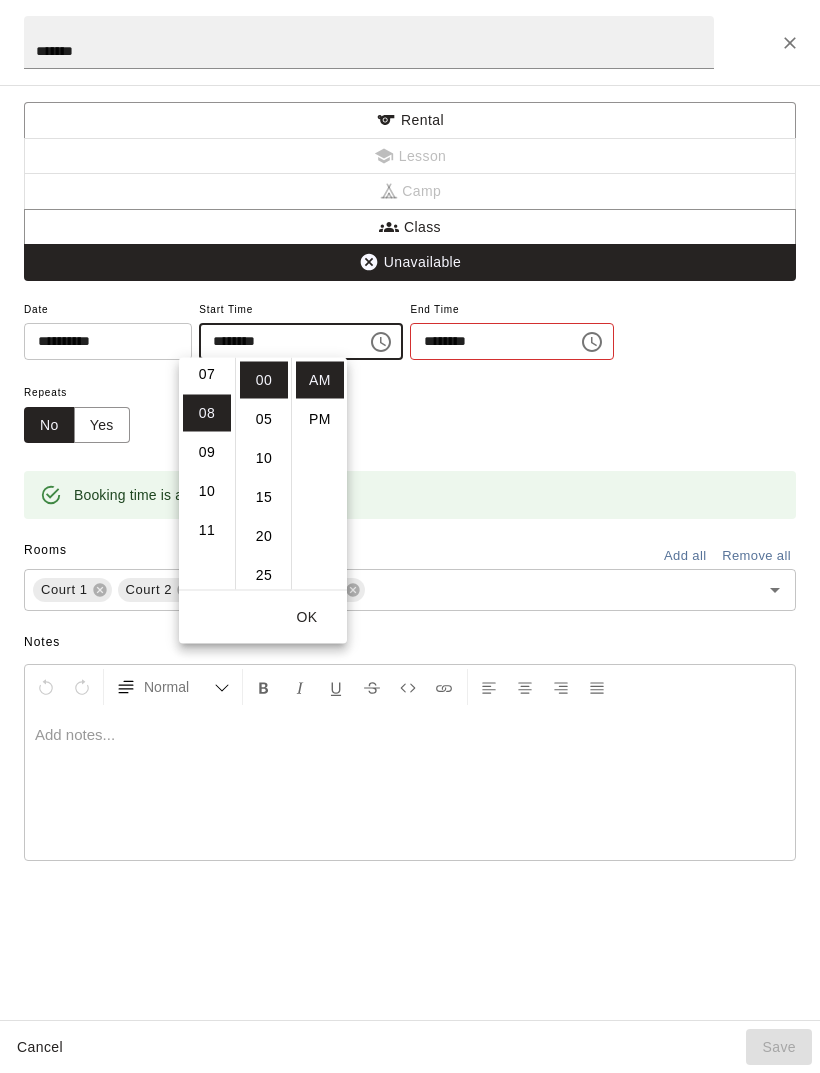 scroll, scrollTop: 312, scrollLeft: 0, axis: vertical 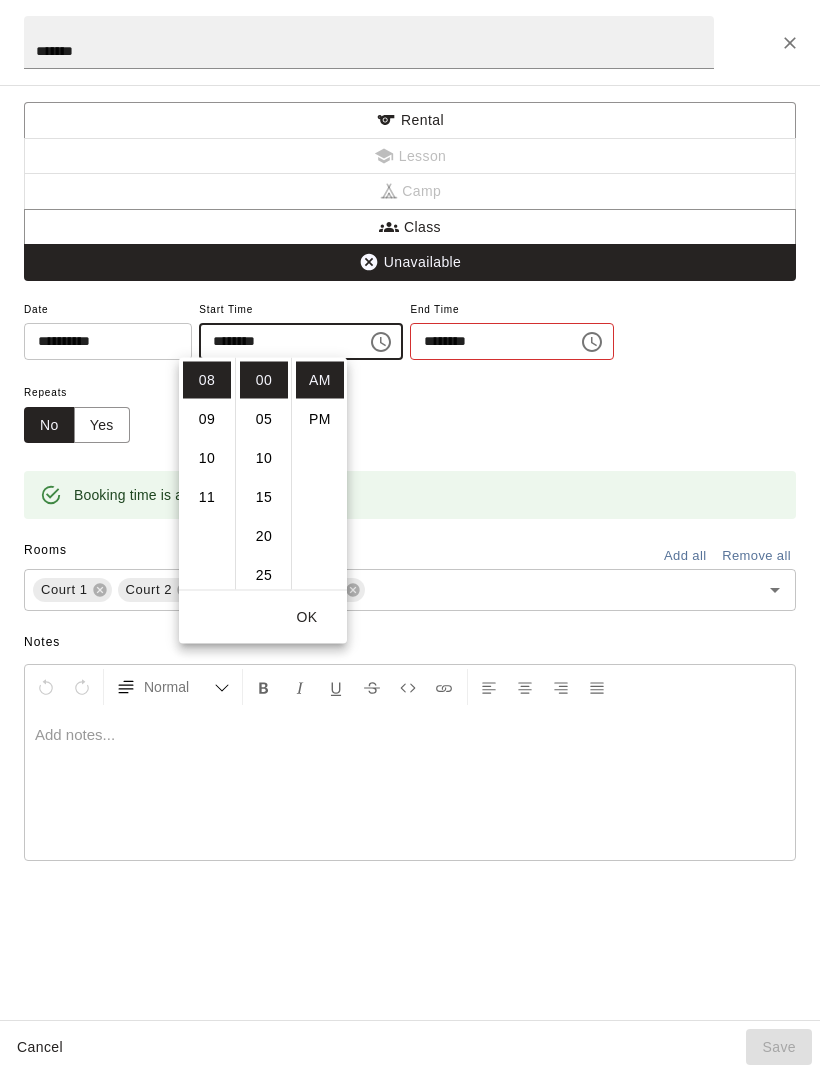 click on "OK" at bounding box center [307, 617] 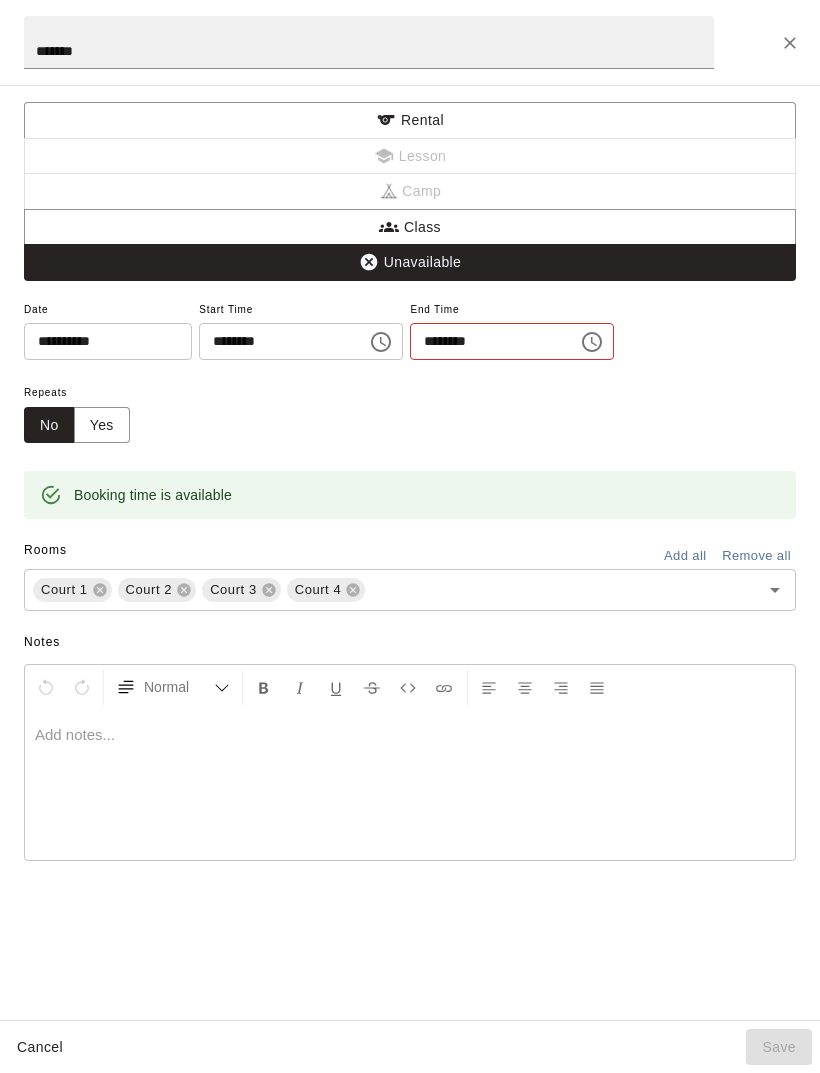 click 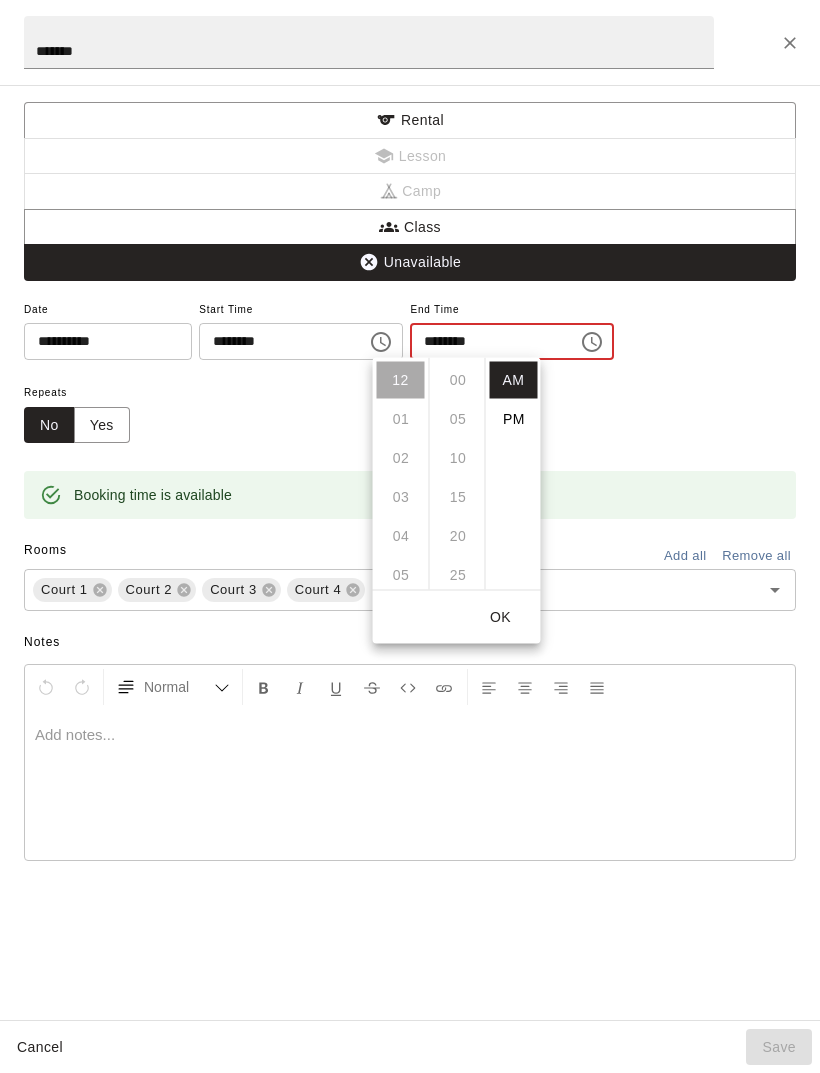 scroll, scrollTop: 234, scrollLeft: 0, axis: vertical 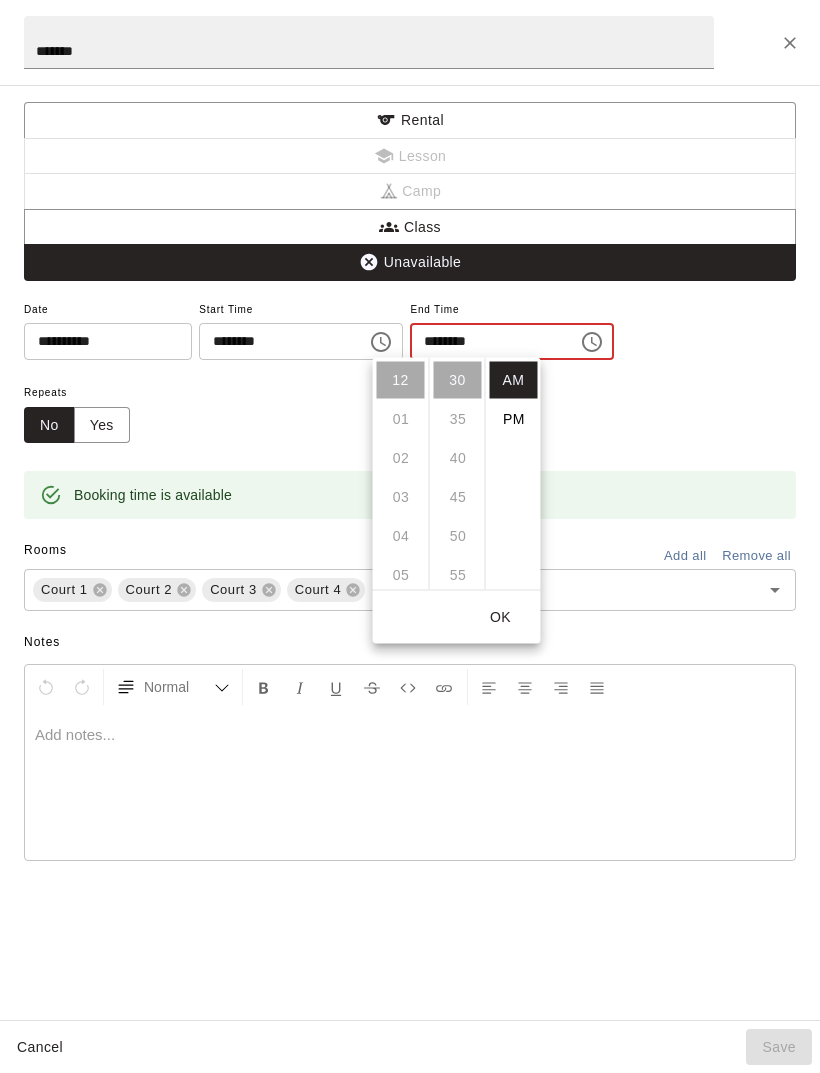 click on "PM" at bounding box center [514, 419] 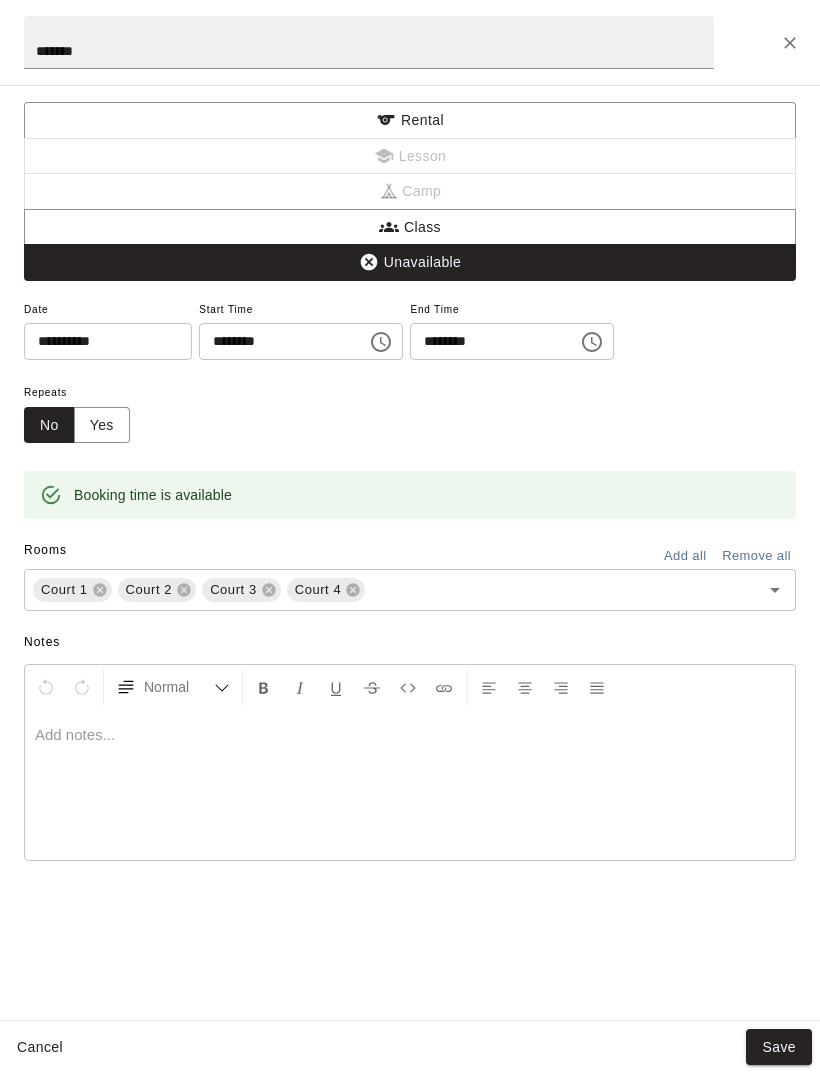 scroll, scrollTop: 35, scrollLeft: 0, axis: vertical 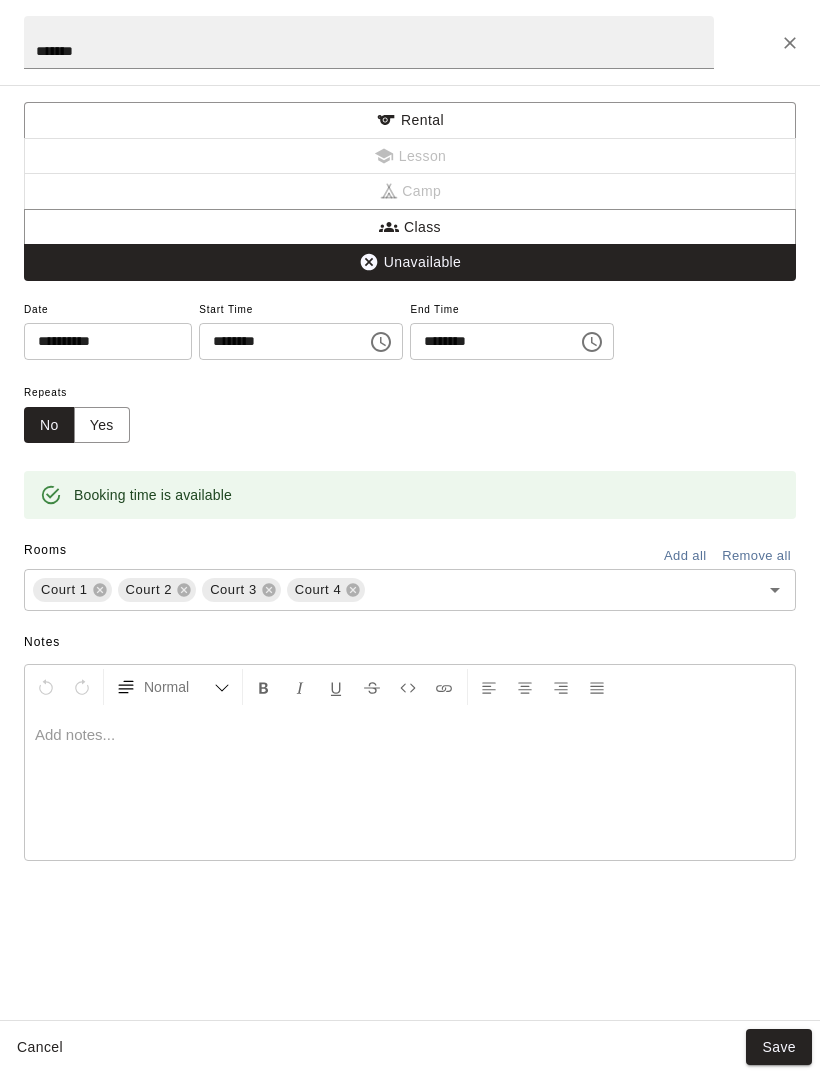 click on "Save" at bounding box center (779, 1047) 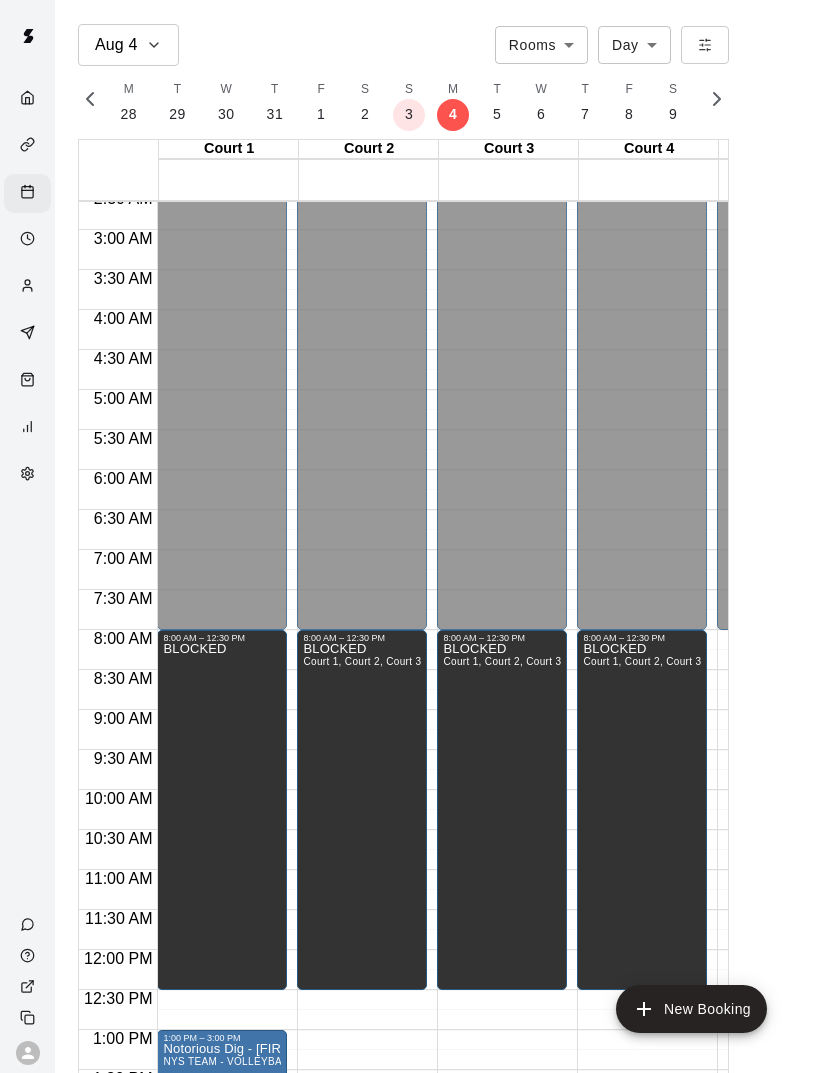 scroll, scrollTop: 338, scrollLeft: 1, axis: both 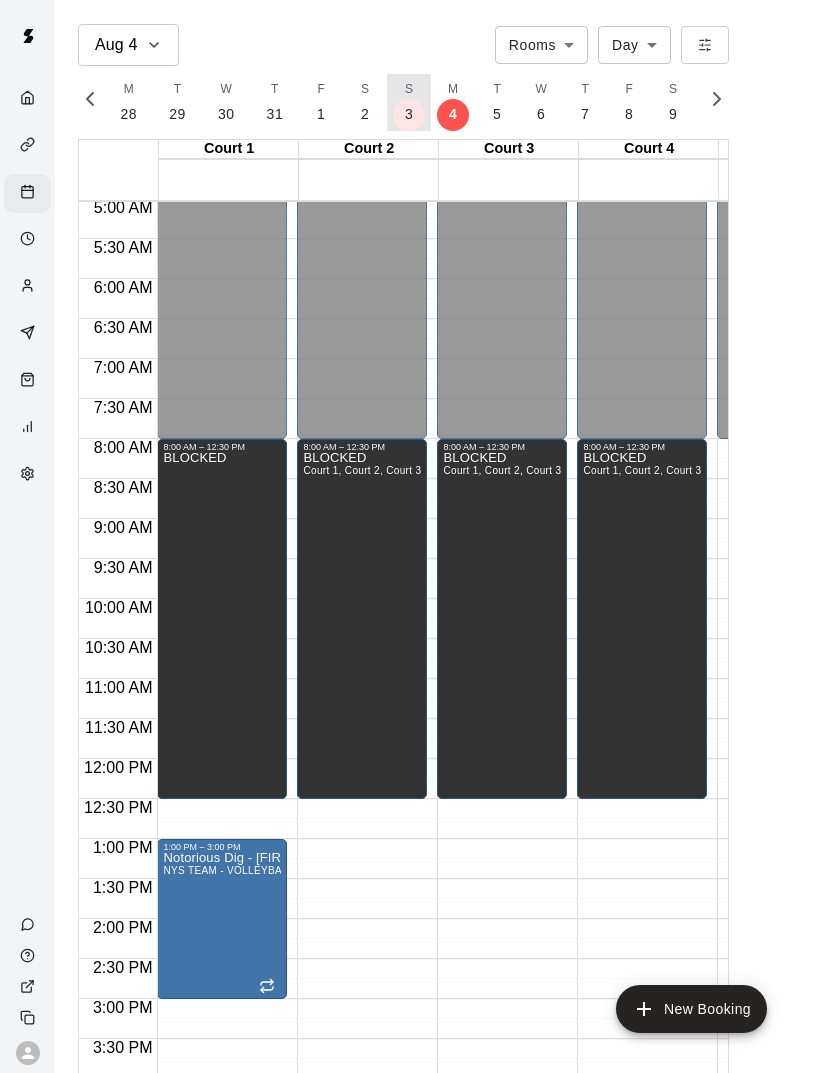 click on "3" at bounding box center (409, 114) 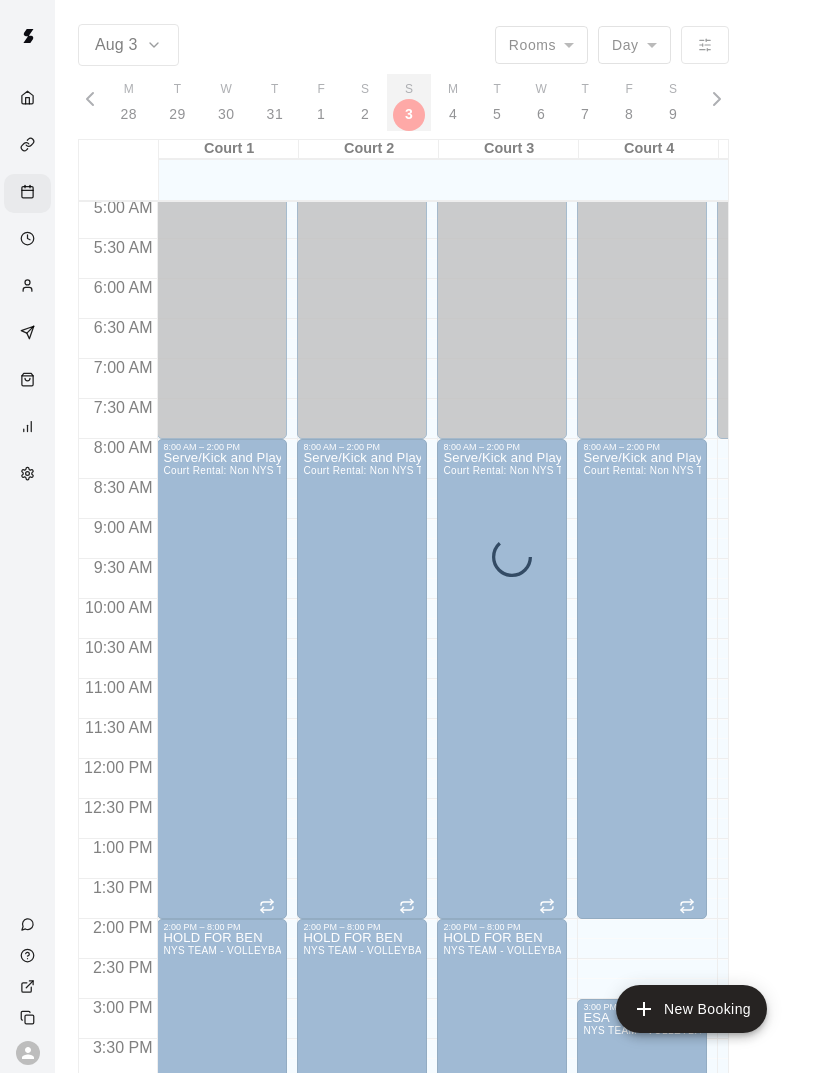 scroll, scrollTop: 0, scrollLeft: 8229, axis: horizontal 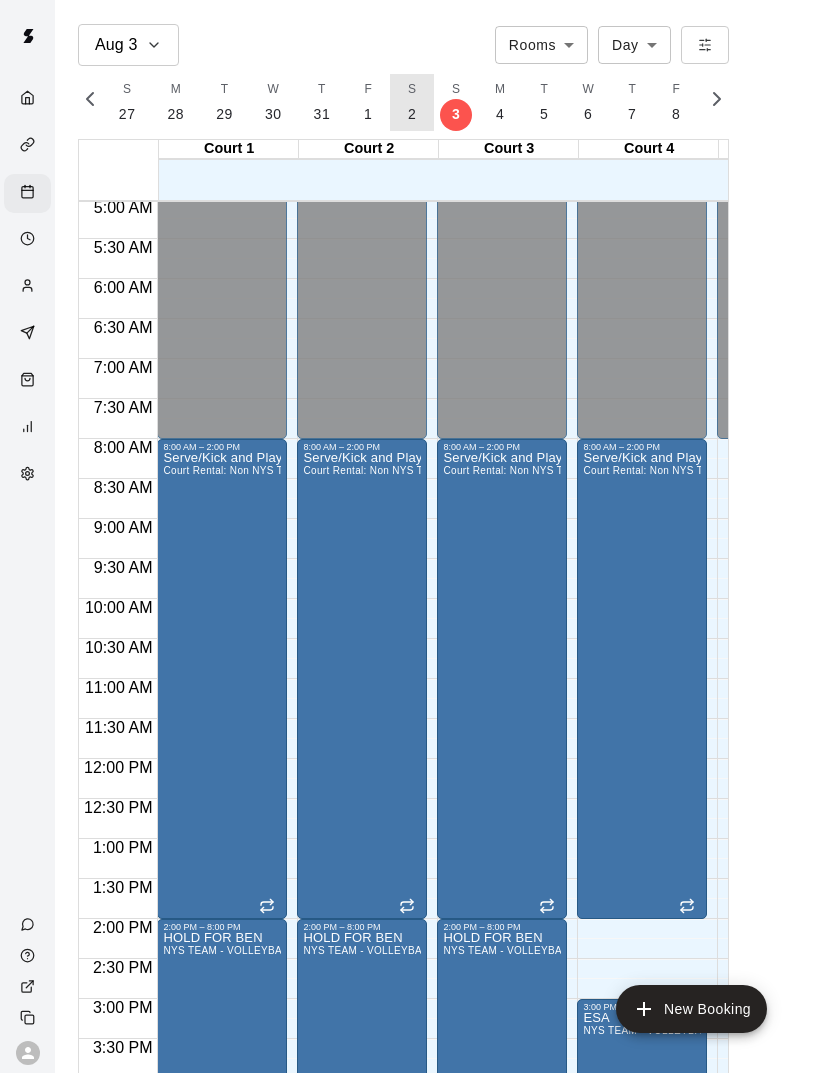 click on "S 2" at bounding box center [412, 102] 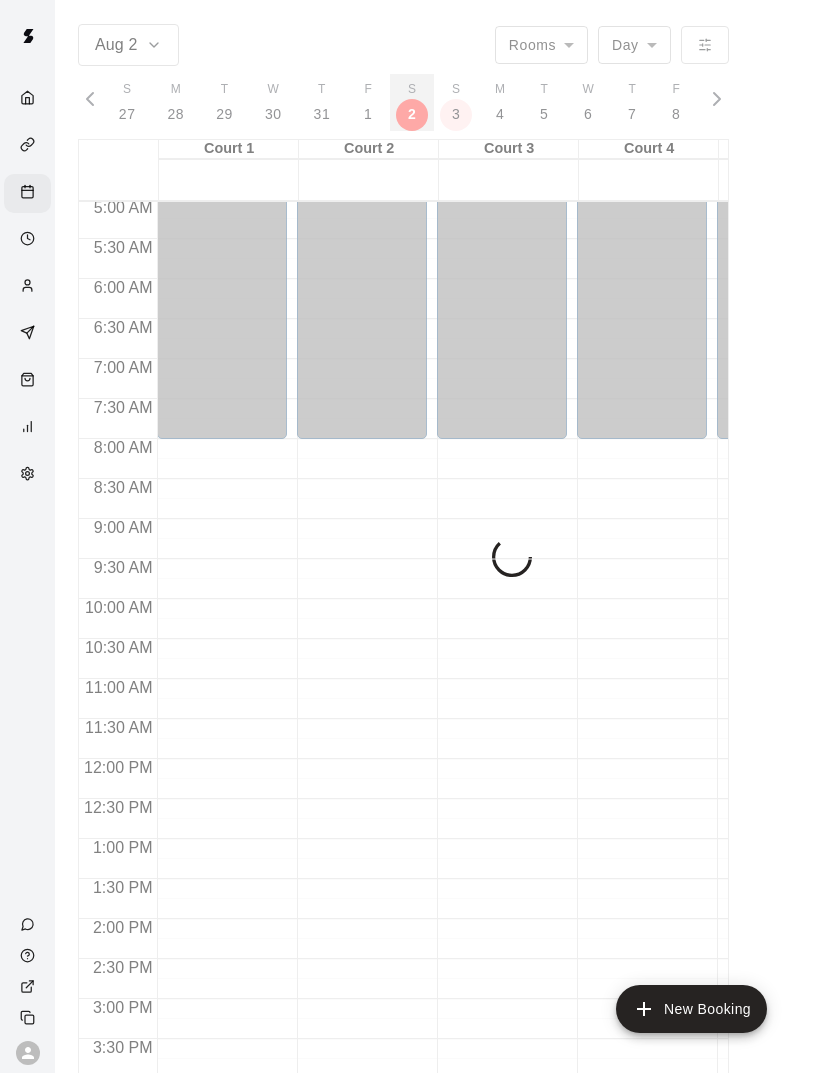 scroll, scrollTop: 0, scrollLeft: 8182, axis: horizontal 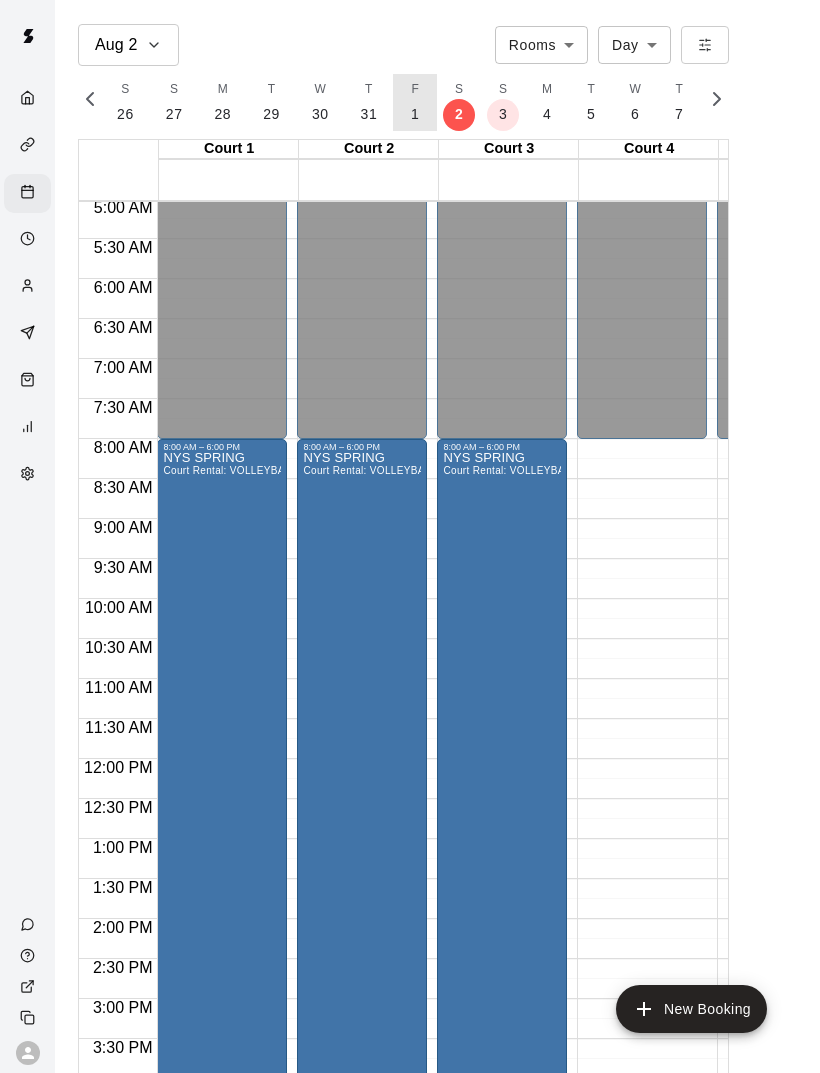 click on "F 1" at bounding box center (415, 102) 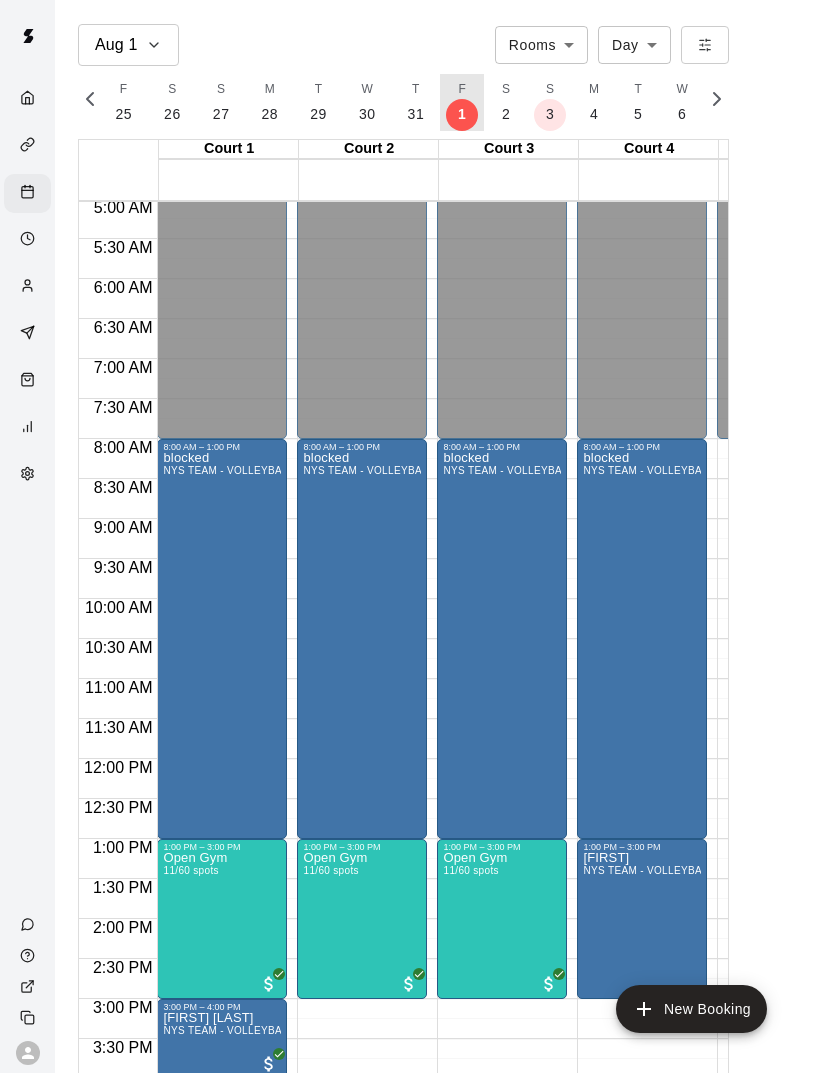 scroll, scrollTop: 0, scrollLeft: 8135, axis: horizontal 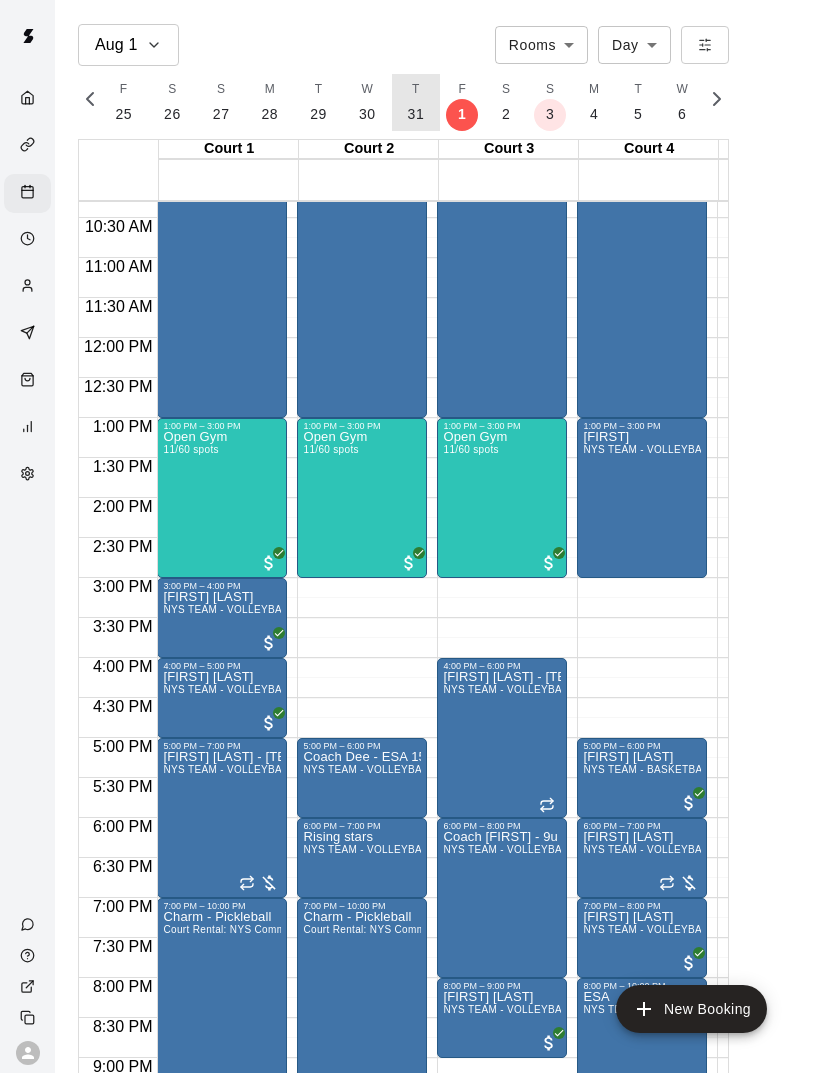 click on "31" at bounding box center (416, 114) 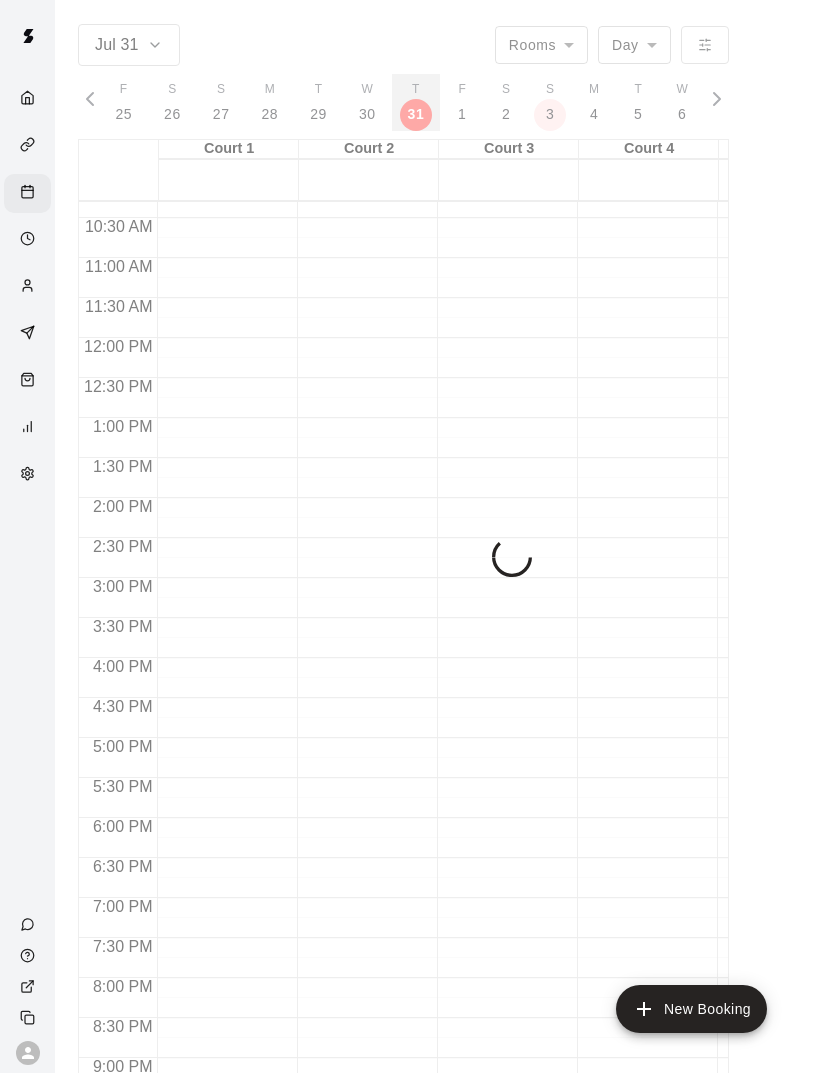 scroll, scrollTop: 848, scrollLeft: 0, axis: vertical 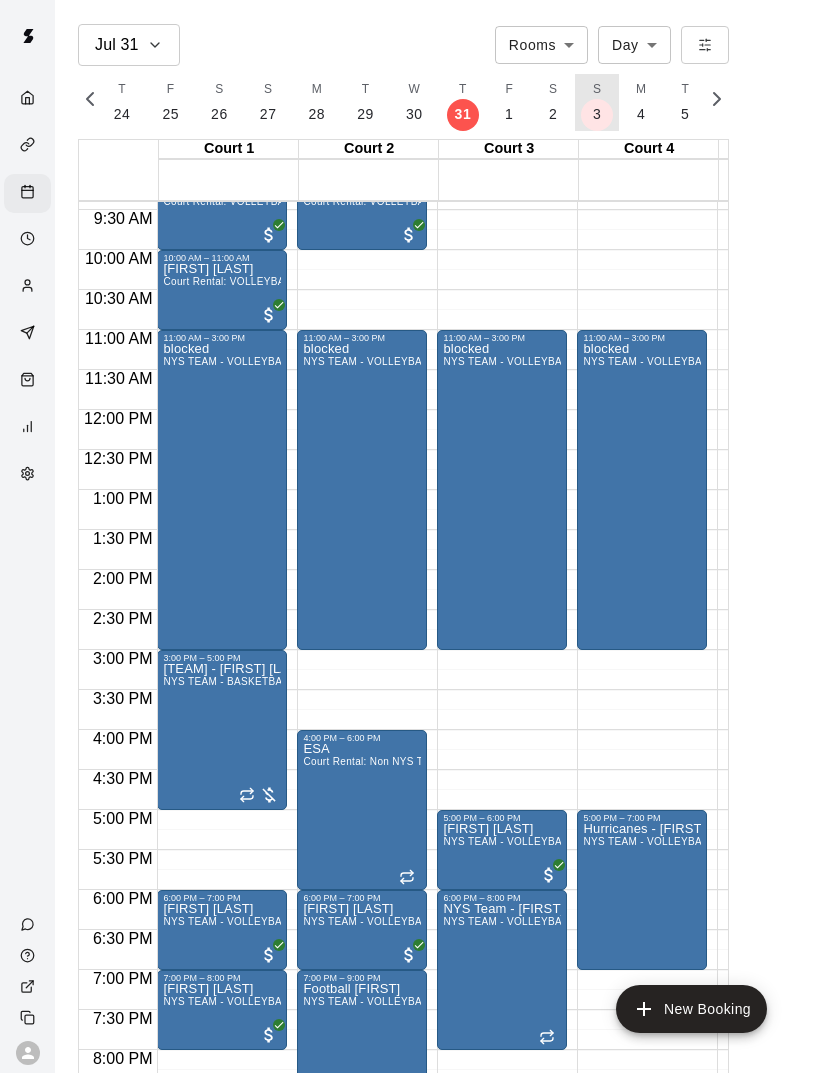 click on "S 3" at bounding box center [597, 102] 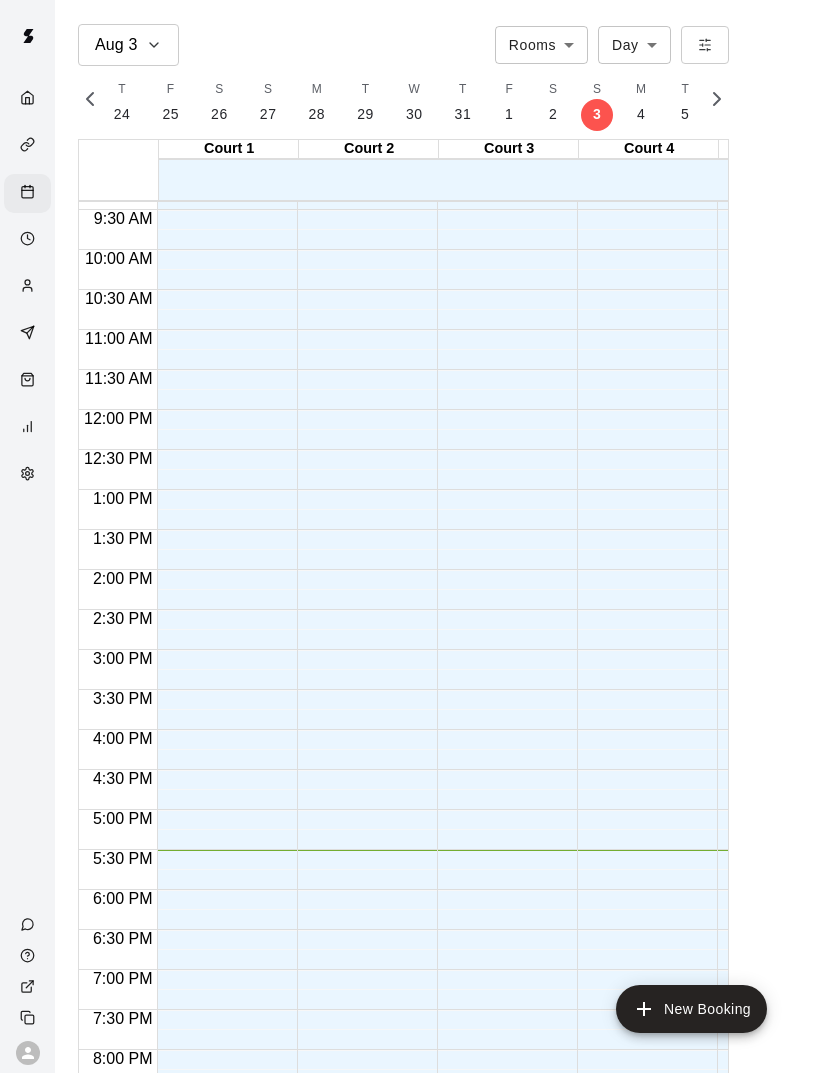 click on "Court 4" at bounding box center [649, 149] 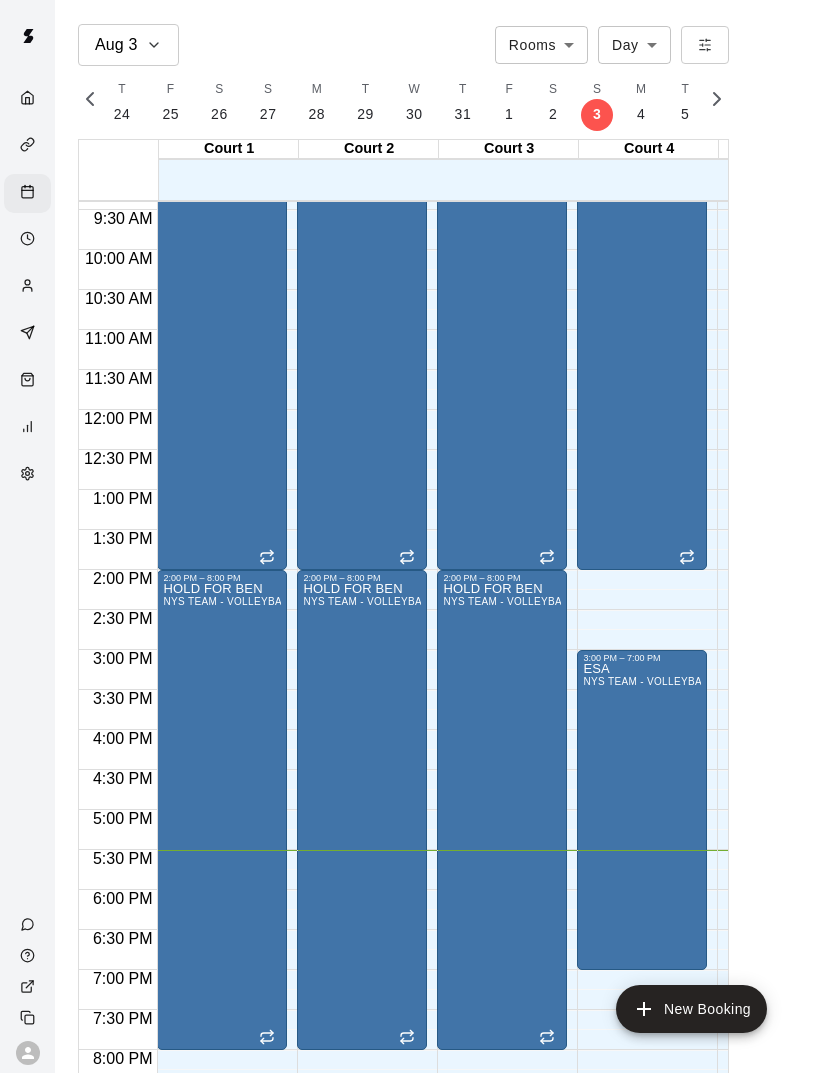 scroll, scrollTop: 0, scrollLeft: 8095, axis: horizontal 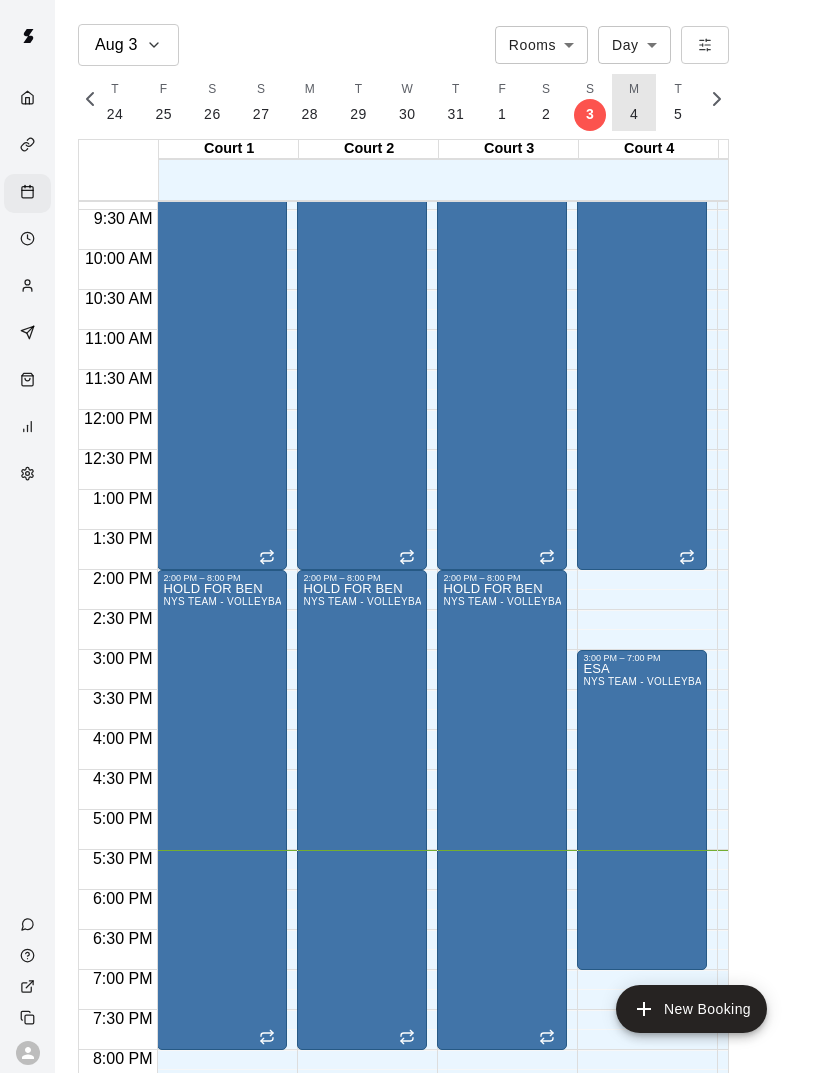 click on "4" at bounding box center [634, 114] 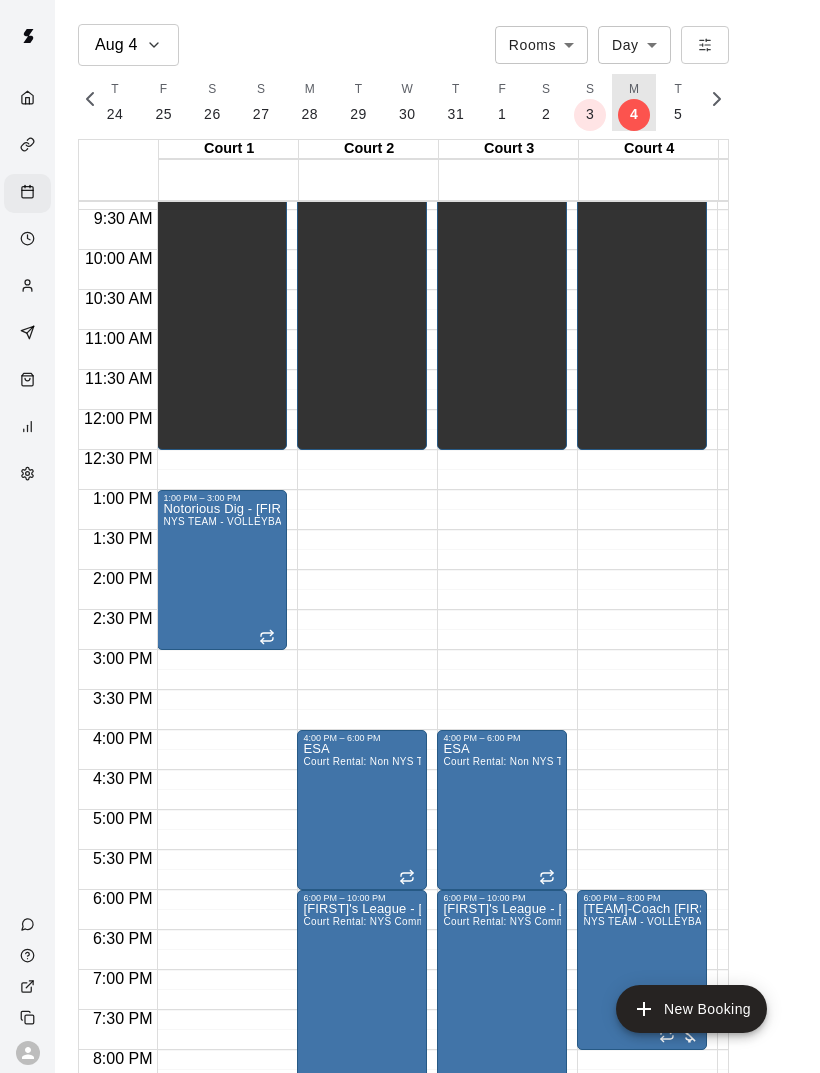 scroll, scrollTop: 0, scrollLeft: 8276, axis: horizontal 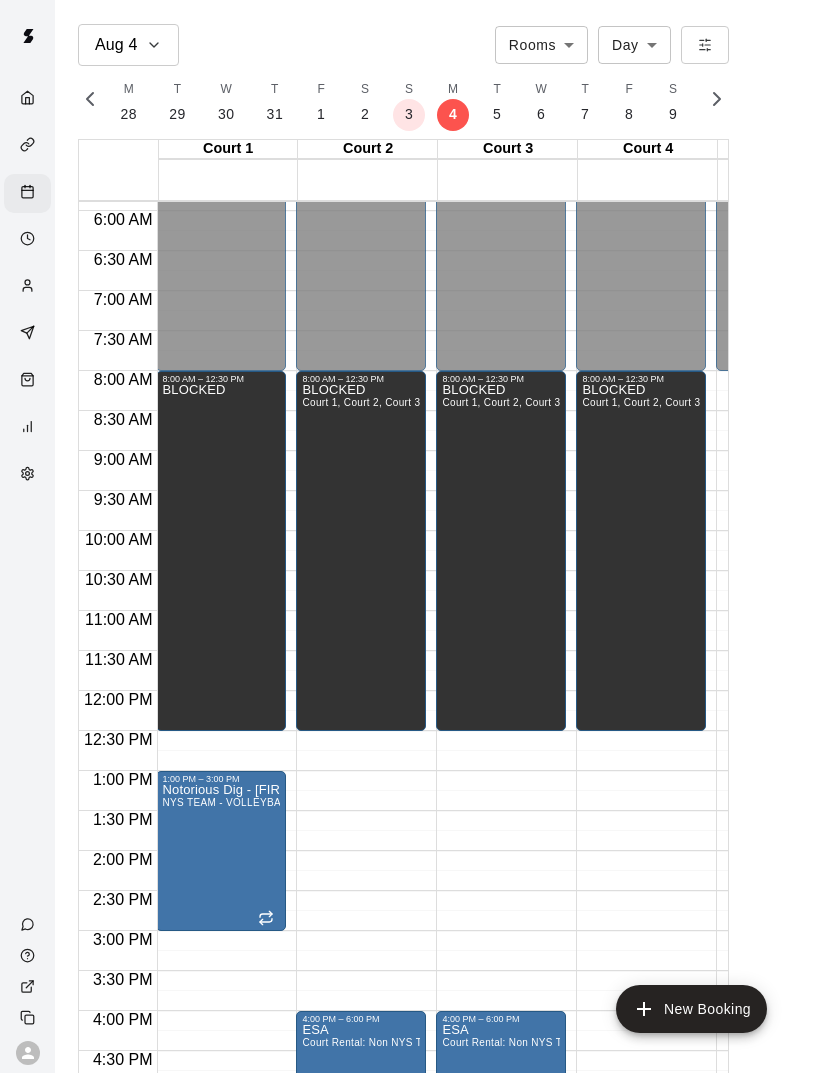 click on "BLOCKED Court 1, Court 2, Court 3, Court 4" at bounding box center [501, 920] 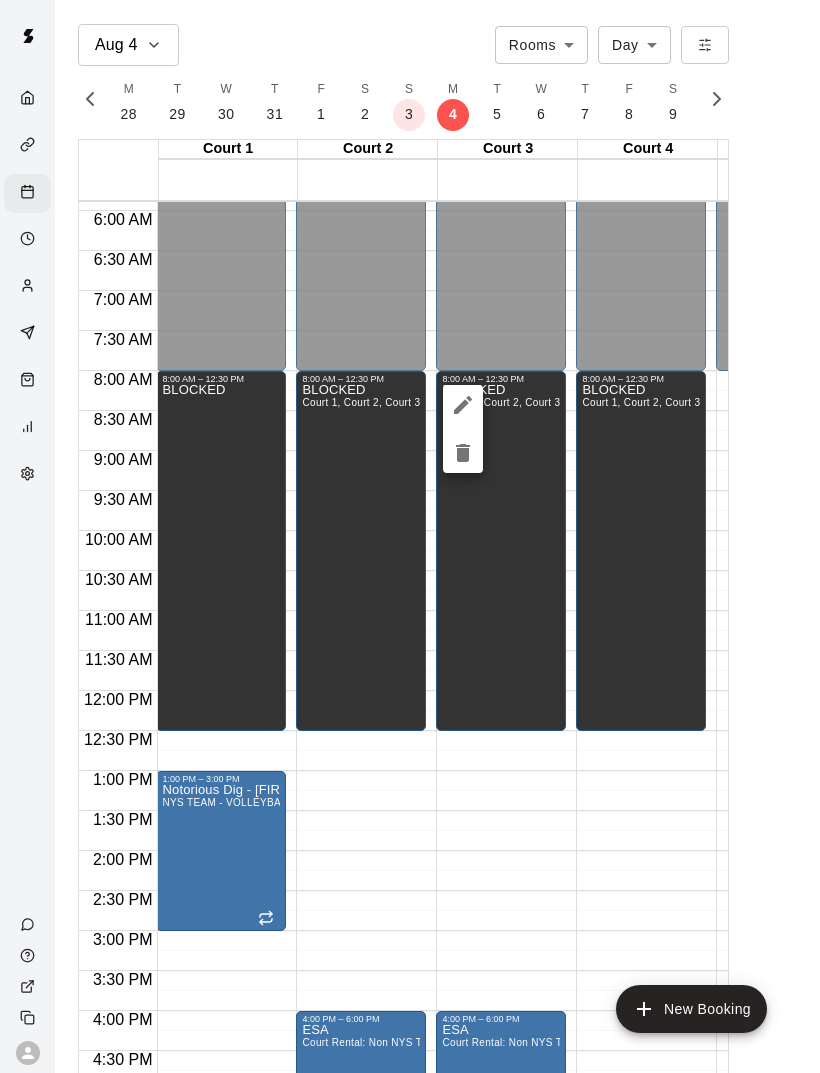 click 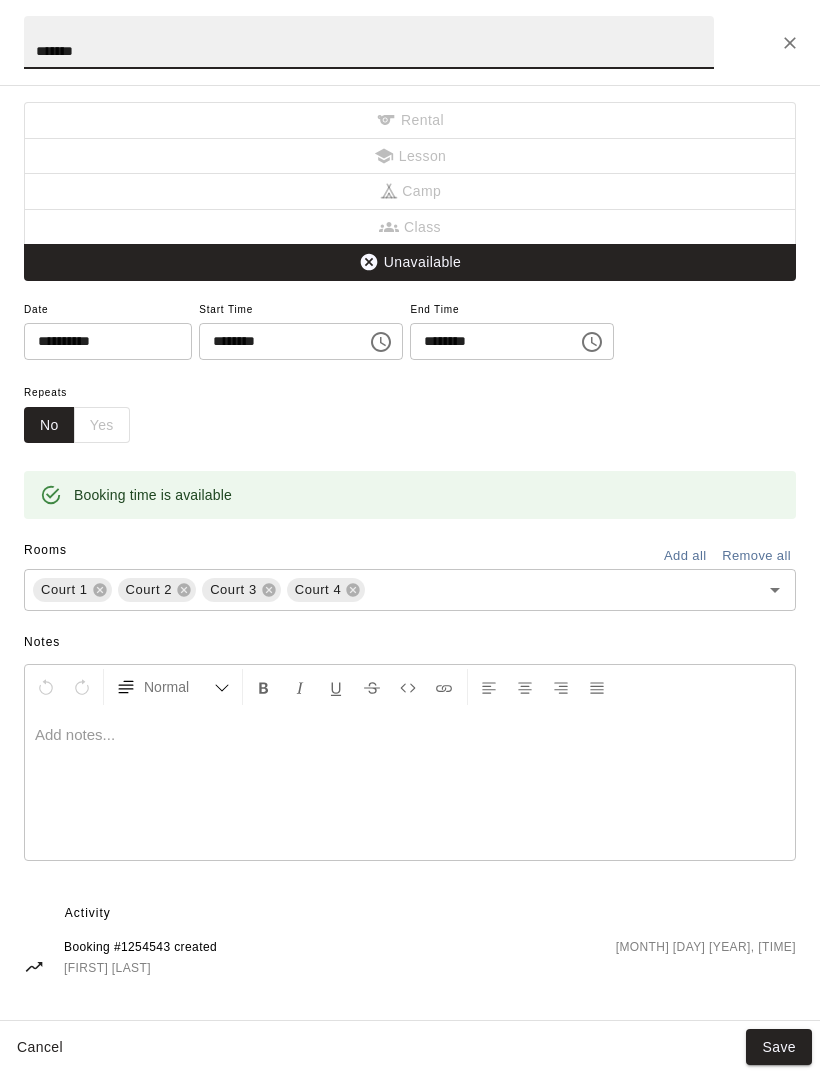 click on "Rental" at bounding box center (410, 120) 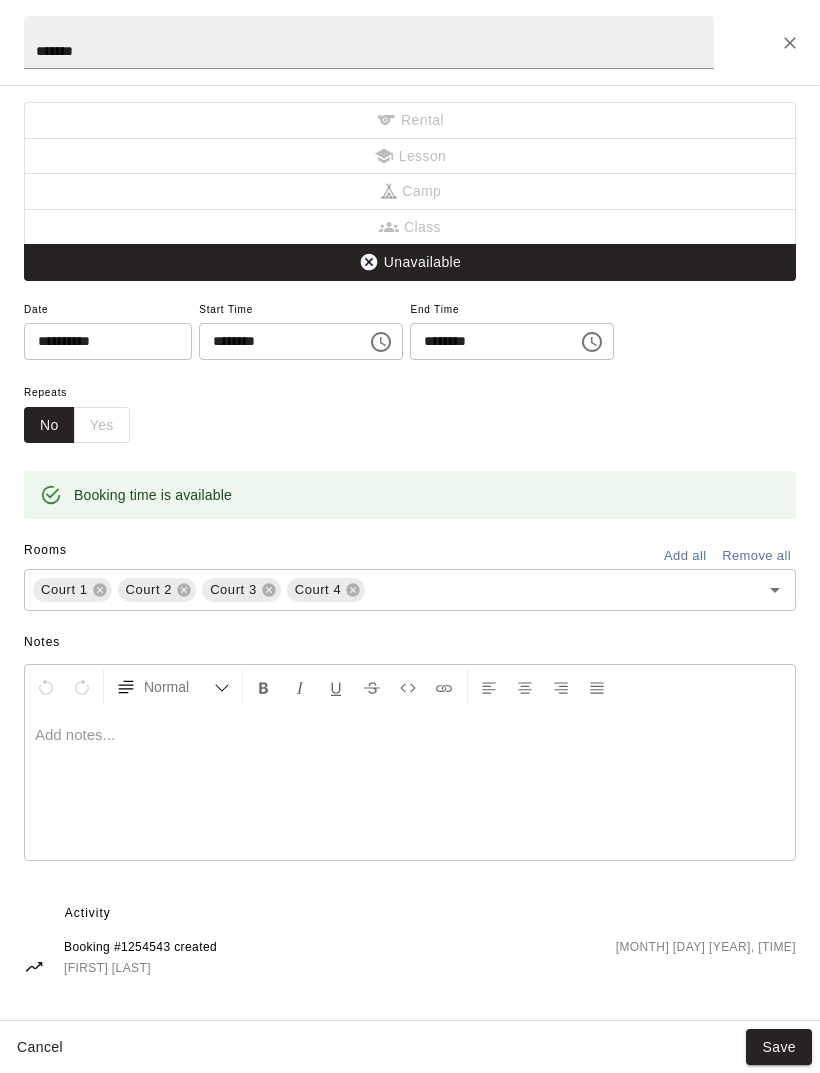 click on "Rental" at bounding box center [410, 120] 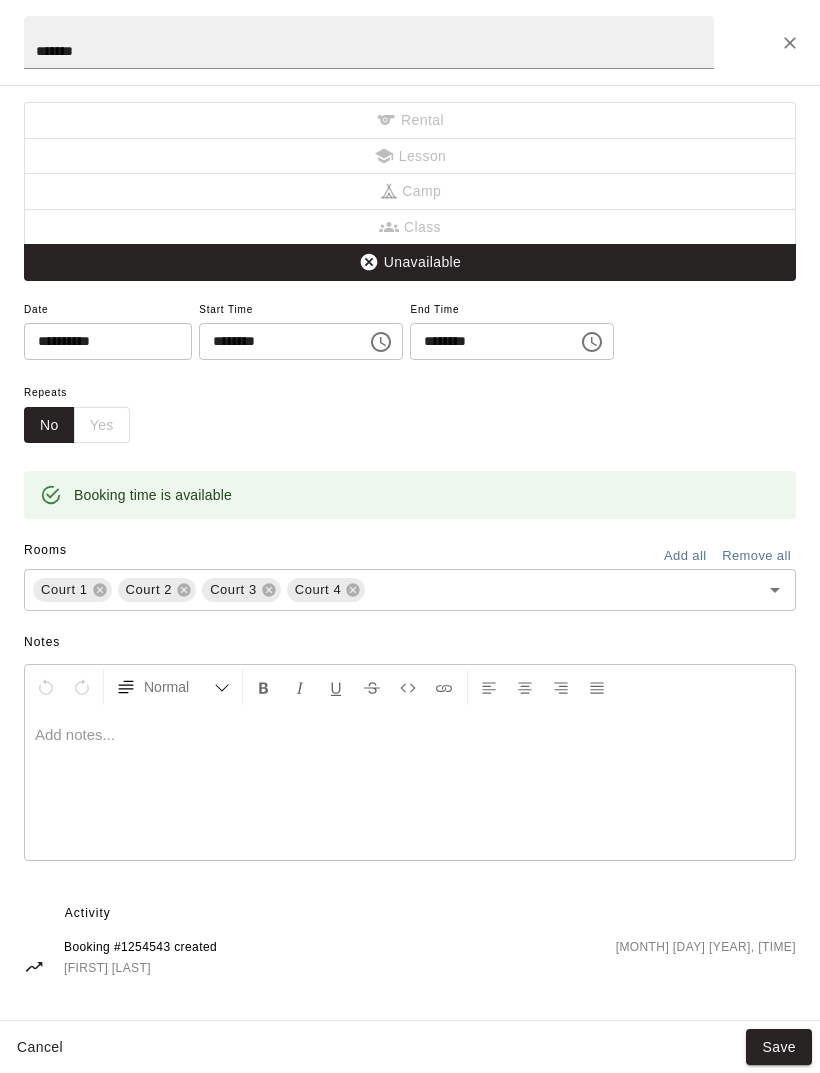 click on "Unavailable" at bounding box center (410, 262) 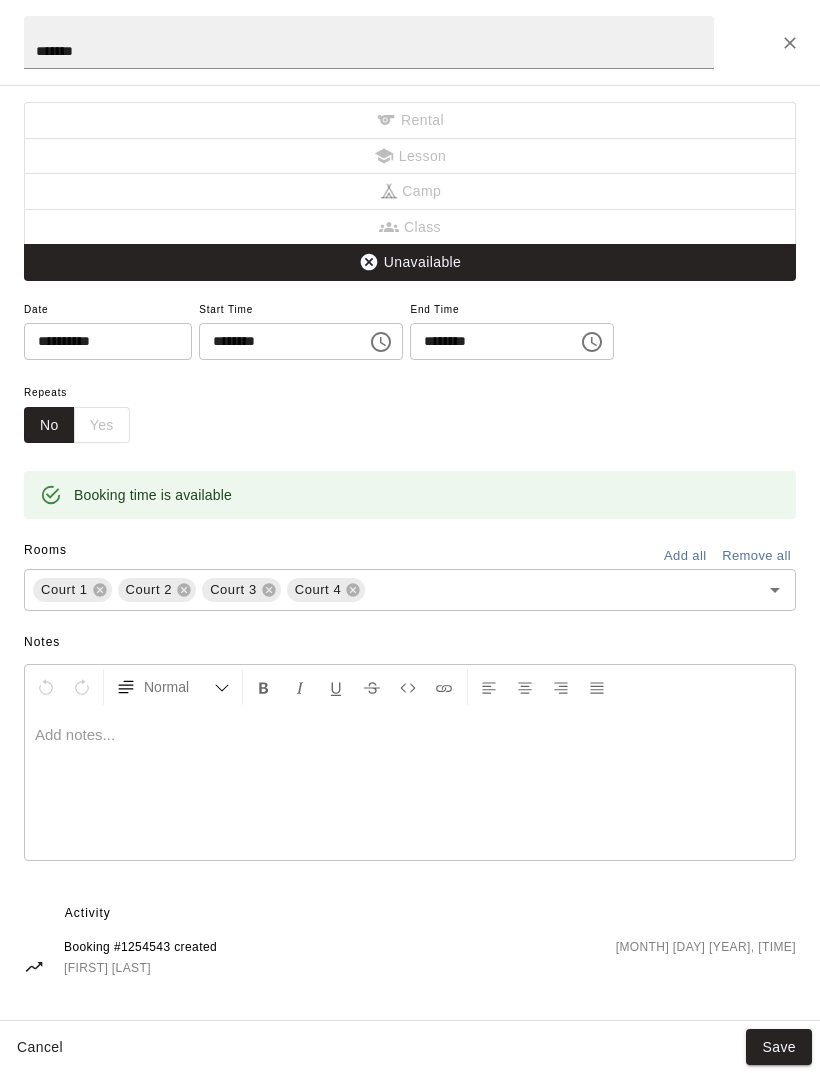 click on "Unavailable" at bounding box center (410, 262) 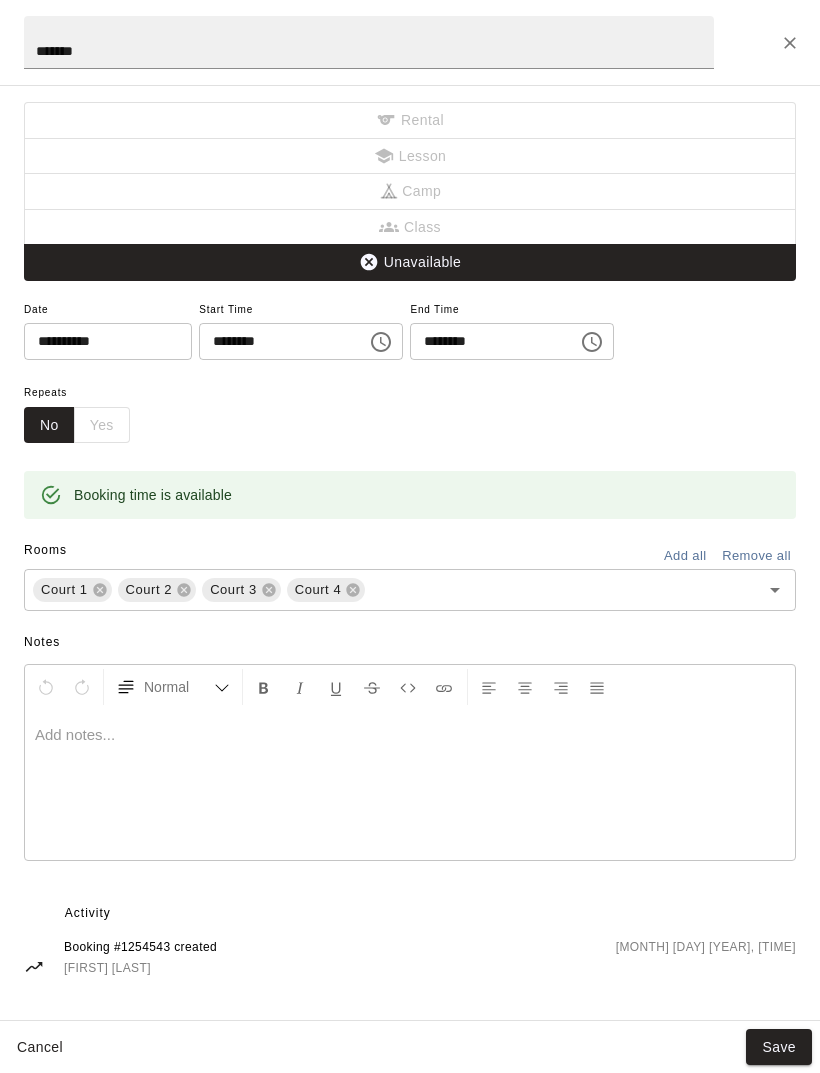 click on "Unavailable" at bounding box center [410, 262] 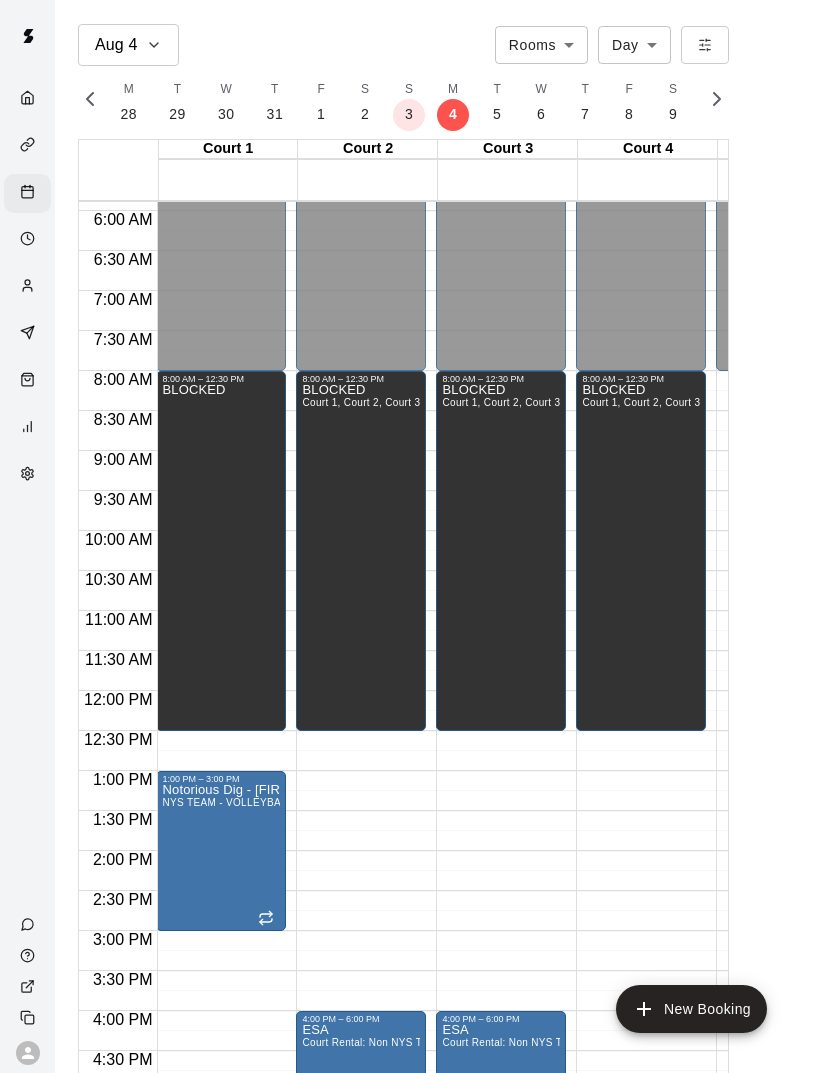 click on "BLOCKED Court 1, Court 2, Court 3, Court 4" at bounding box center [361, 920] 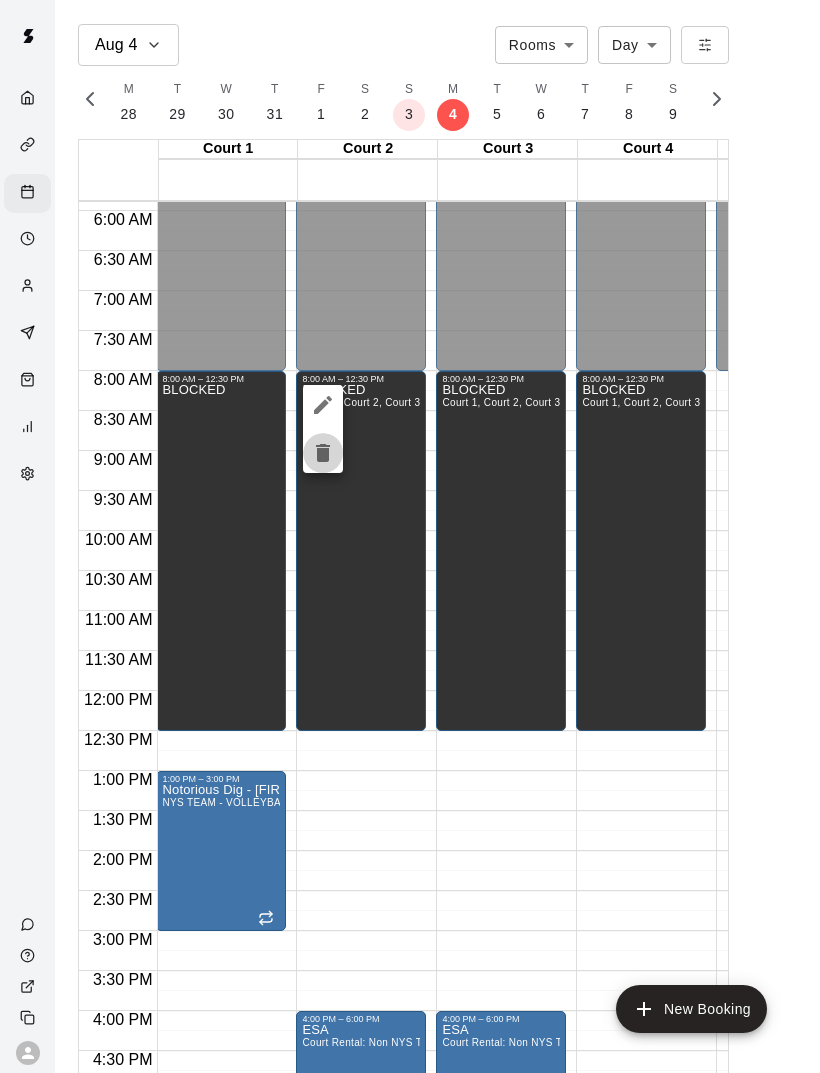 click 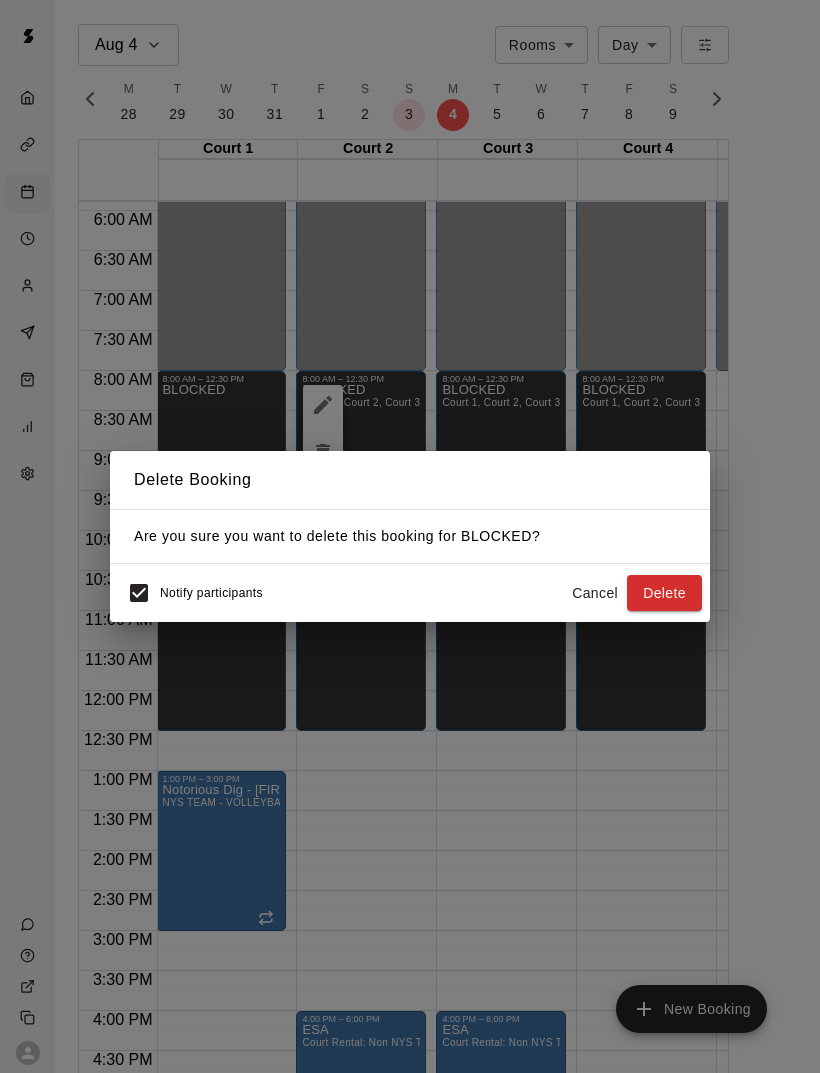 click on "Delete" at bounding box center (664, 593) 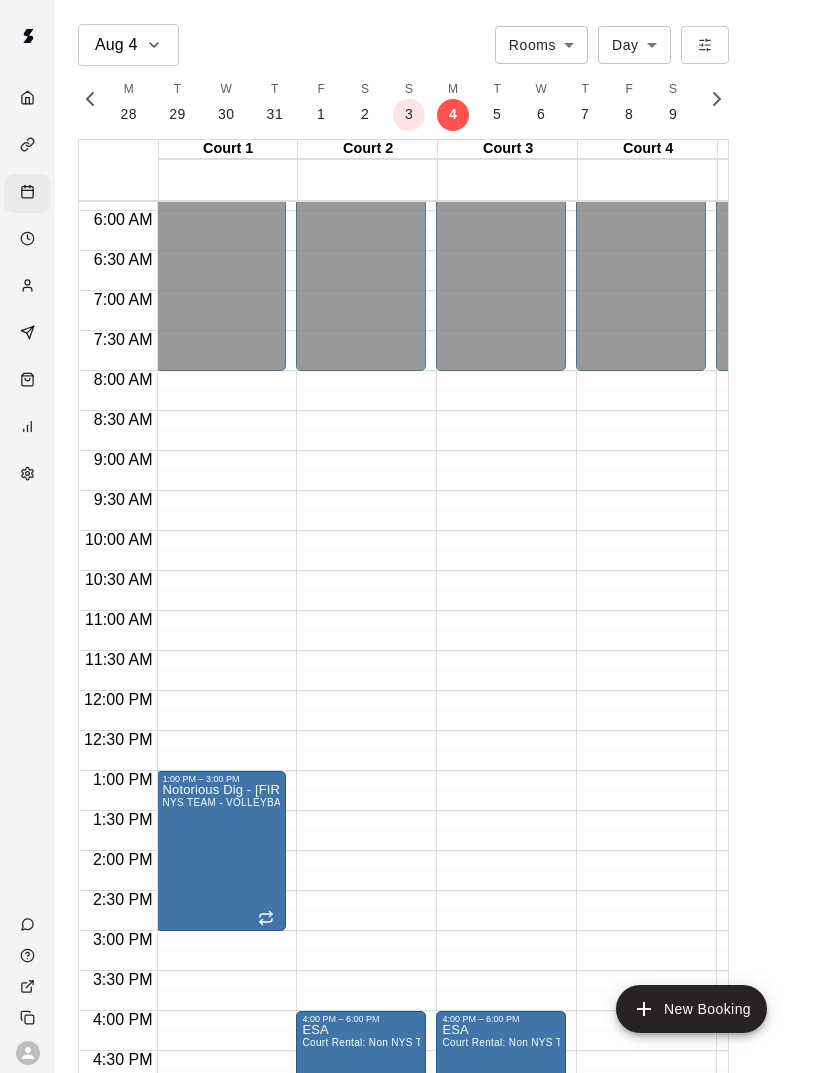 click on "New Booking" at bounding box center [691, 1009] 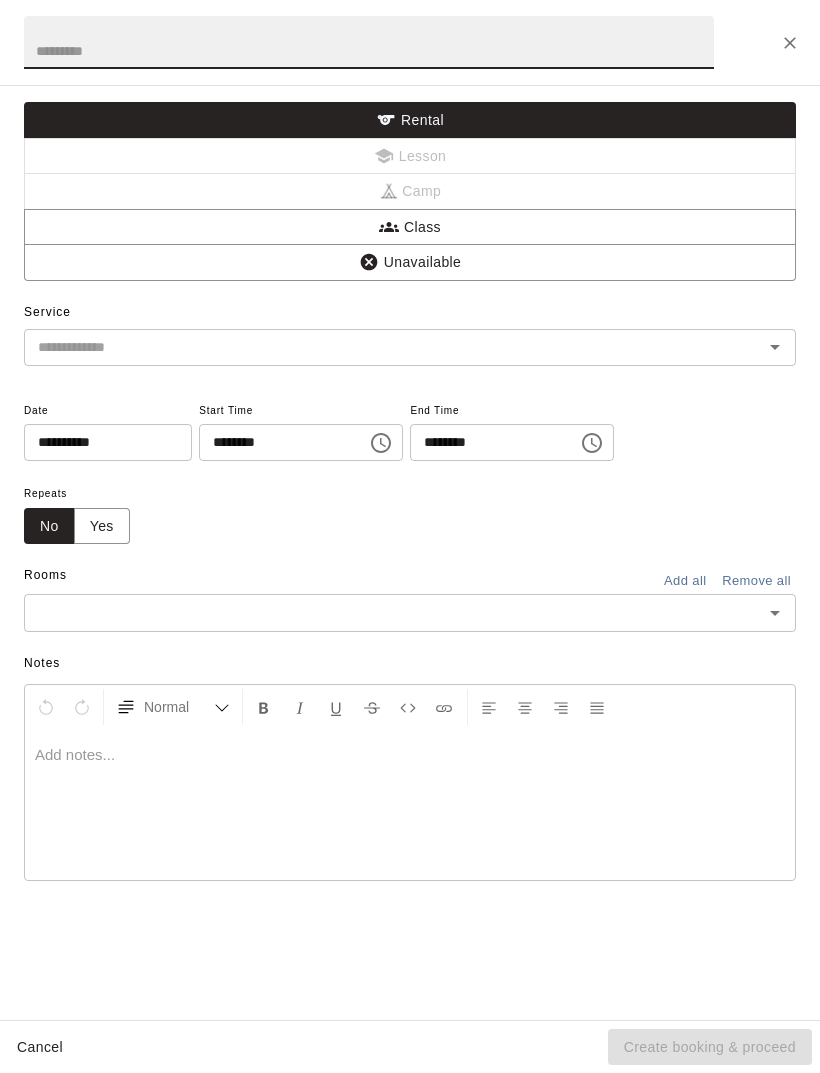 click at bounding box center [369, 42] 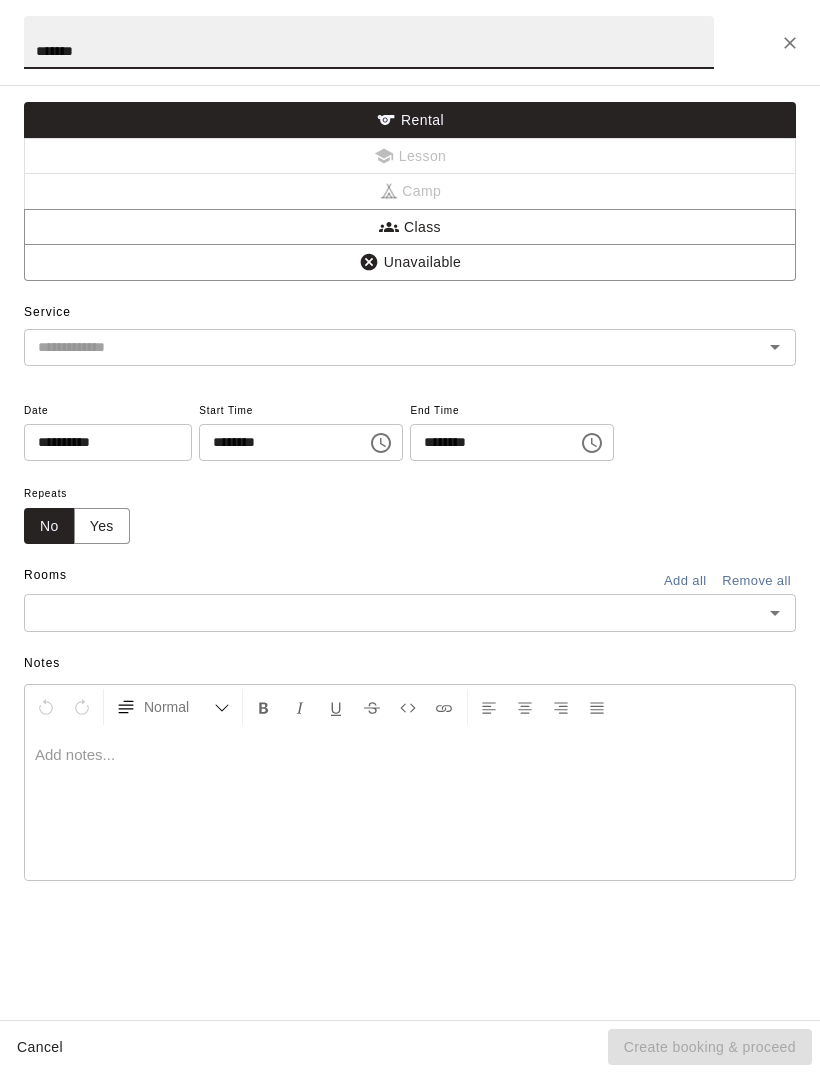 type on "*******" 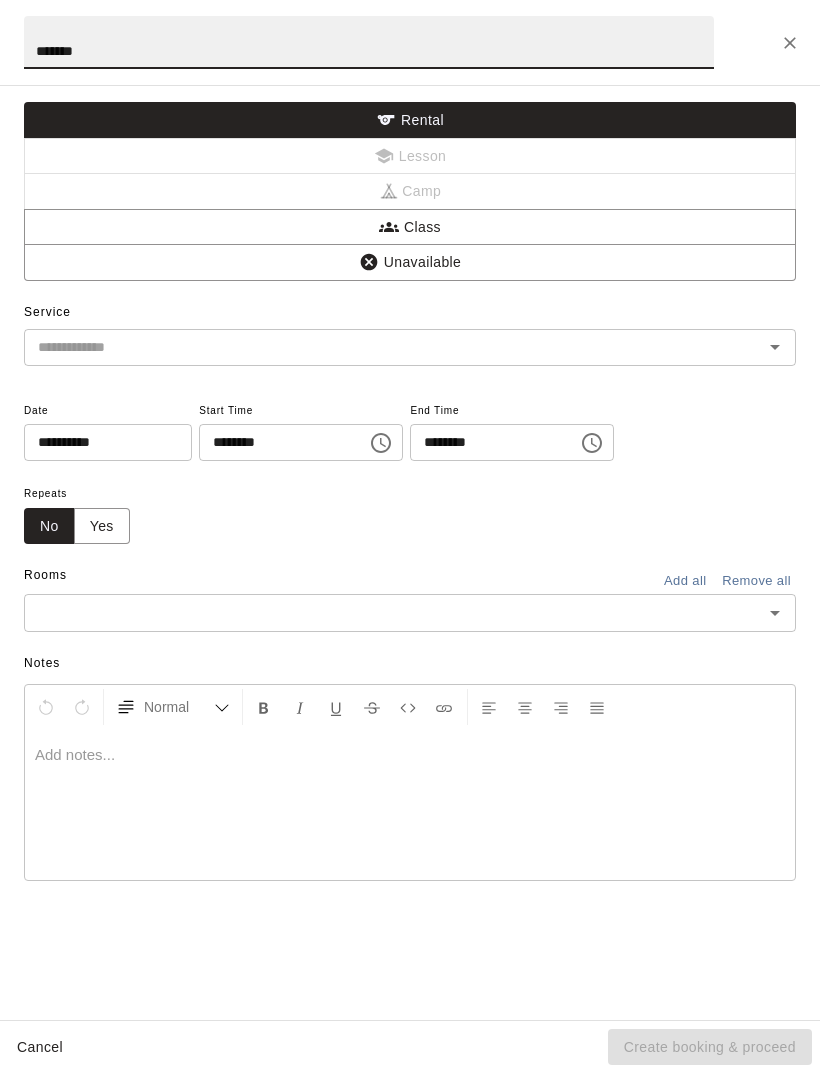 click on "Rental" at bounding box center (410, 120) 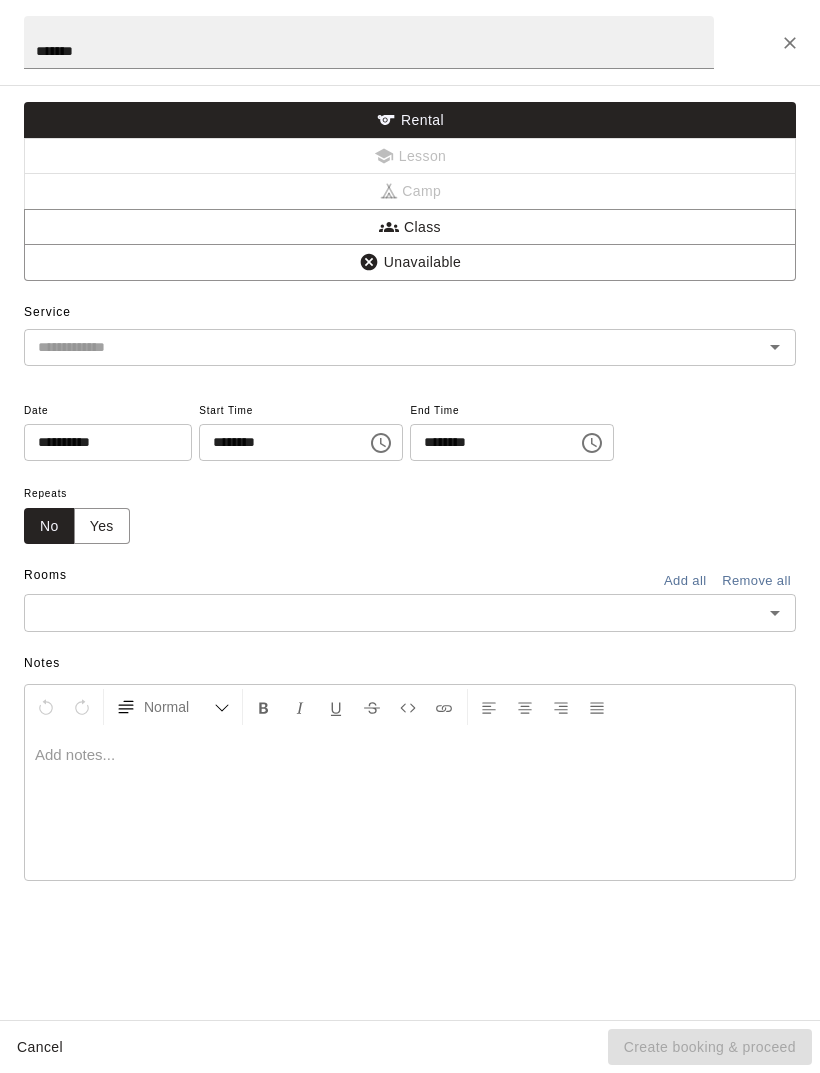 click at bounding box center (380, 347) 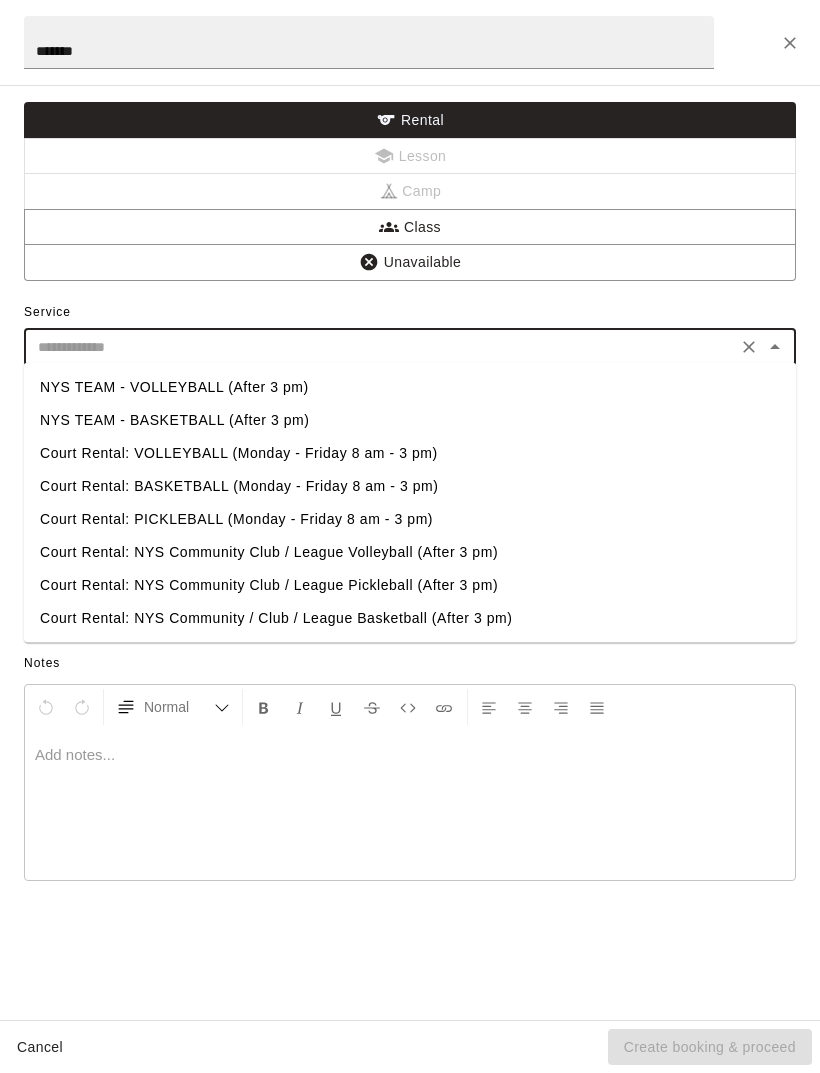 click on "Court Rental: VOLLEYBALL (Monday - Friday 8 am - 3 pm)" at bounding box center [410, 453] 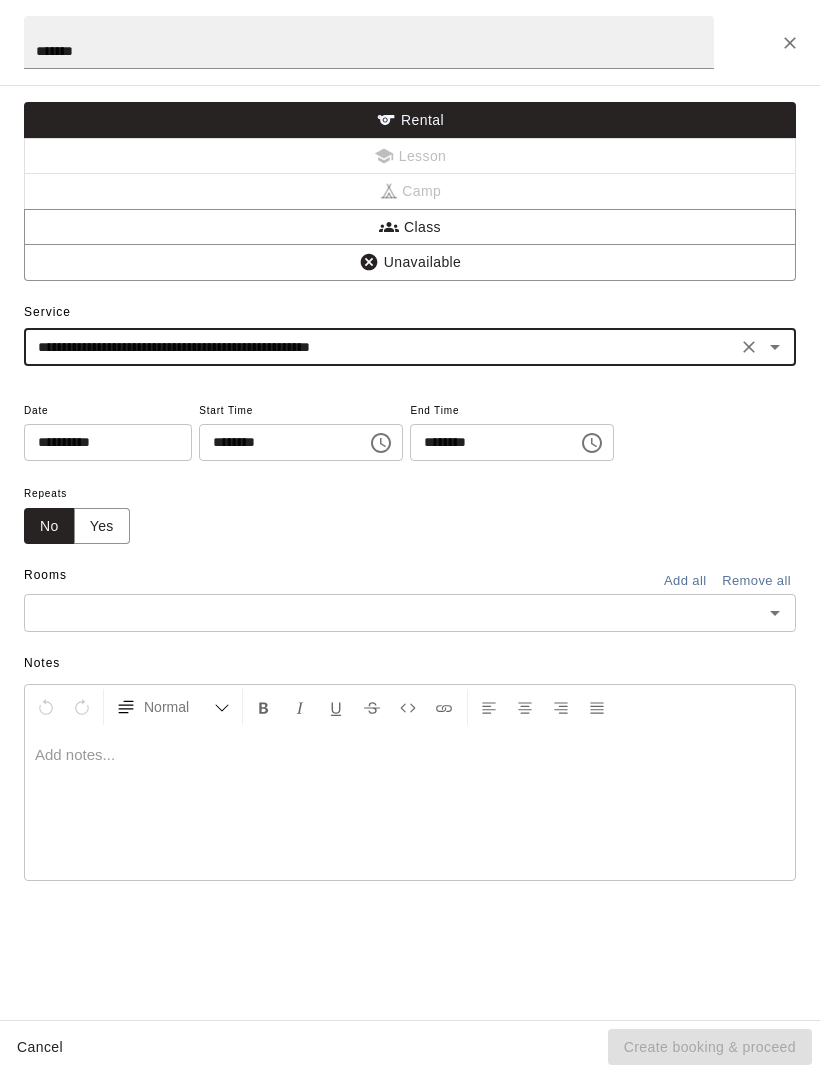 click 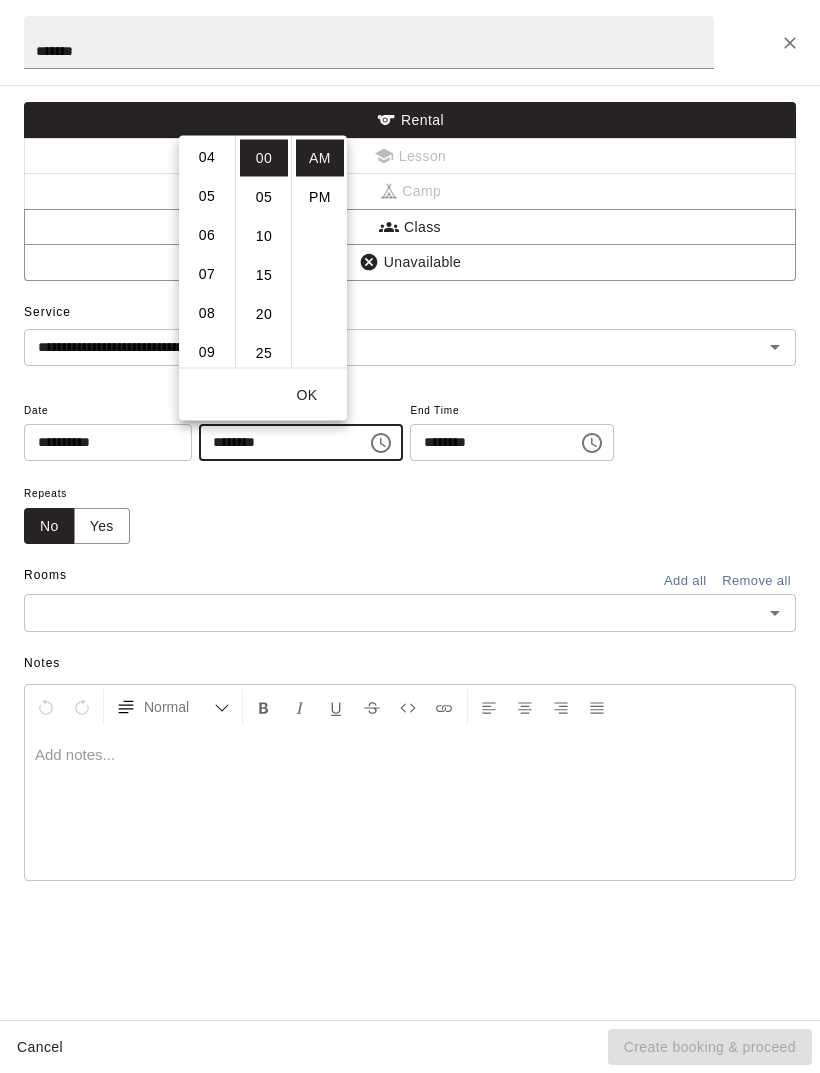 click on "08" at bounding box center (207, 313) 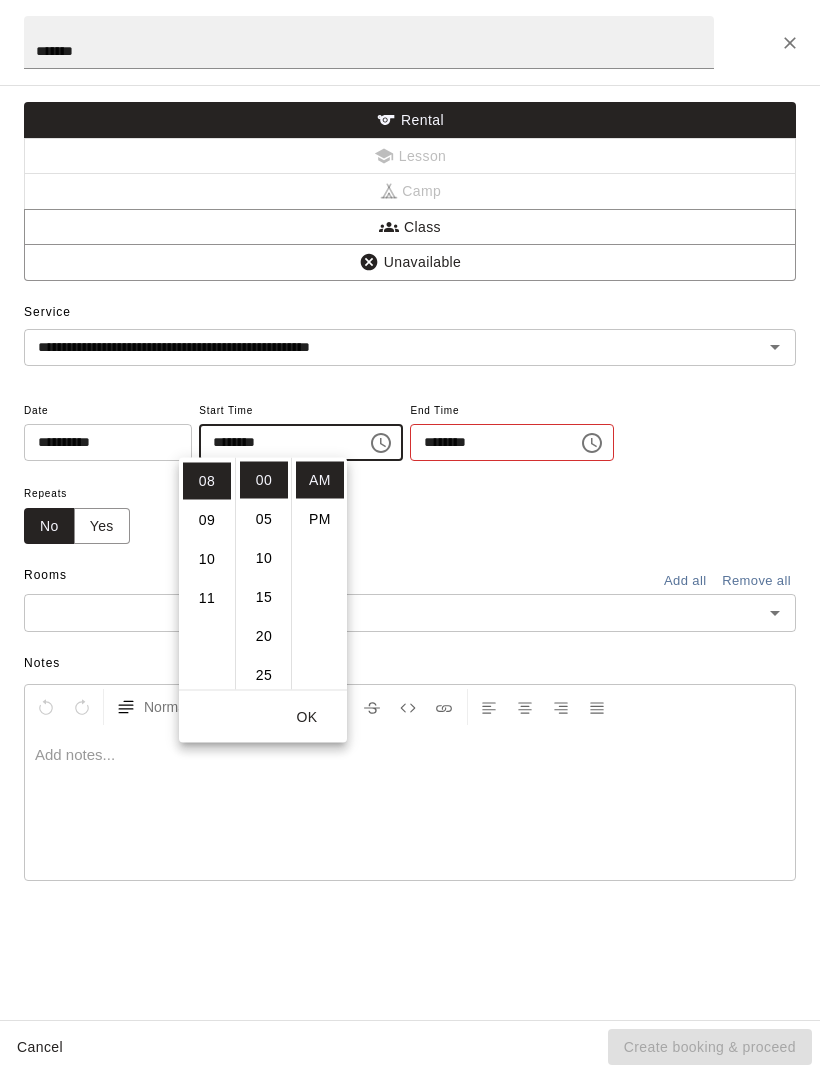 scroll, scrollTop: 312, scrollLeft: 0, axis: vertical 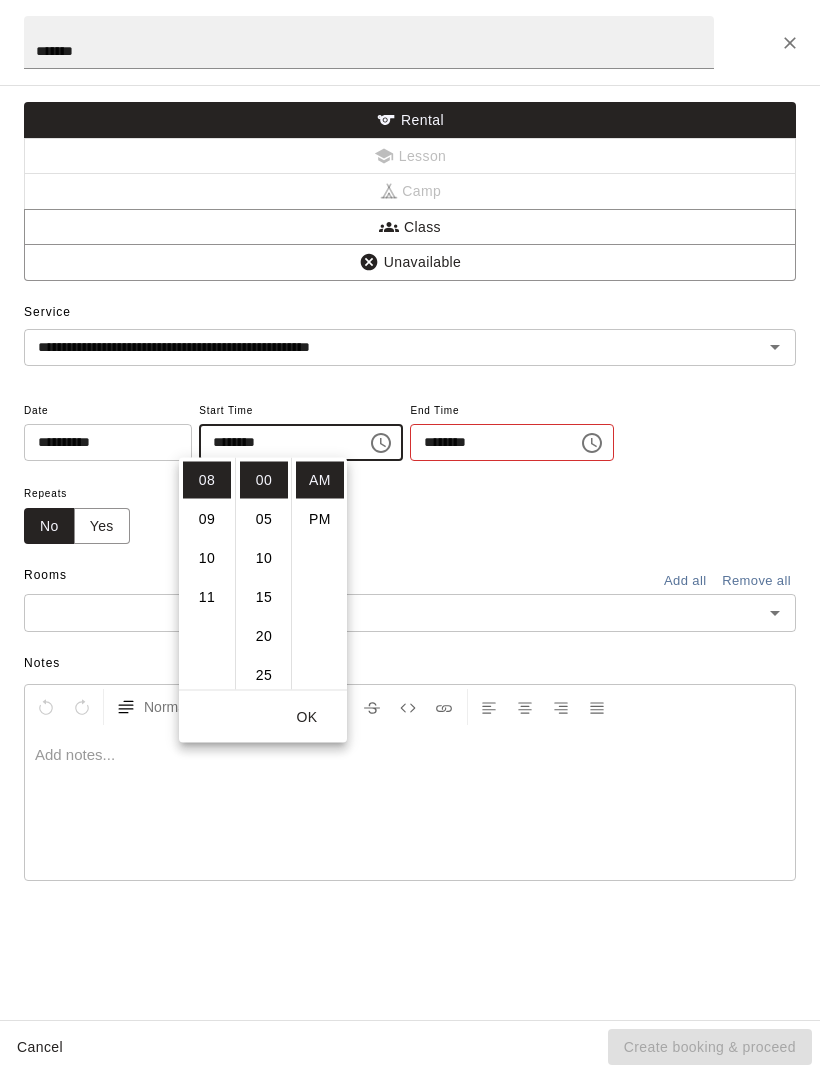 click on "OK" at bounding box center (307, 717) 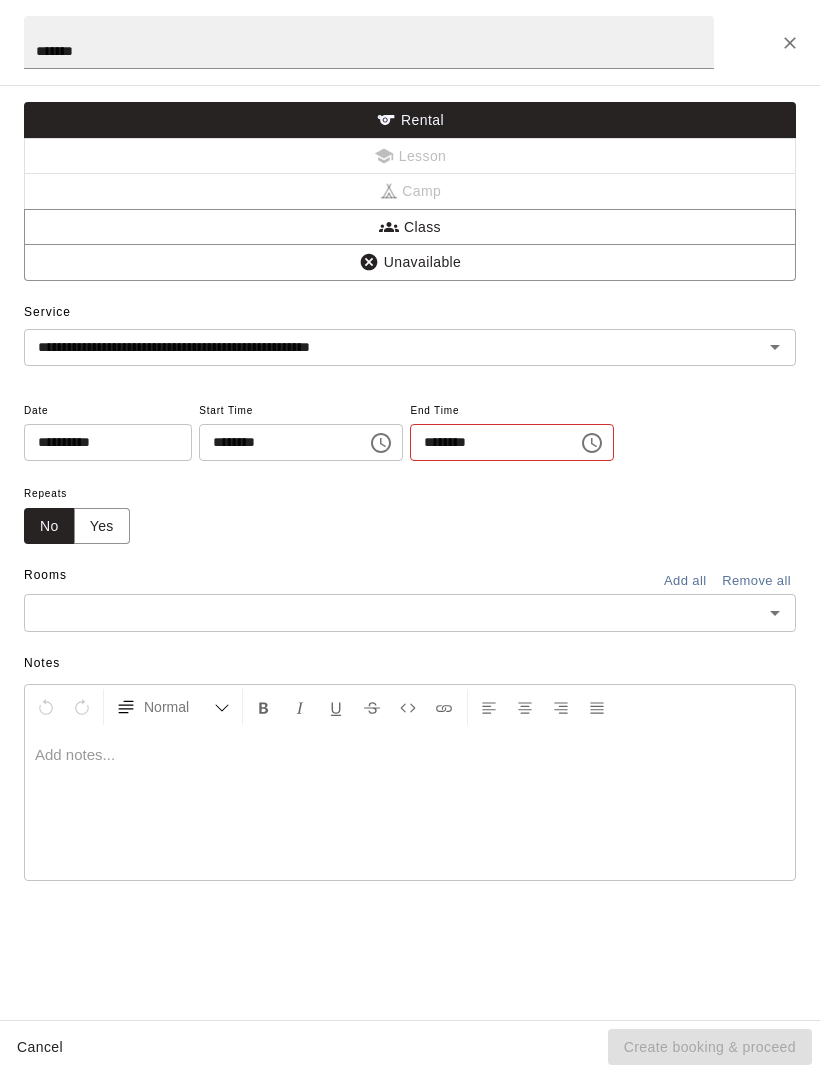 click 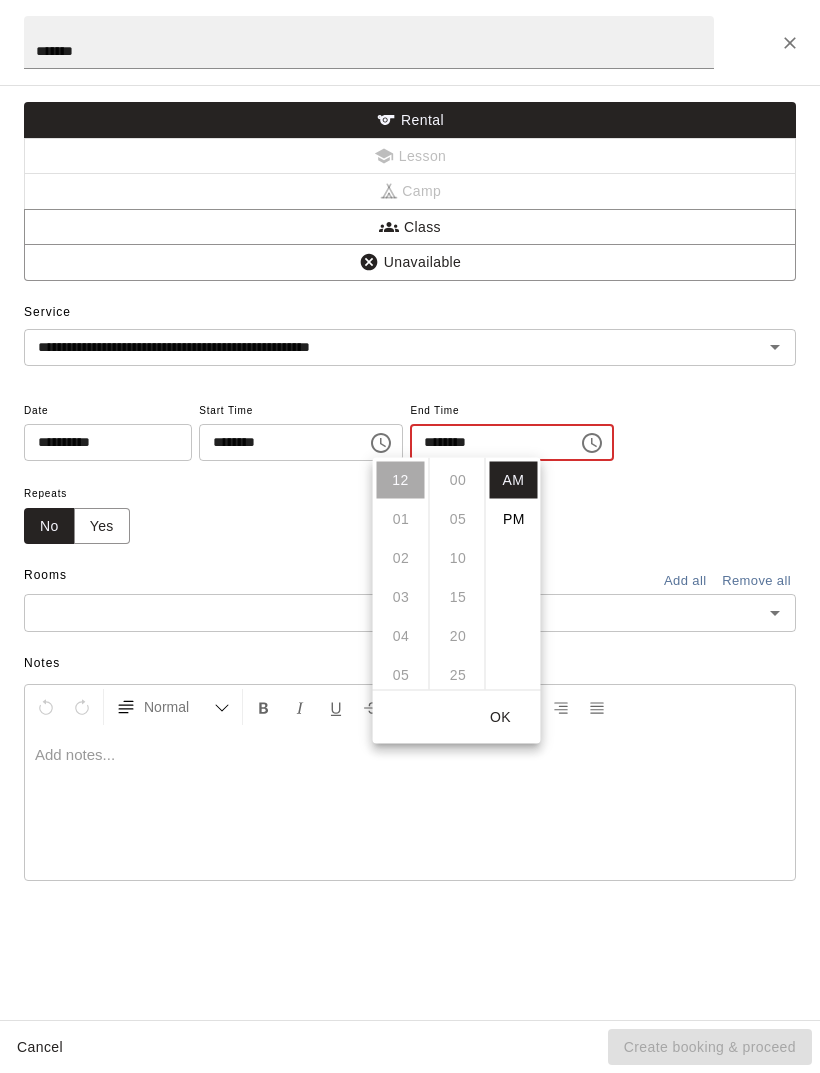 scroll, scrollTop: 234, scrollLeft: 0, axis: vertical 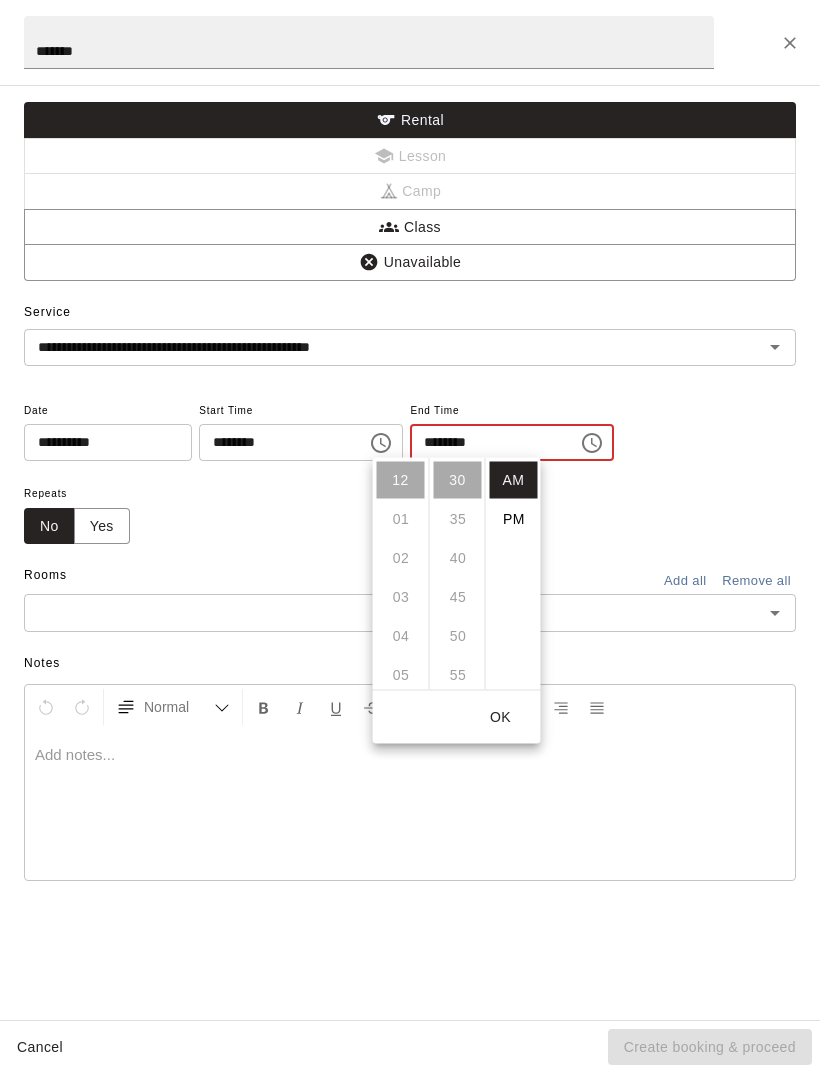 click on "PM" at bounding box center (514, 519) 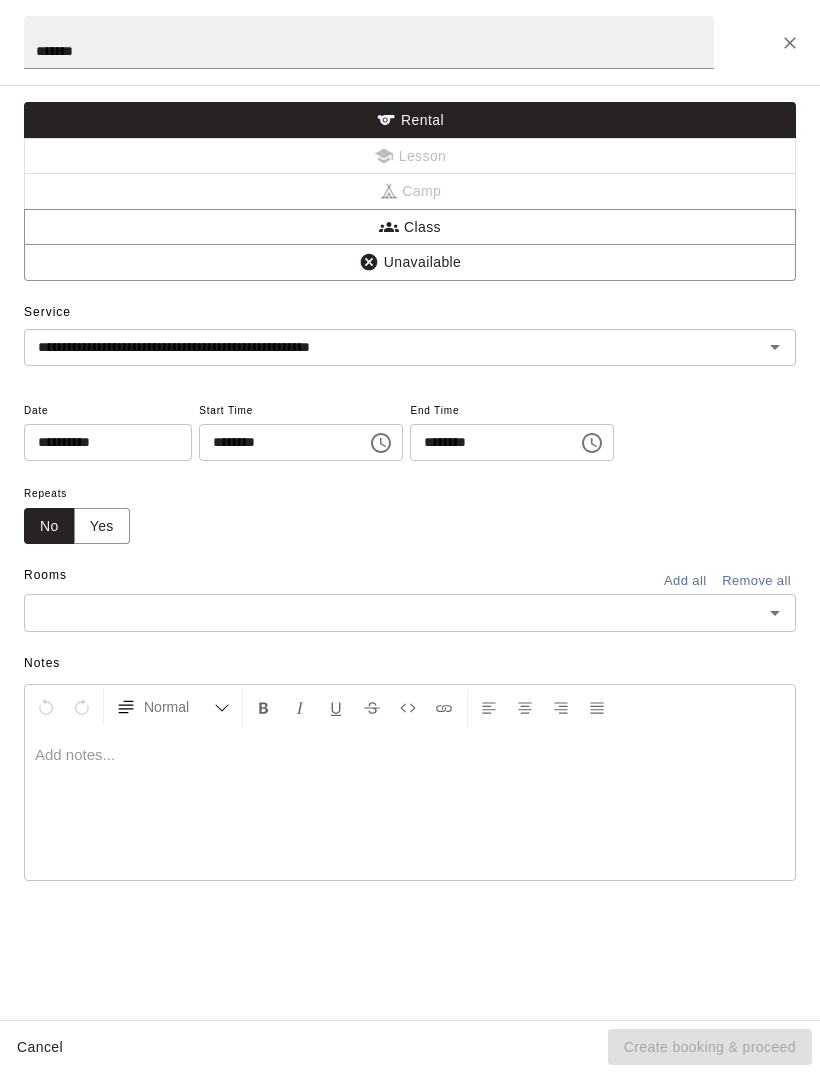 scroll, scrollTop: 35, scrollLeft: 0, axis: vertical 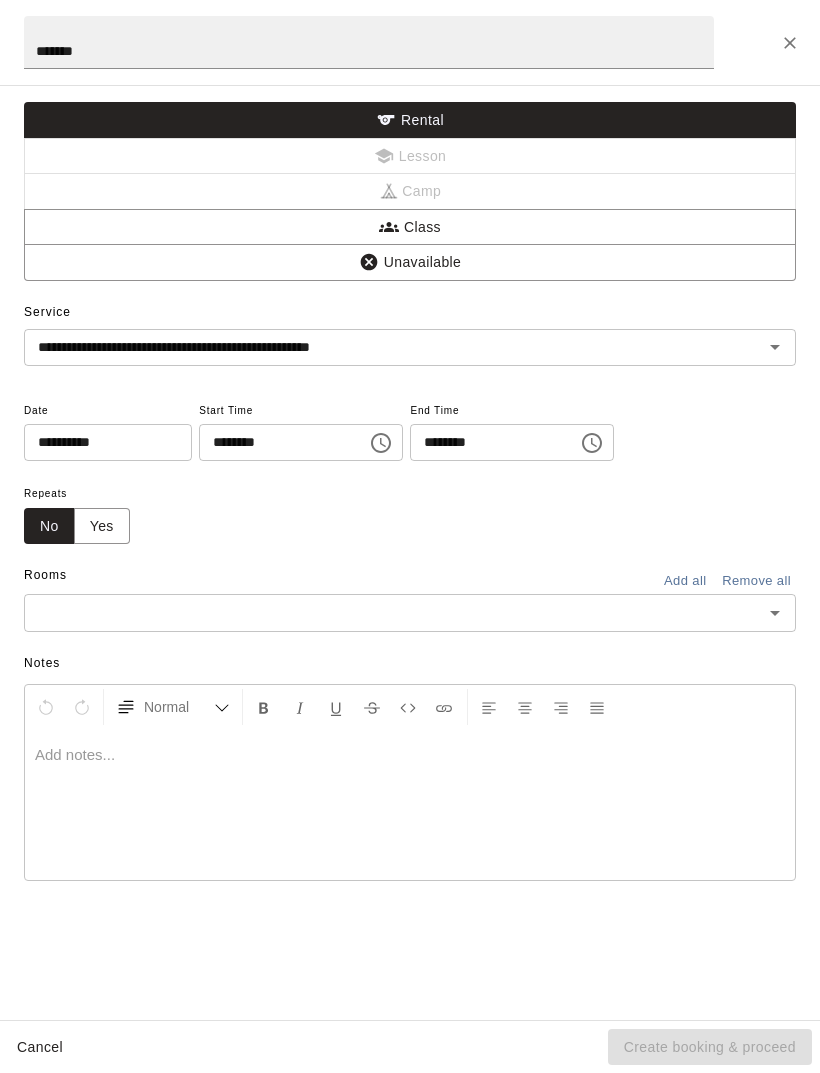 click 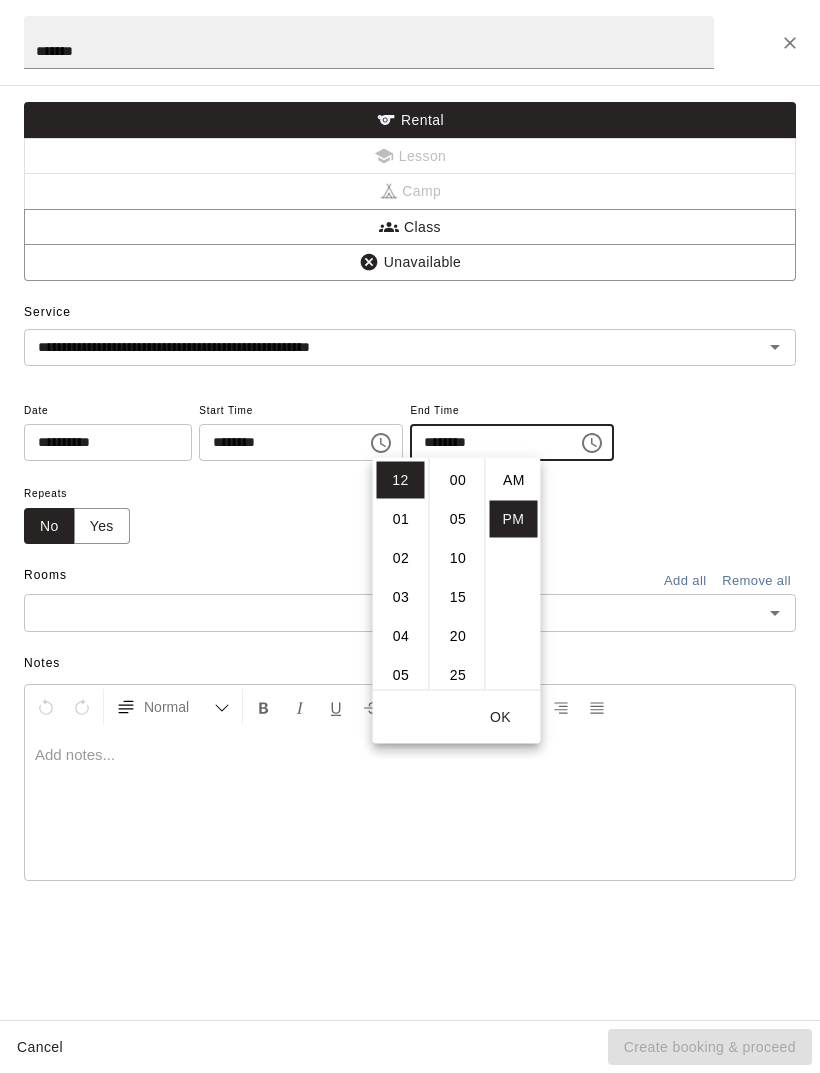 scroll, scrollTop: 234, scrollLeft: 0, axis: vertical 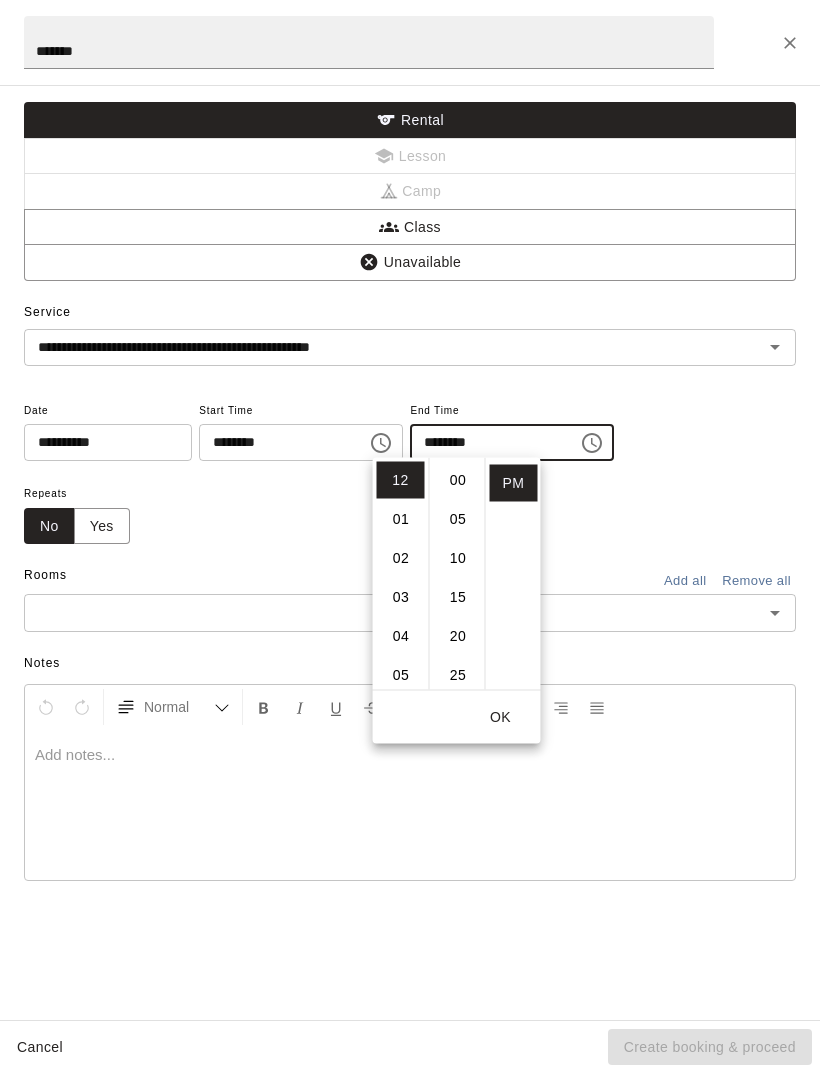 click on "00" at bounding box center [458, 480] 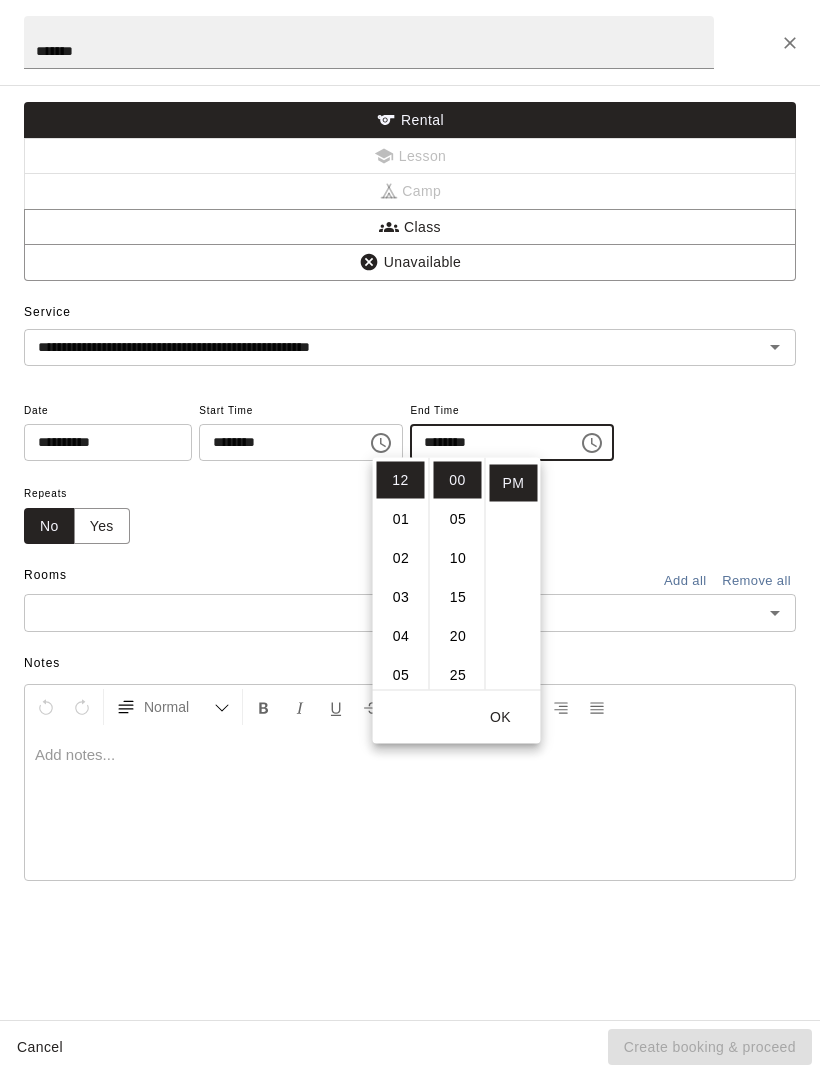 click on "OK" at bounding box center (501, 717) 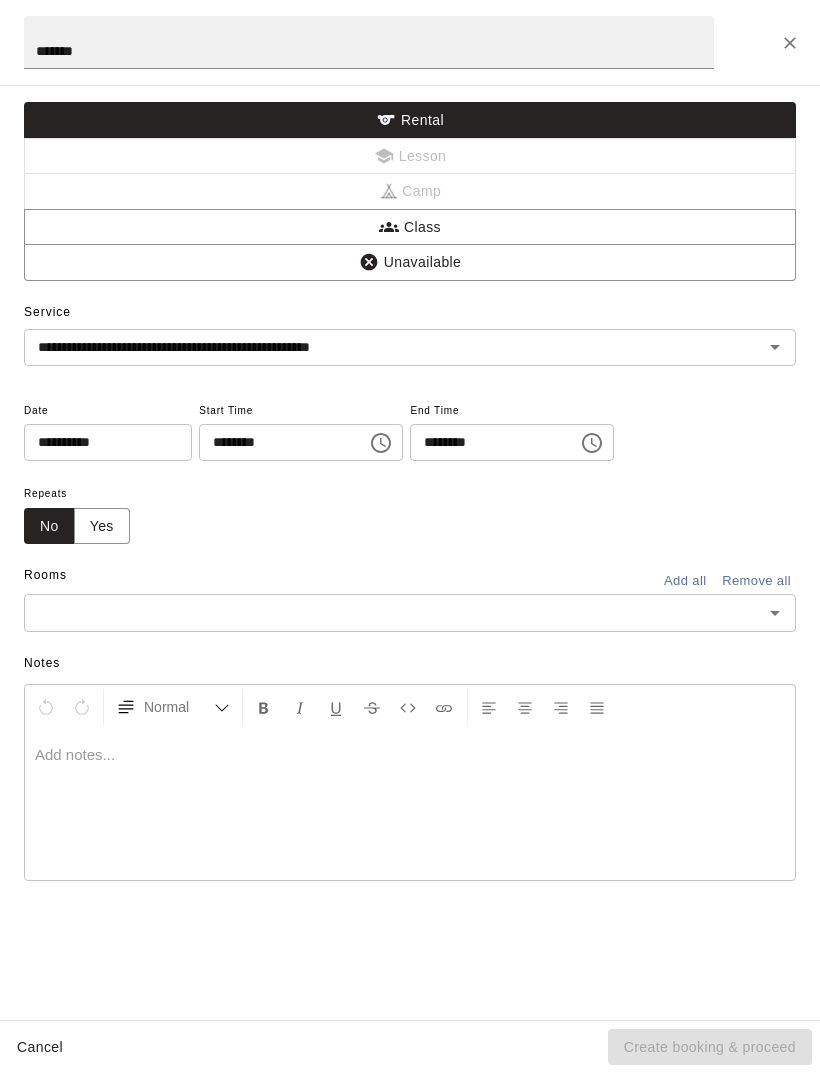 click at bounding box center [393, 612] 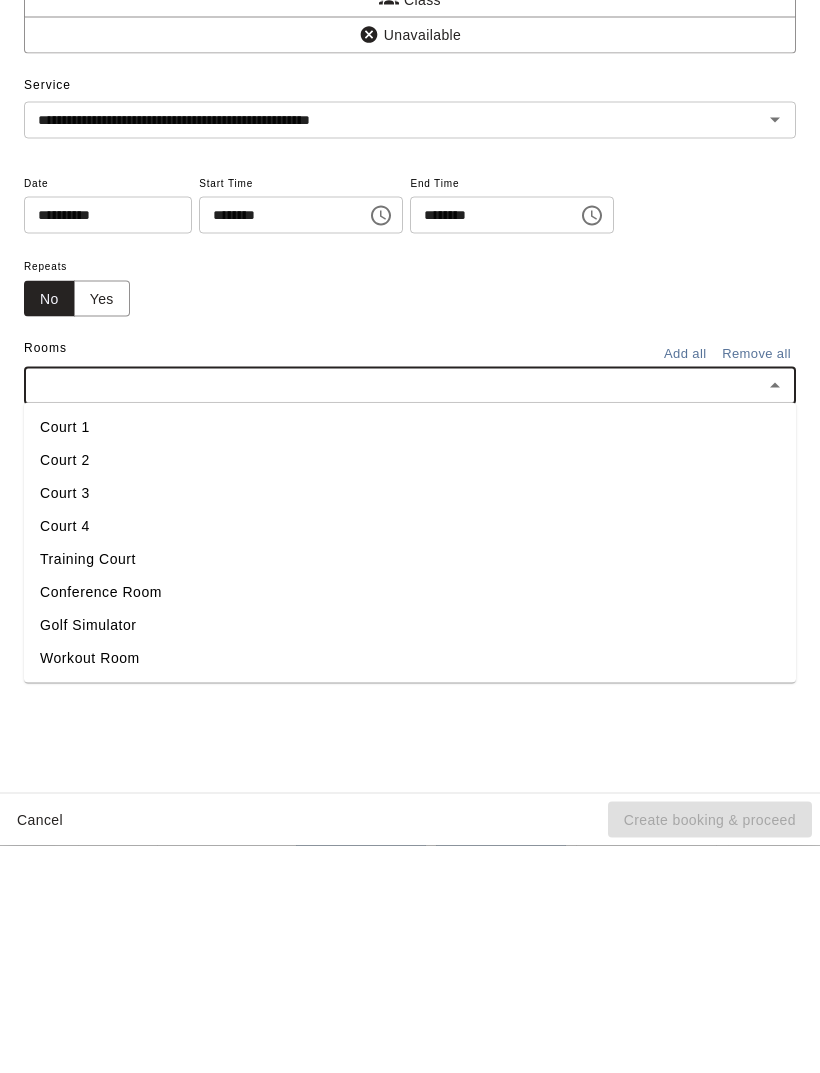 click on "Court 1" at bounding box center [410, 654] 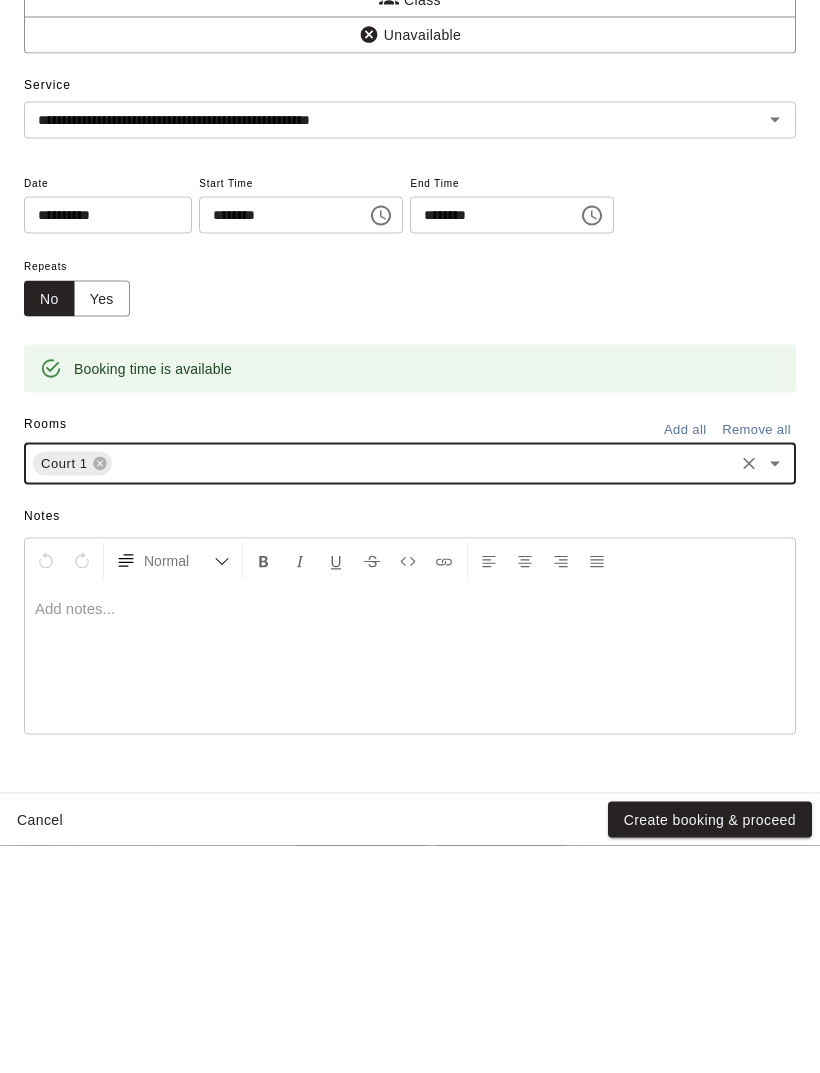 click on "Court 1 ​" at bounding box center (410, 691) 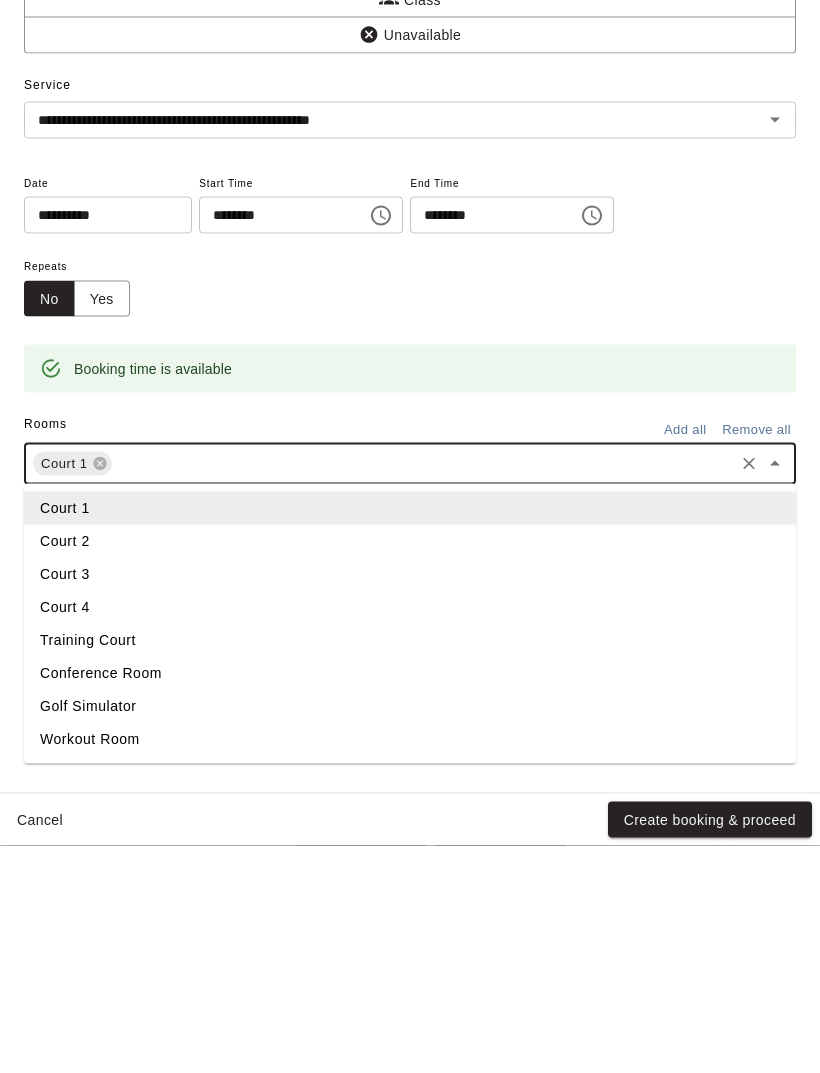 click on "Court 2" at bounding box center [410, 768] 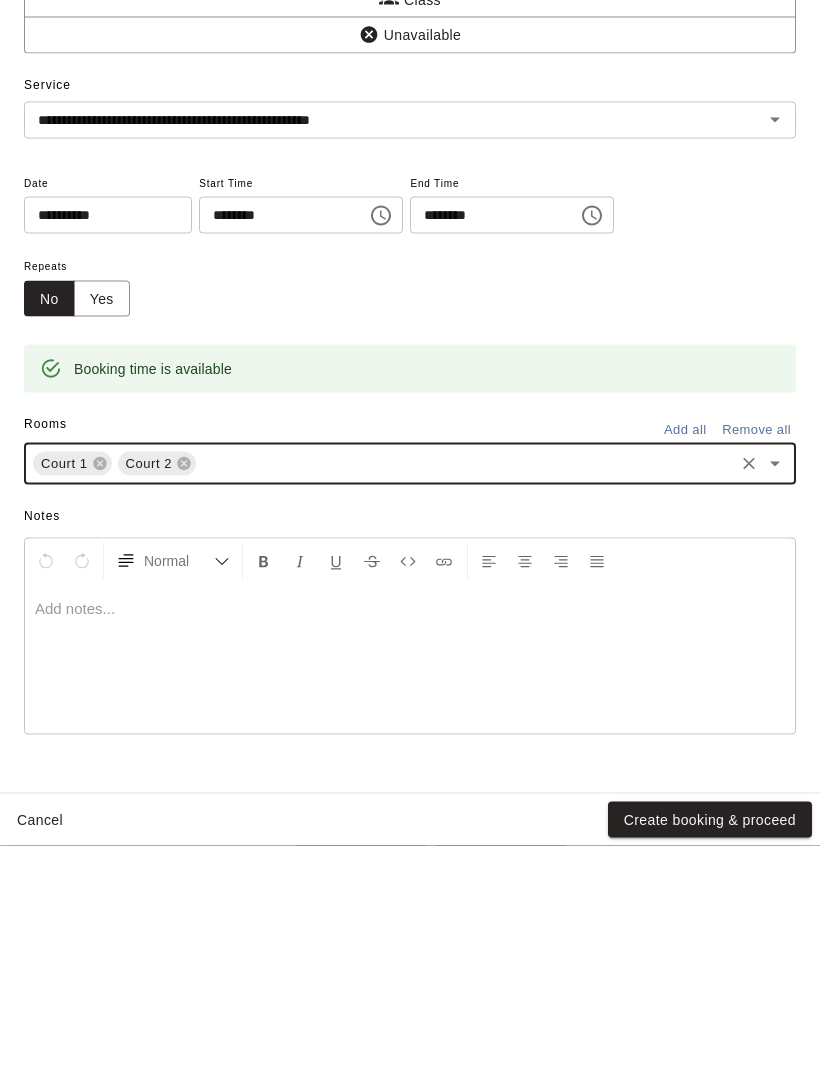 click 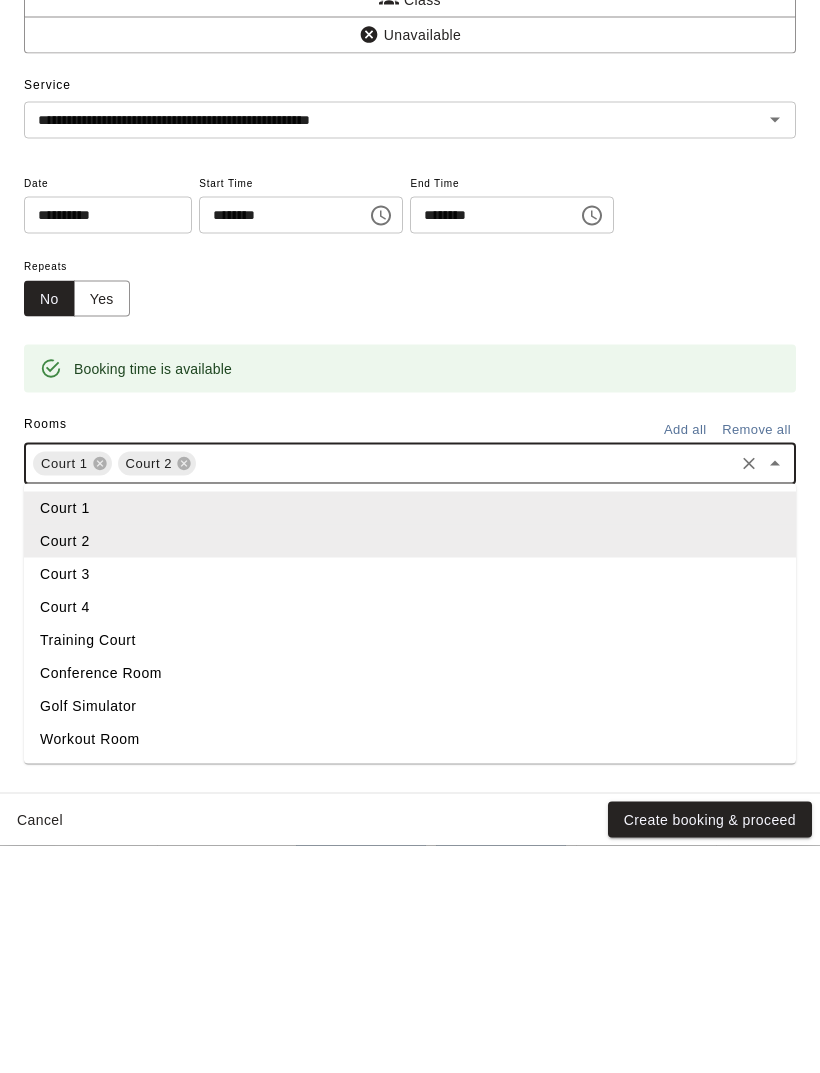 click on "Court 3" at bounding box center [410, 801] 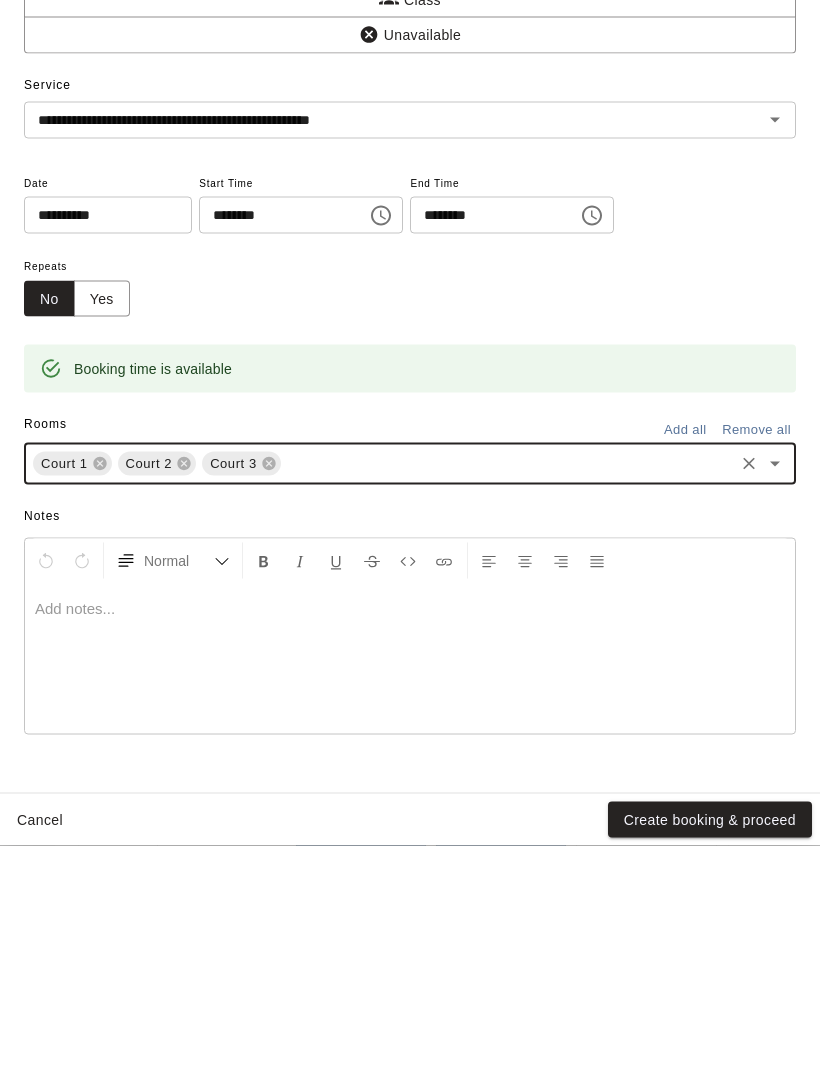 click 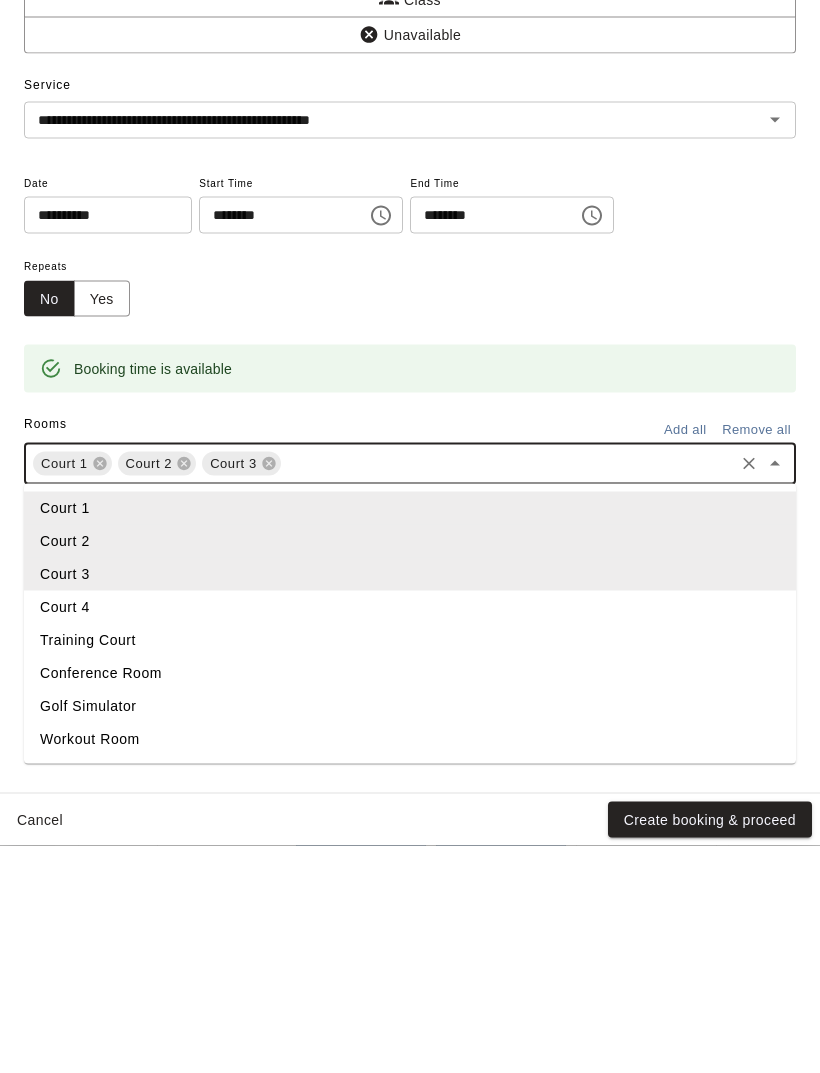 click on "Court 4" at bounding box center (410, 834) 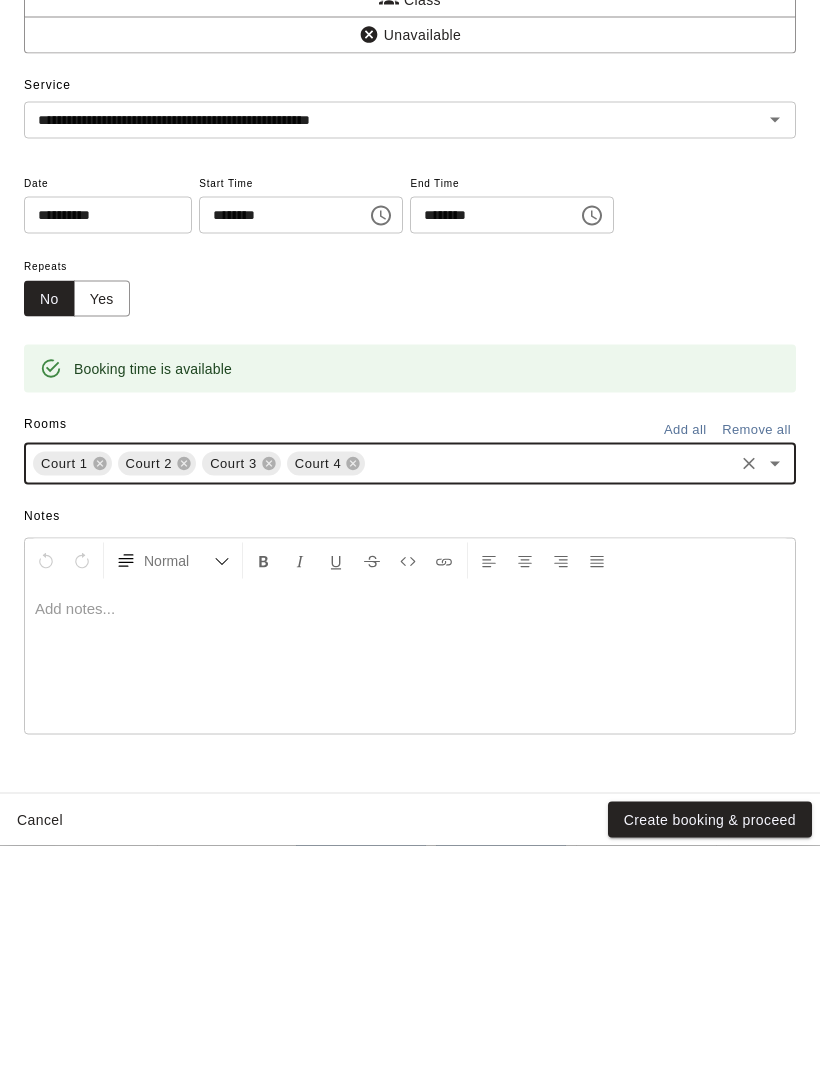 scroll, scrollTop: 32, scrollLeft: 0, axis: vertical 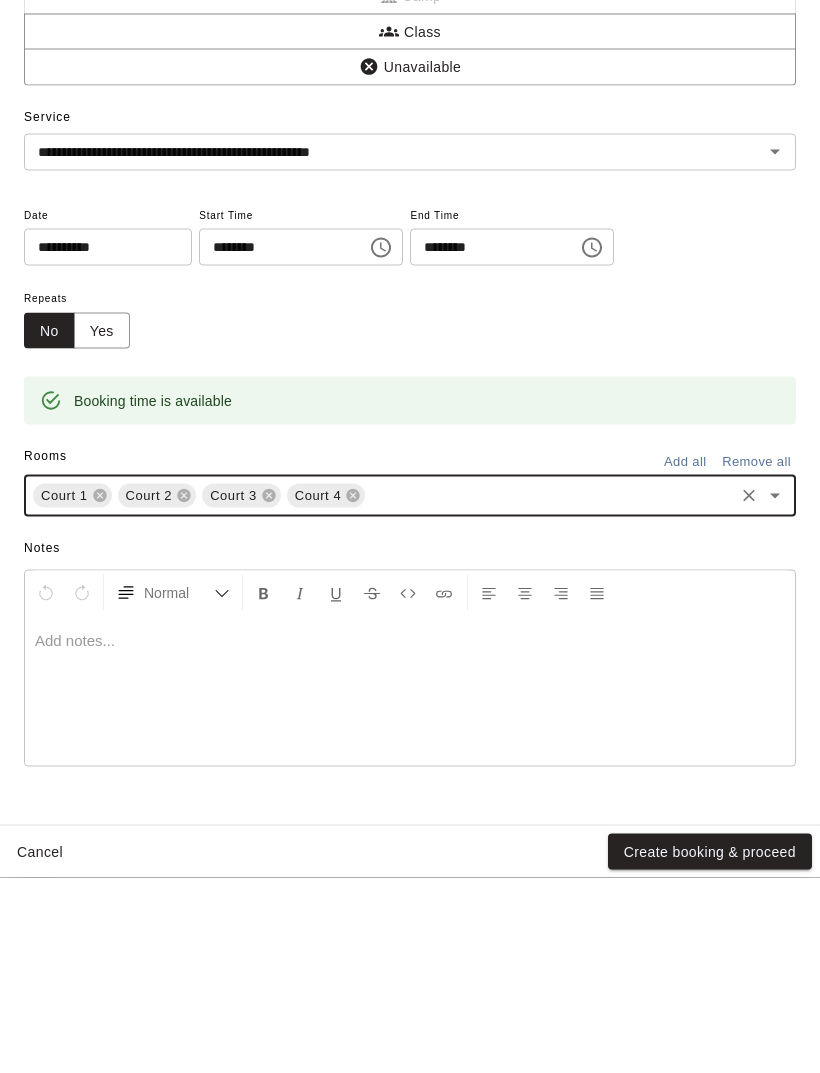 click 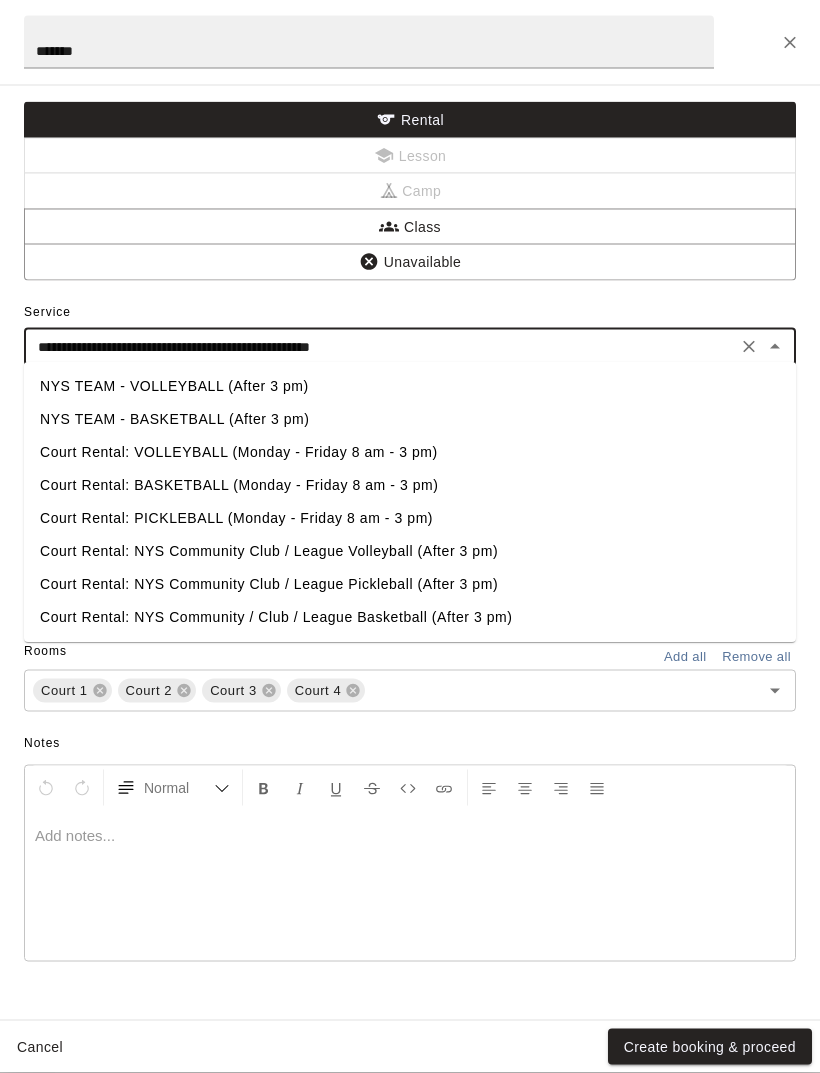 click on "Normal" at bounding box center [410, 788] 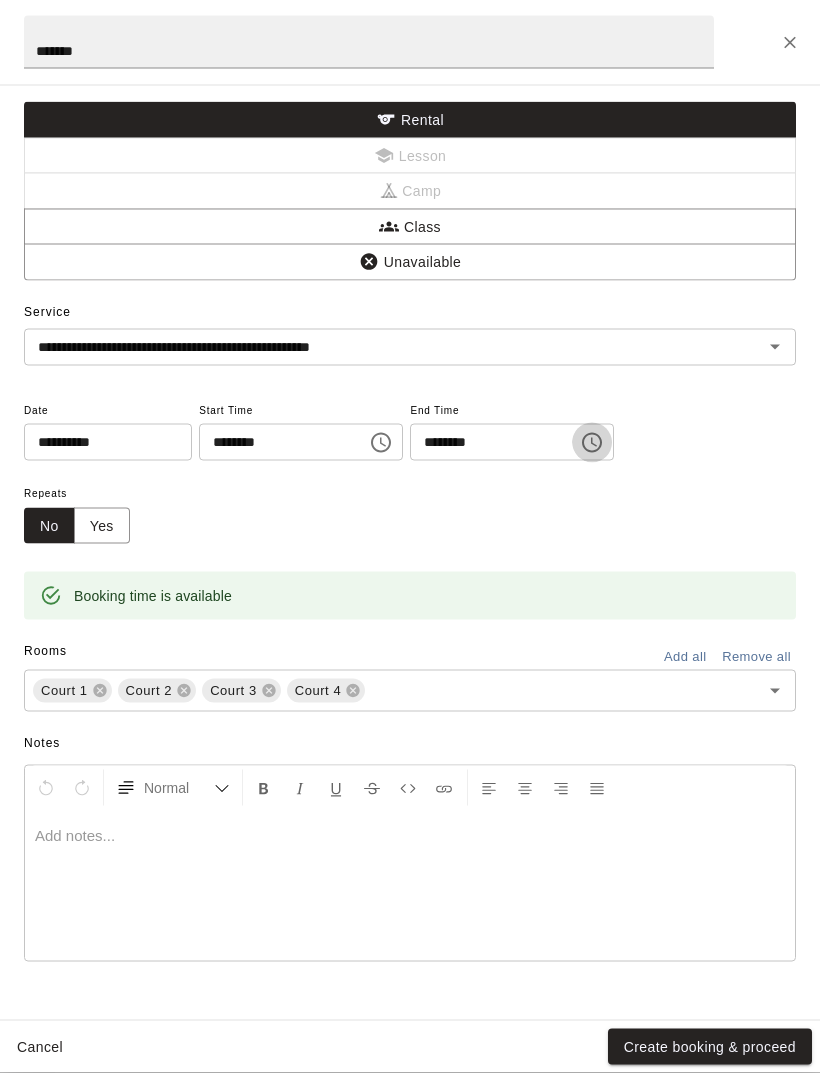 click 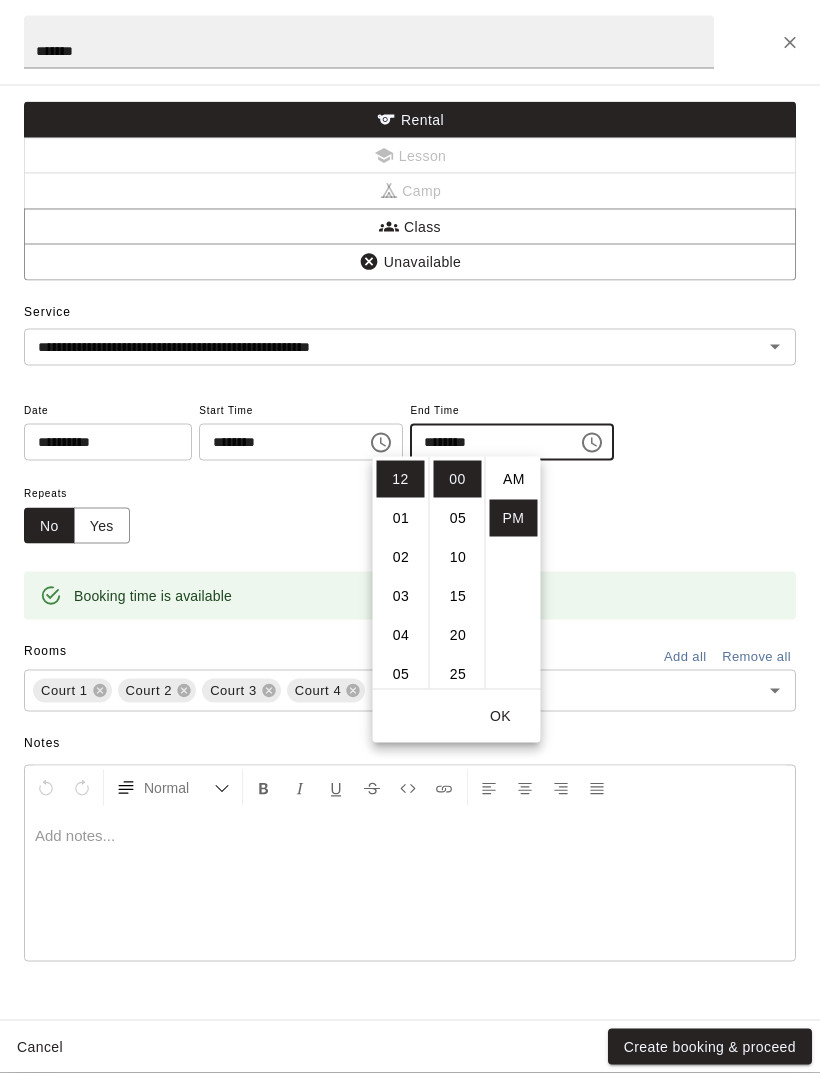scroll, scrollTop: 36, scrollLeft: 0, axis: vertical 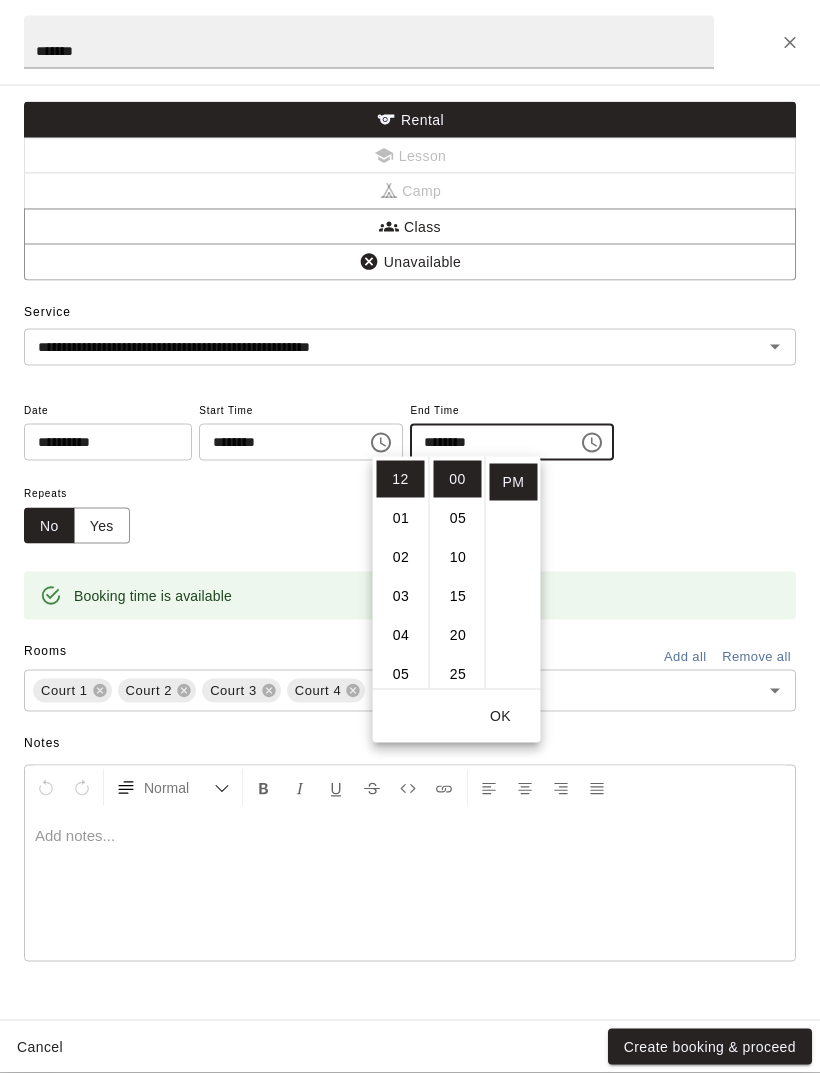 click on "01" at bounding box center [401, 519] 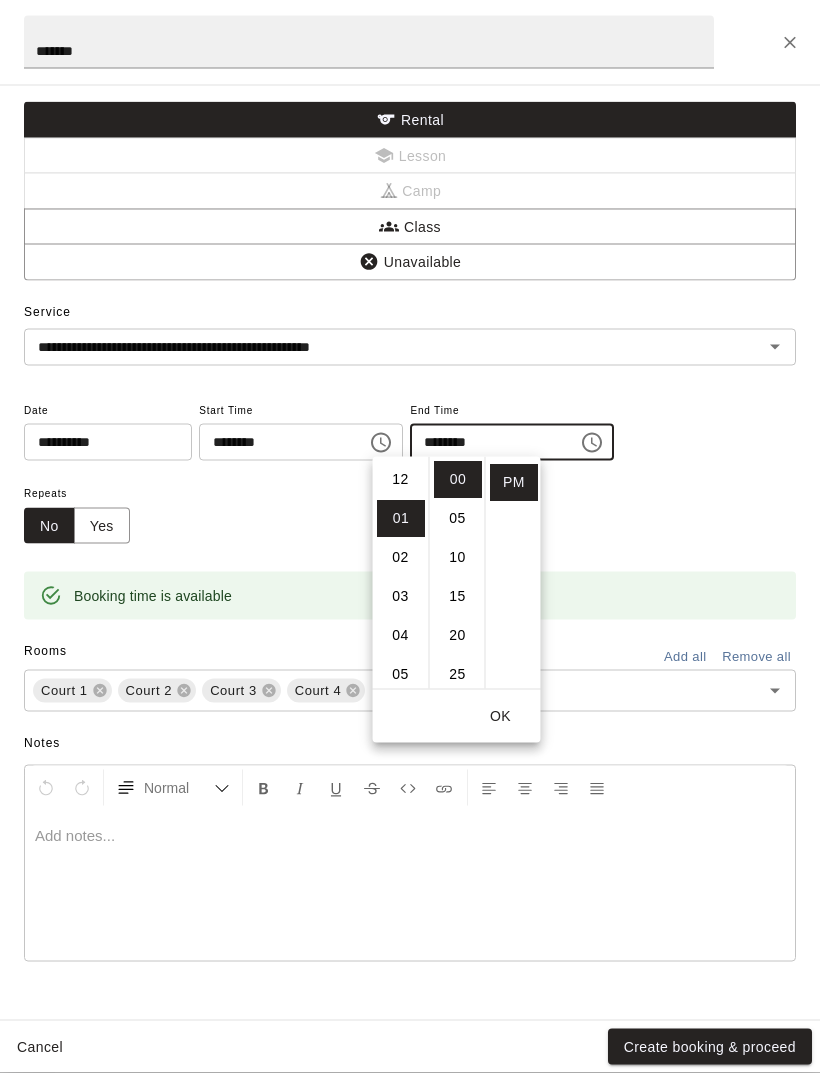 scroll, scrollTop: 39, scrollLeft: 0, axis: vertical 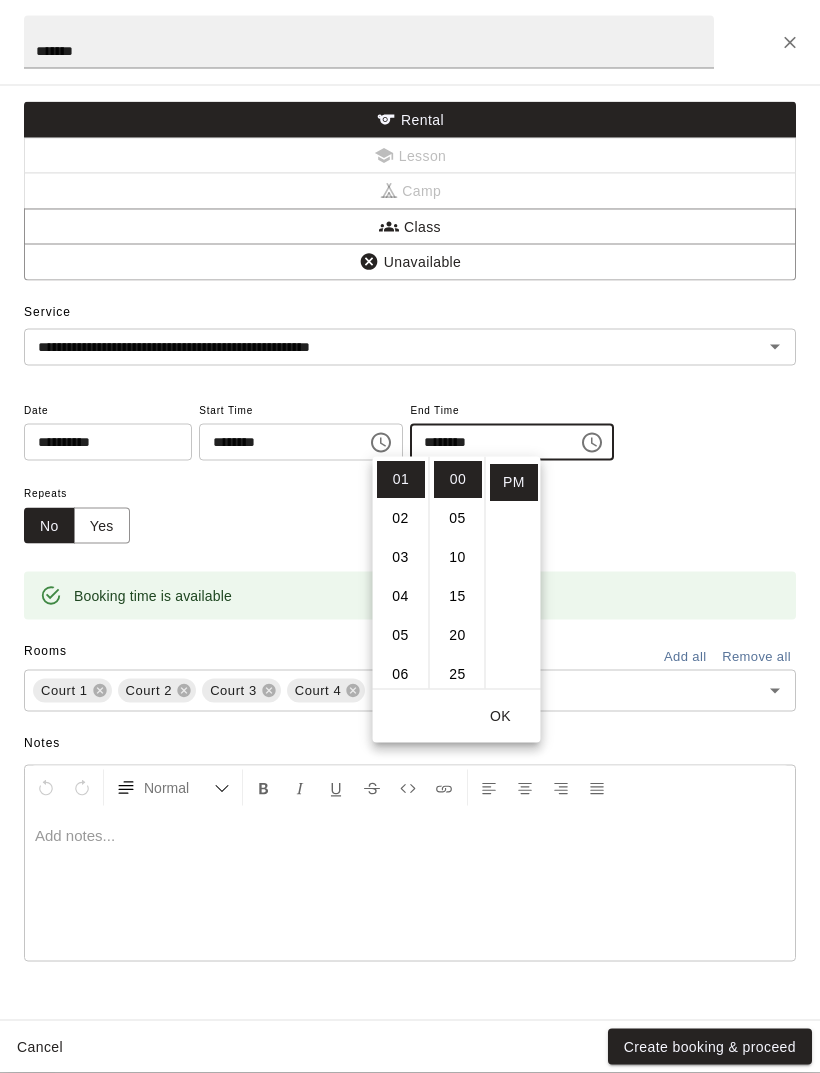 click on "OK" at bounding box center [501, 717] 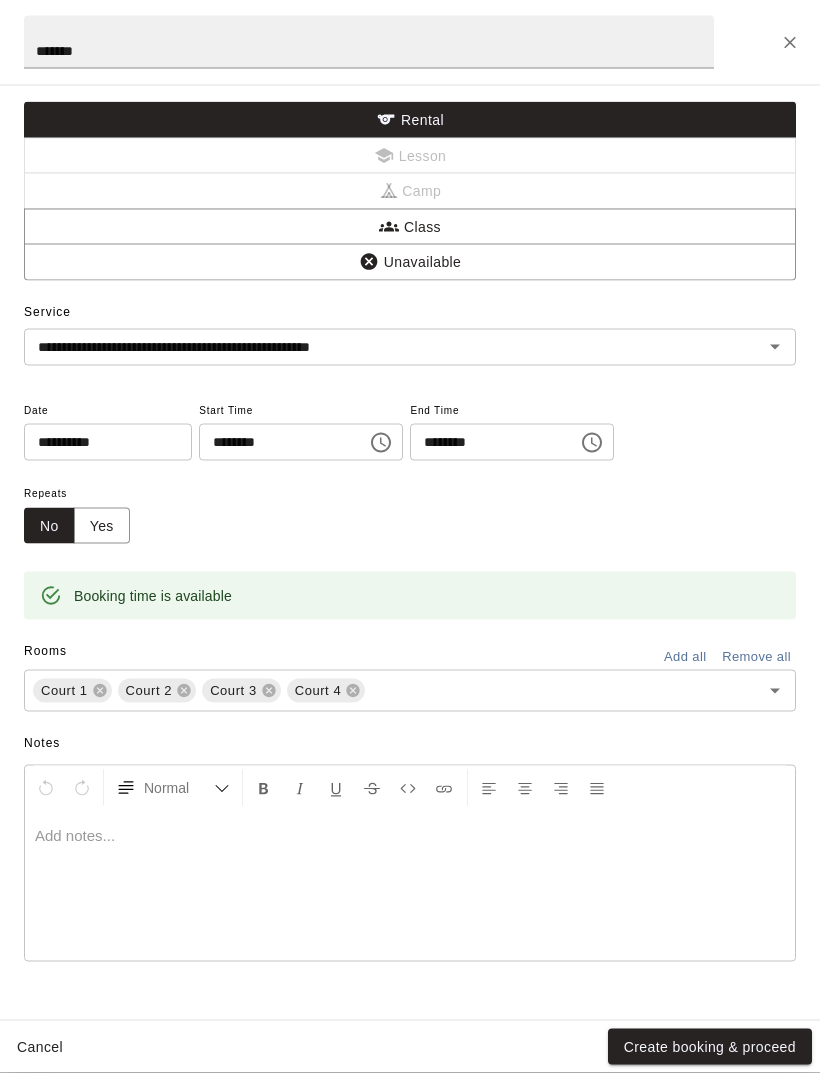click on "Create booking & proceed" at bounding box center [710, 1047] 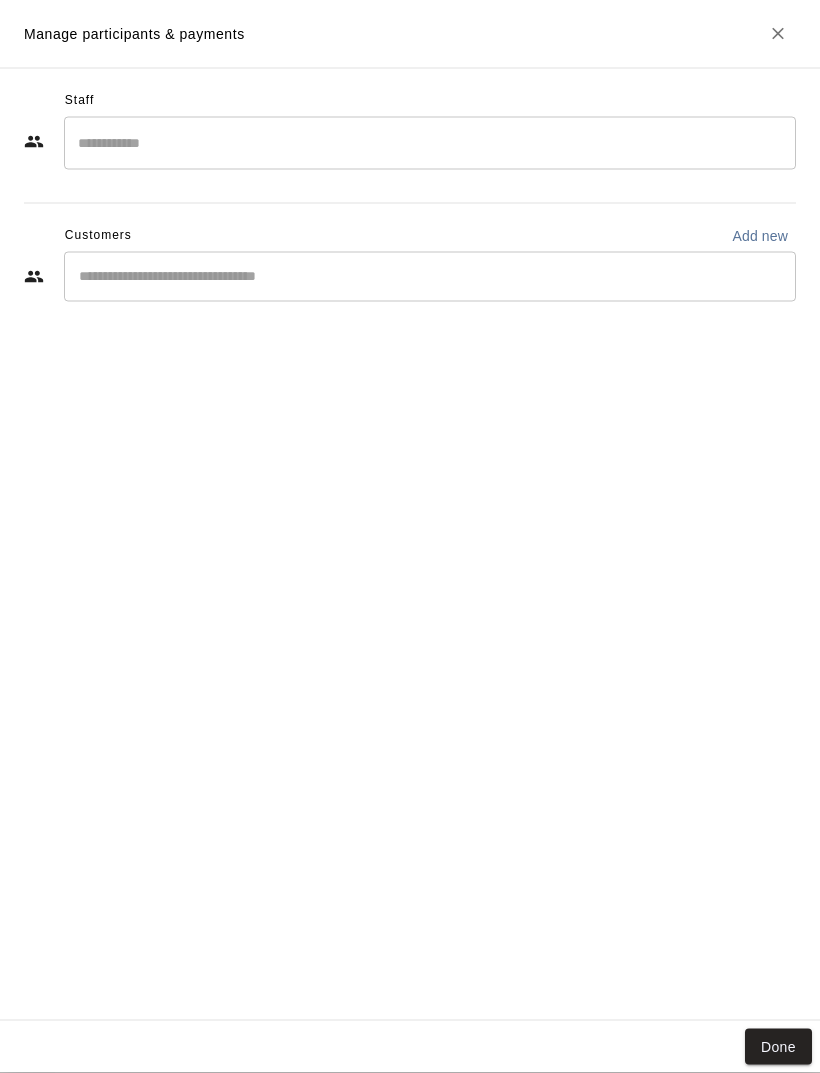 click on "Done" at bounding box center [778, 1047] 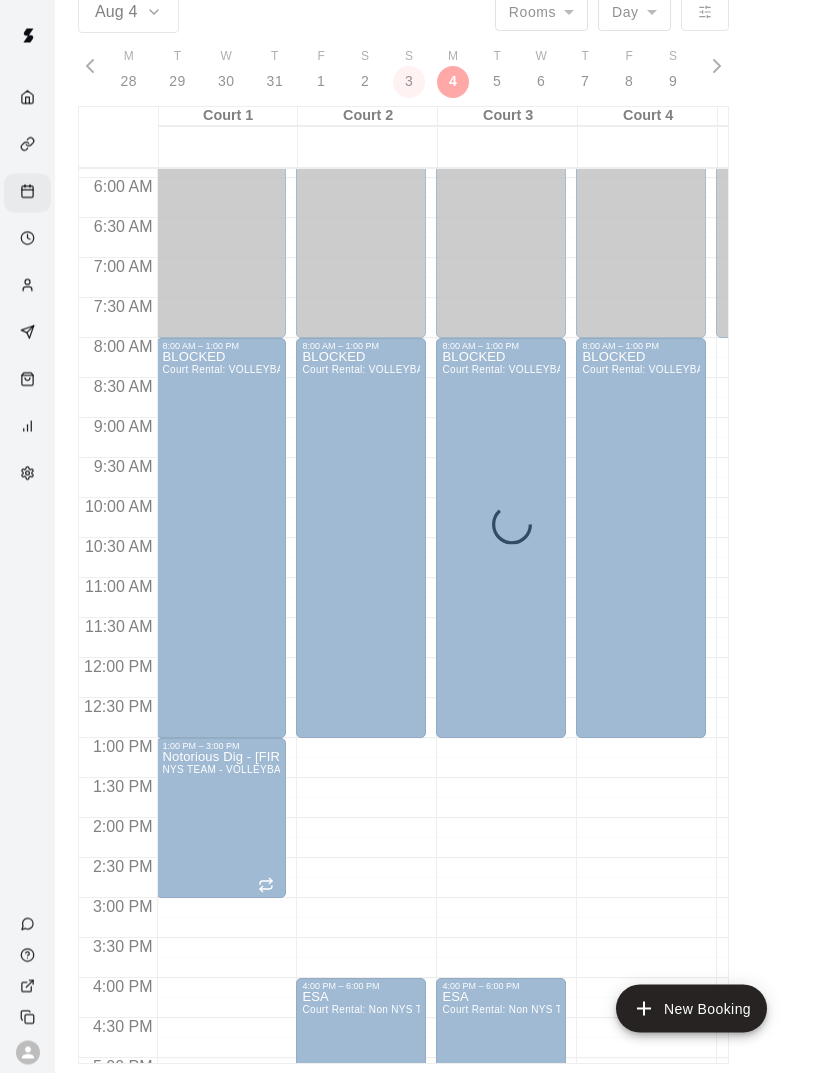 click on "Aug 4 Rooms ***** ​ Day *** ​ M 3 T 4 W 5 T 6 F 7 S 8 S 9 M 10 T 11 W 12 T 13 F 14 S 15 S 16 M 17 T 18 W 19 T 20 F 21 S 22 S 23 M 24 T 25 W 26 T 27 F 28 S 1 S 2 M 3 T 4 W 5 T 6 F 7 S 8 S 9 M 10 T 11 W 12 T 13 F 14 S 15 S 16 M 17 T 18 W 19 T 20 F 21 S 22 S 23 M 24 T 25 W 26 T 27 F 28 S 29 S 30 M 31 T 1 W 2 T 3 F 4 S 5 S 6 M 7 T 8 W 9 T 10 F 11 S 12 S 13 M 14 T 15 W 16 T 17 F 18 S 19 S 20 M 21 T 22 W 23 T 24 F 25 S 26 S 27 M 28 T 29 W 30 T 1 F 2 S 3 S 4 M 5 T 6 W 7 T 8 F 9 S 10 S 11 M 12 T 13 W 14 T 15 F 16 S 17 S 18 M 19 T 20 W 21 T 22 F 23 S 24 S 25 M 26 T 27 W 28 T 29 F 30 S 31 S 1 M 2 T 3 W 4 T 5 F 6 S 7 S 8 M 9 T 10 W 11 T 12 F 13 S 14 S 15 M 16 T 17 W 18 T 19 F 20 S 21 S 22 M 23 T 24 W 25 T 26 F 27 S 28 S 29 M 30 T 1 W 2 T 3 F 4 S 5 S 6 M 7 T 8 W 9 T 10 F 11 S 12 S 13 M 14 T 15 W 16 T 17 F 18 S 19 S 20 M 21 T 22 W 23 T 24 F 25 S 26 S 27 M 28 T 29 W 30 T 31 F 1 S 2 S 3 M 4 T 5 W 6 T 7 F 8 S 9 S 10 M 11 T 12 W 13 T 14 F 15 S 16 S 17 M 18 T 19 W 20 T 21 F 22 S 23 S 24 M 25 T 26 W 27 T 28 F 29 S 30 S 31 M" at bounding box center [437, 528] 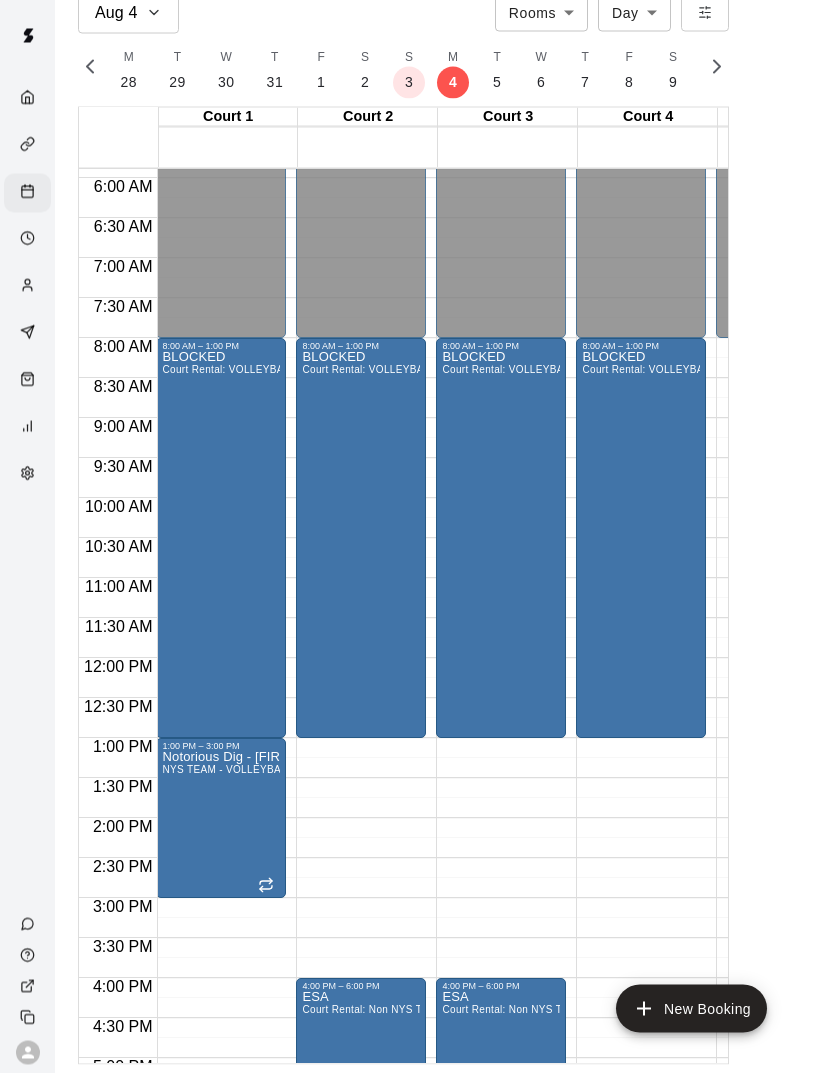 scroll, scrollTop: 574, scrollLeft: -11, axis: both 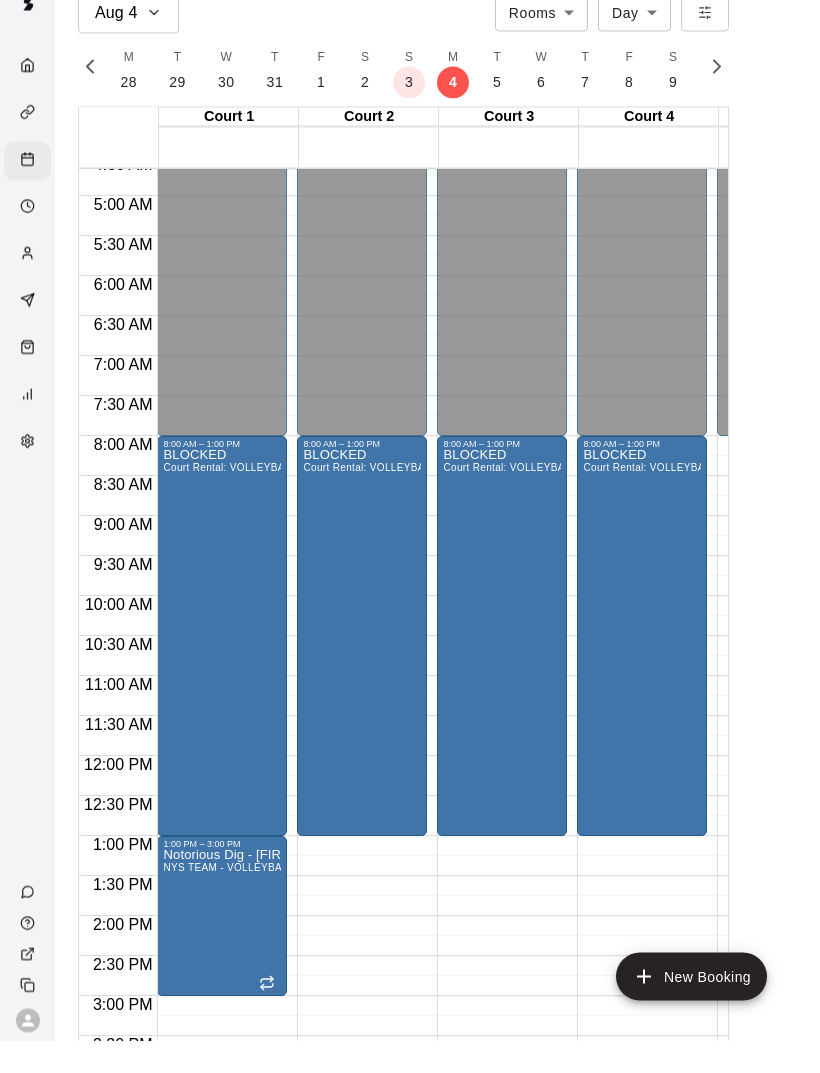 click on "BLOCKED Court Rental: VOLLEYBALL (Monday - Friday 8 am - 3 pm)" at bounding box center (362, 1018) 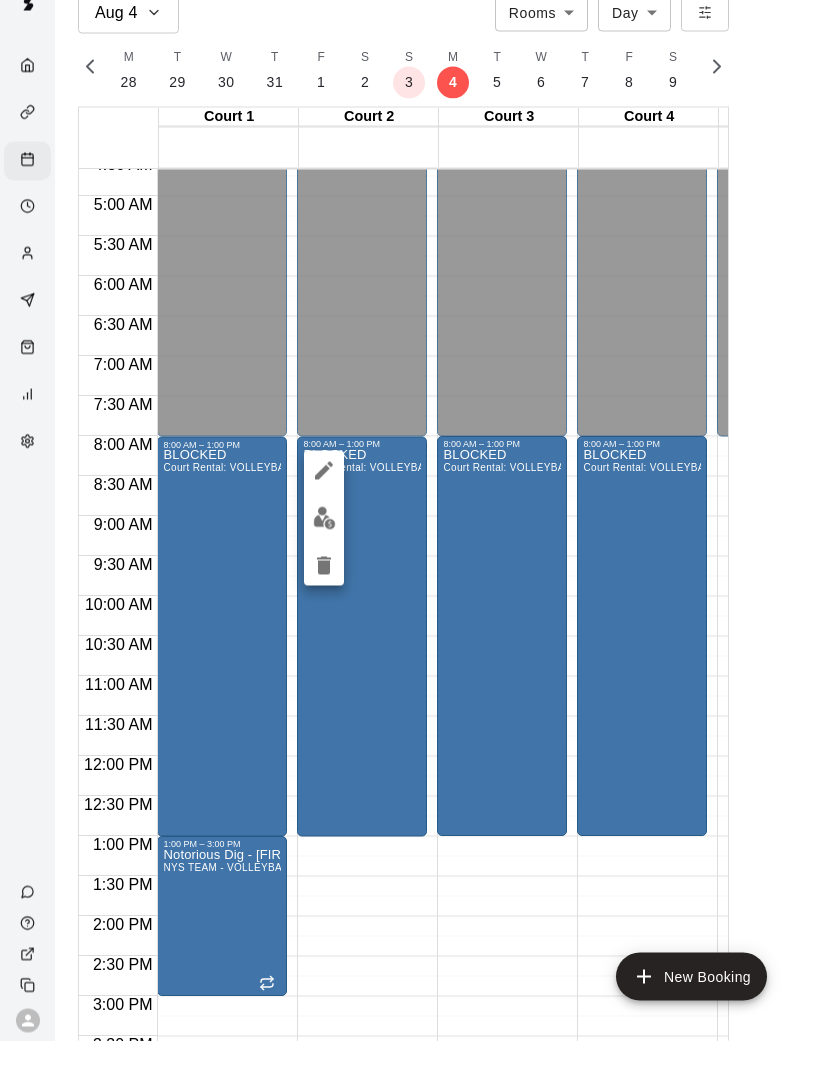 click at bounding box center (410, 536) 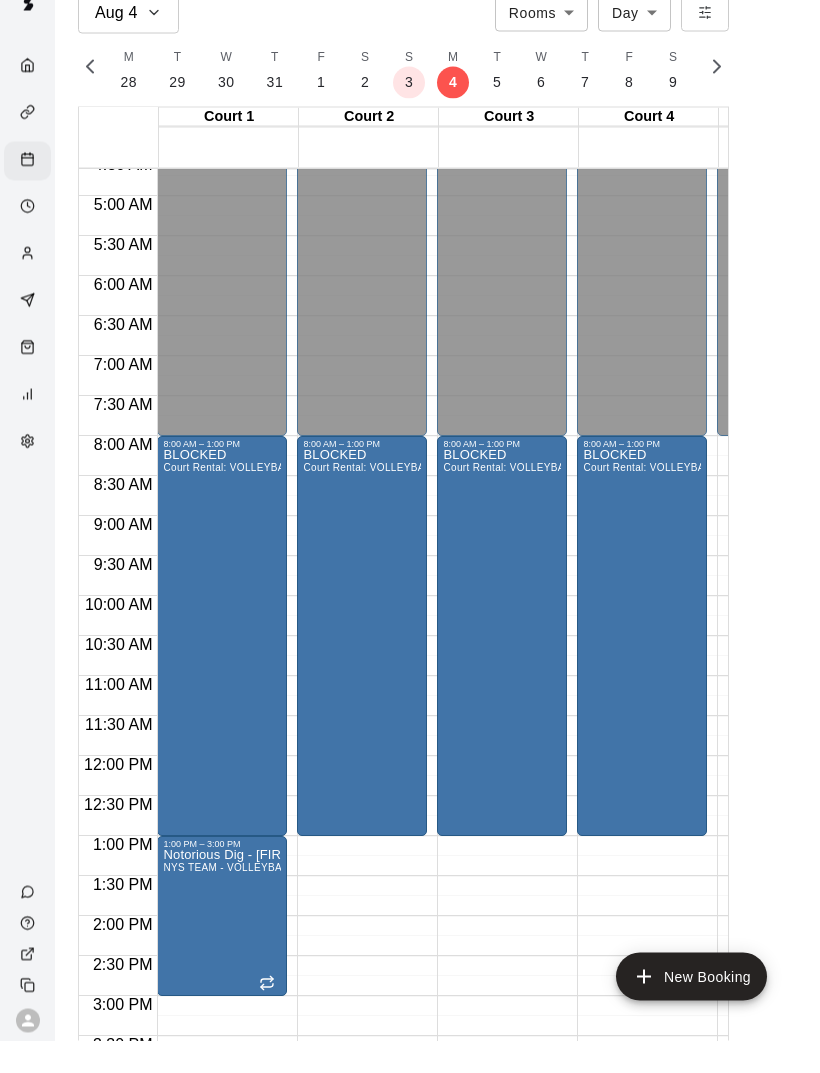 click on "BLOCKED Court Rental: VOLLEYBALL (Monday - Friday 8 am - 3 pm)" at bounding box center [362, 1018] 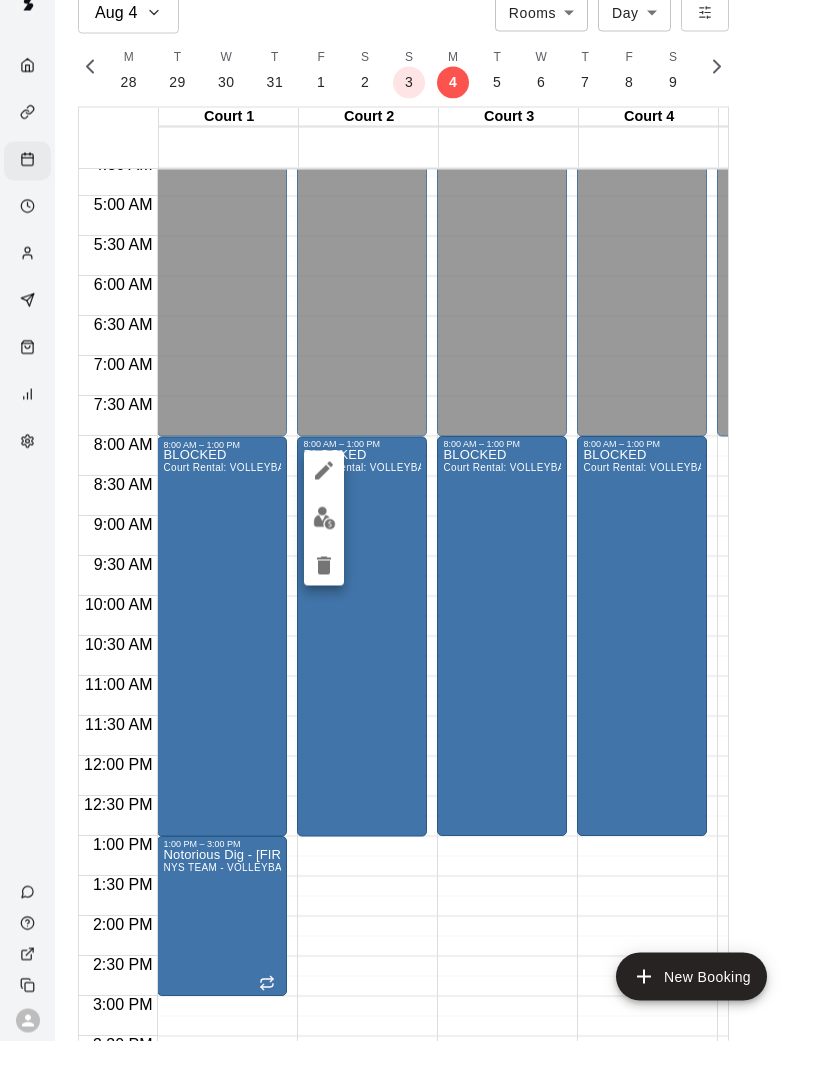 click at bounding box center (410, 536) 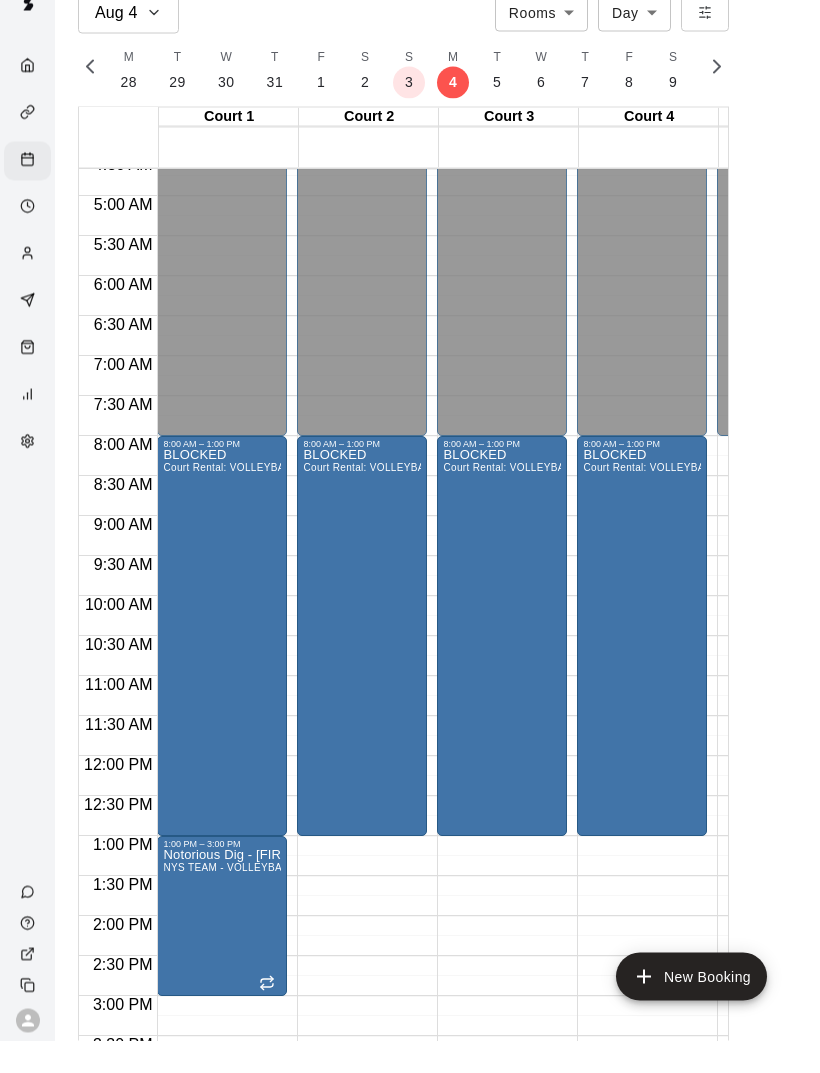 click on "BLOCKED Court Rental: VOLLEYBALL (Monday - Friday 8 am - 3 pm)" at bounding box center [362, 1018] 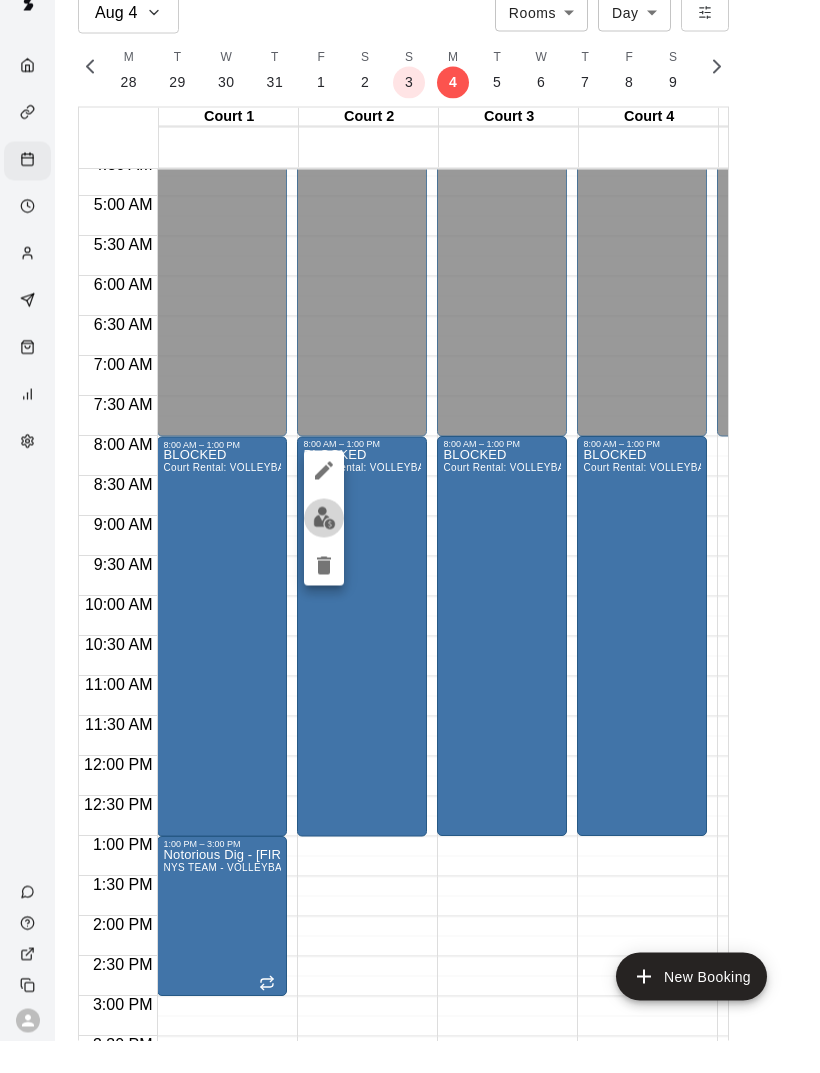 click at bounding box center (324, 550) 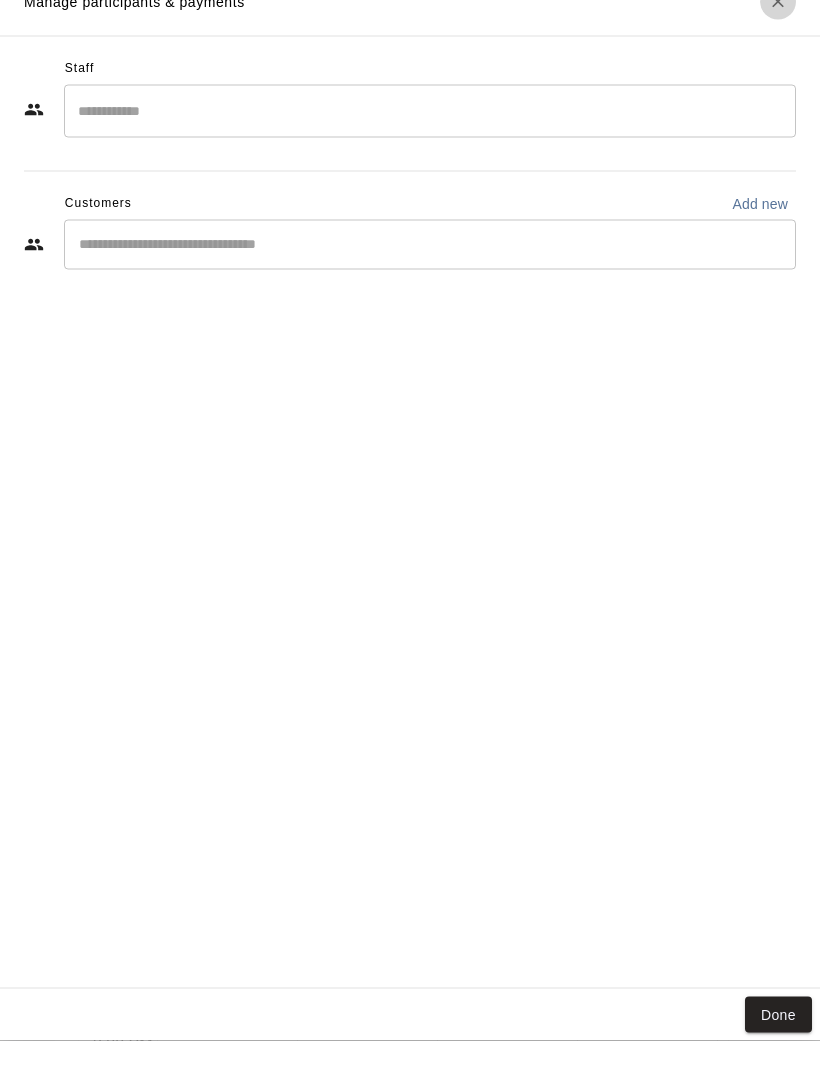 click at bounding box center (778, 34) 